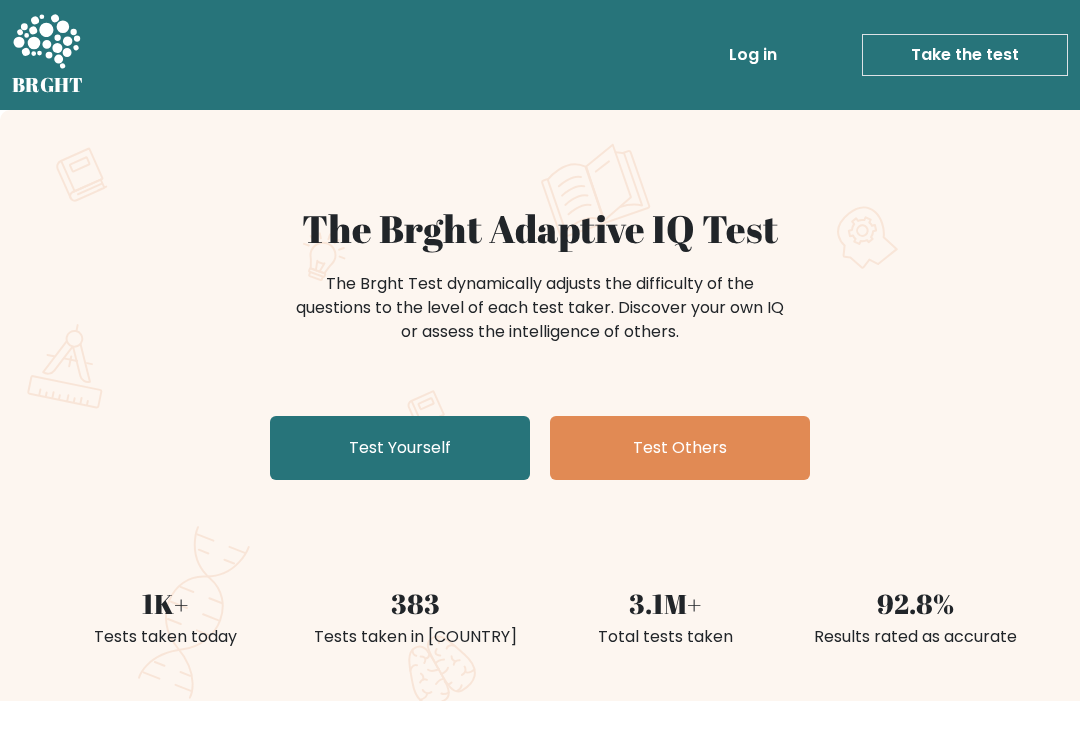 scroll, scrollTop: 0, scrollLeft: 0, axis: both 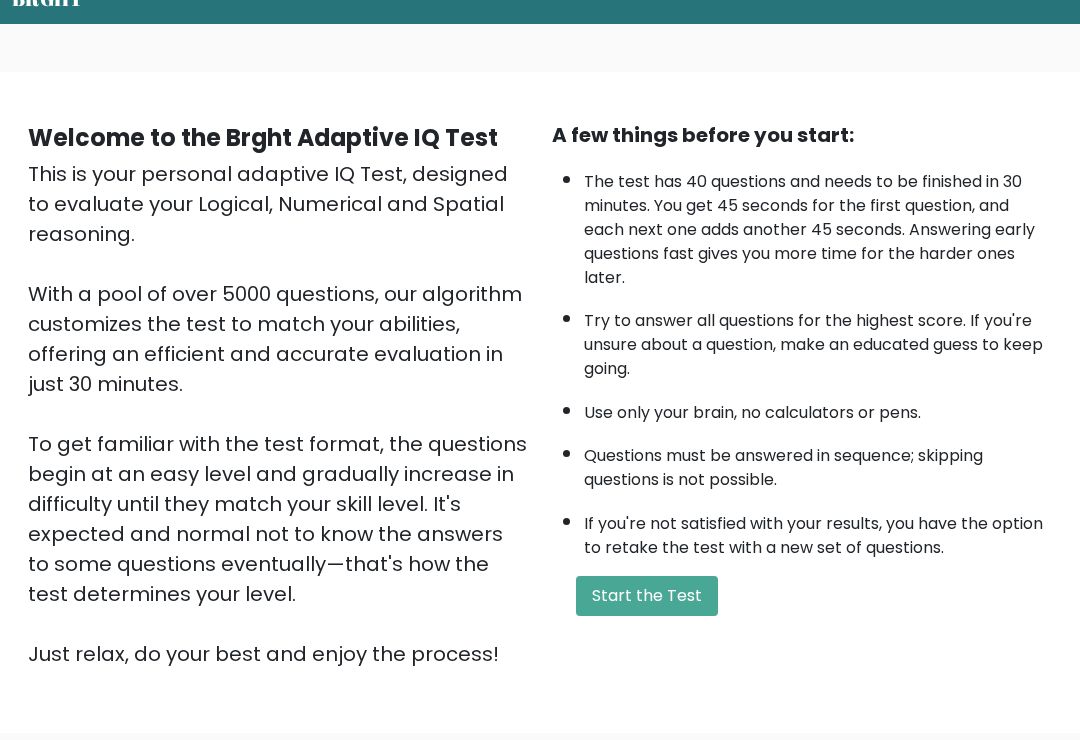 click on "Start the Test" at bounding box center [647, 596] 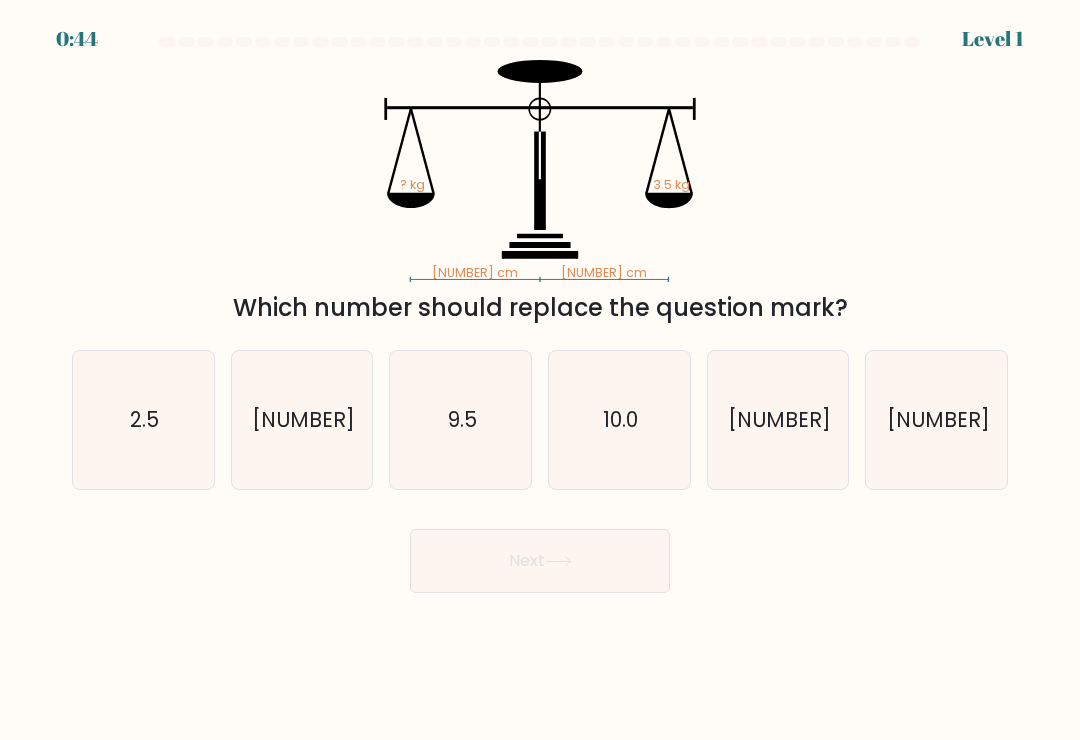 scroll, scrollTop: 0, scrollLeft: 0, axis: both 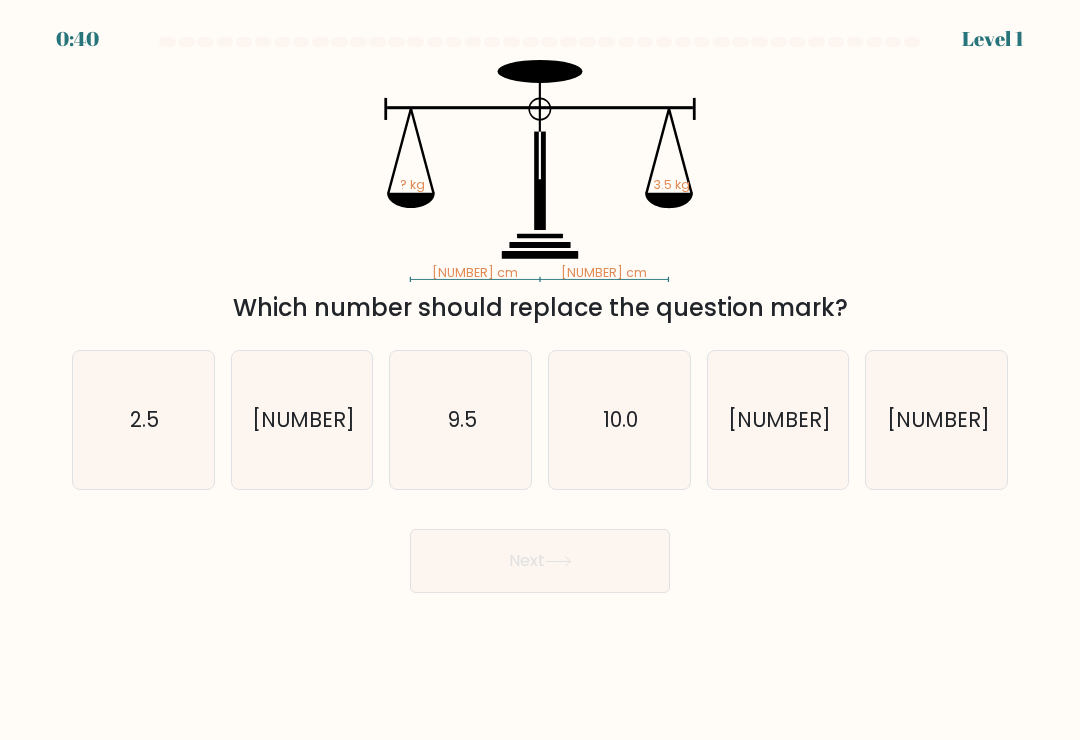 click on "[NUMBER]" at bounding box center (302, 420) 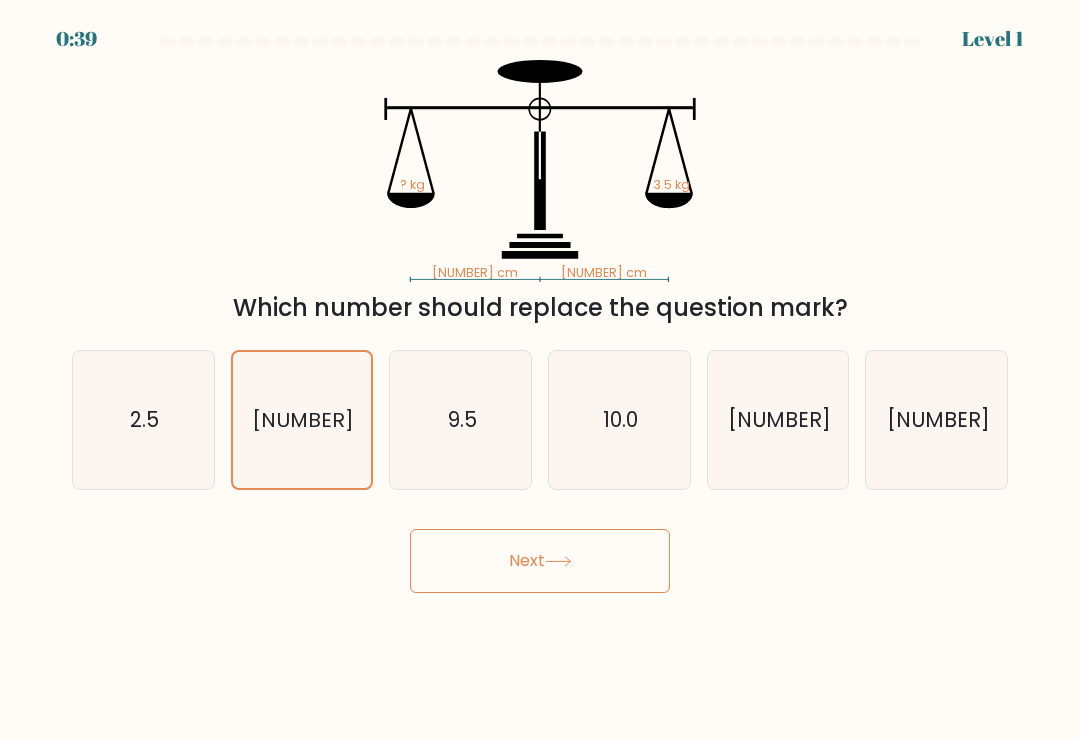 click on "Next" at bounding box center [540, 561] 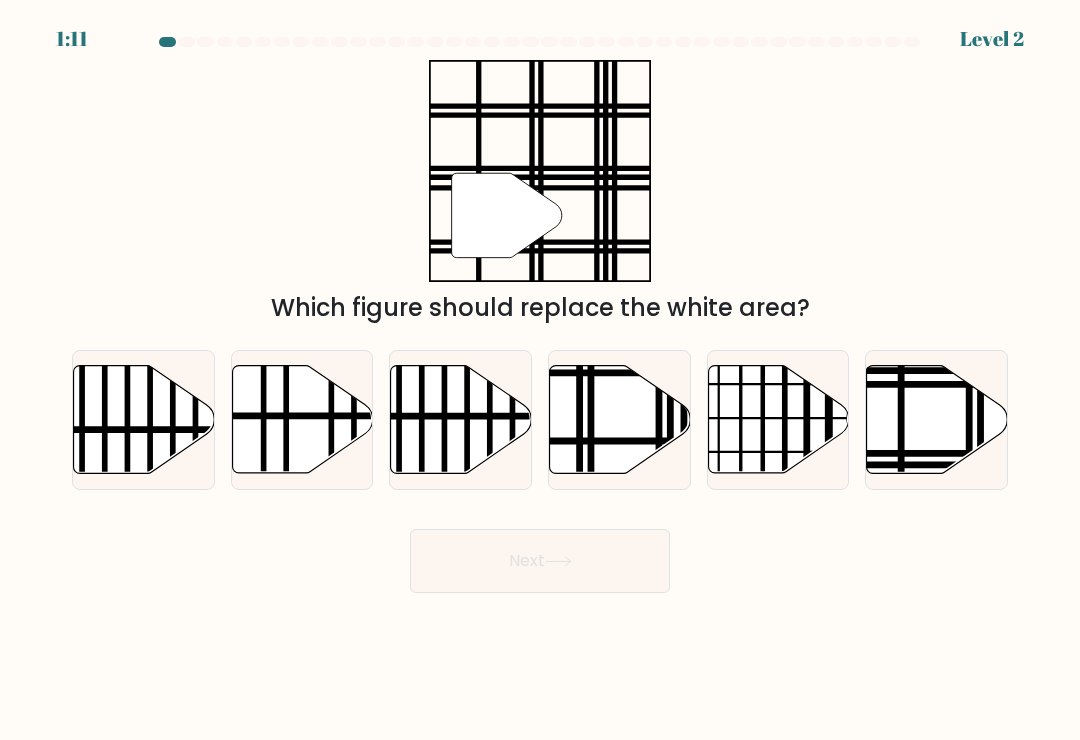 click at bounding box center (937, 420) 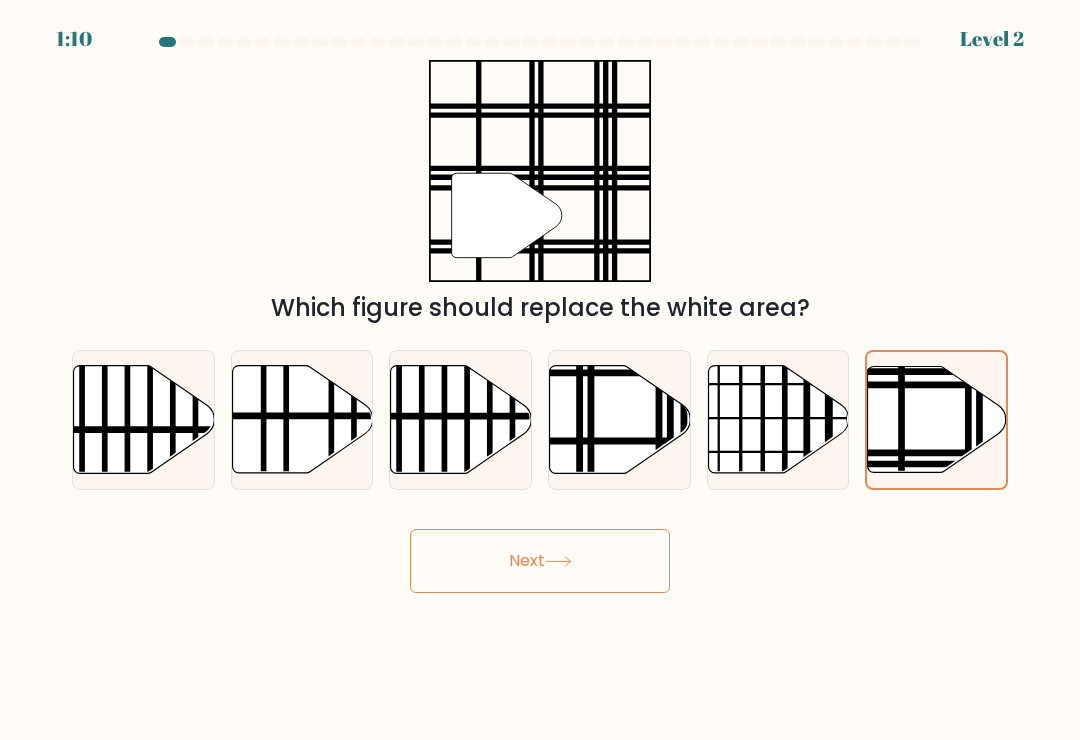 click on "Next" at bounding box center [540, 561] 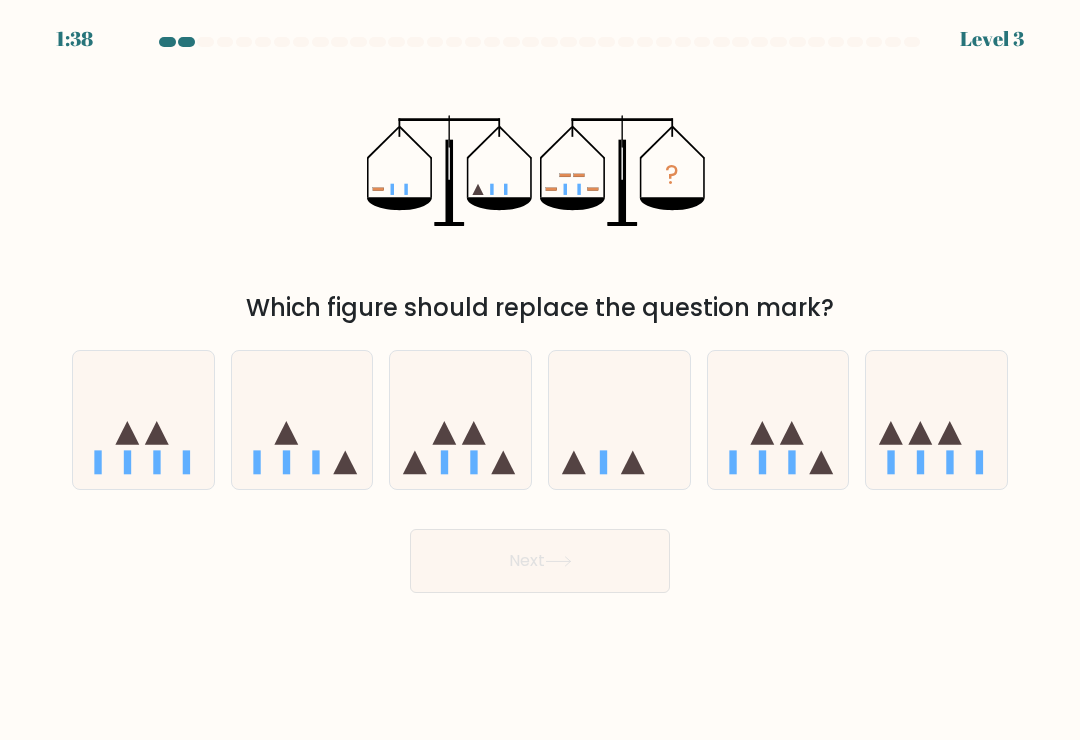 click at bounding box center [444, 463] 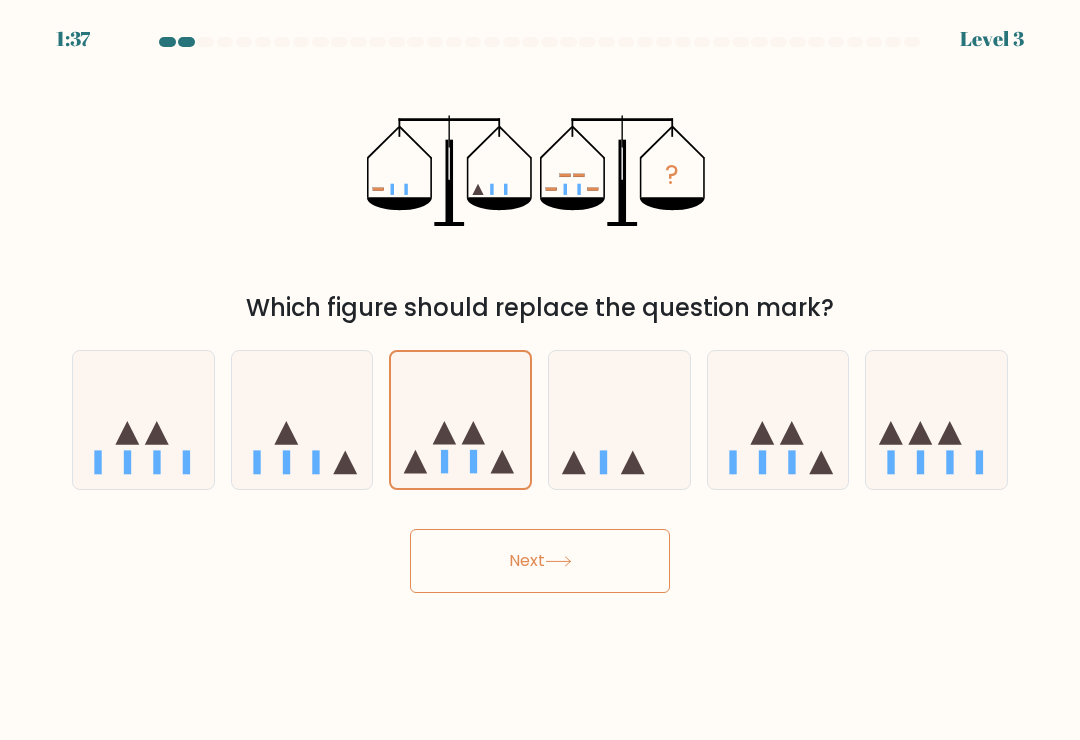 click on "Next" at bounding box center (540, 561) 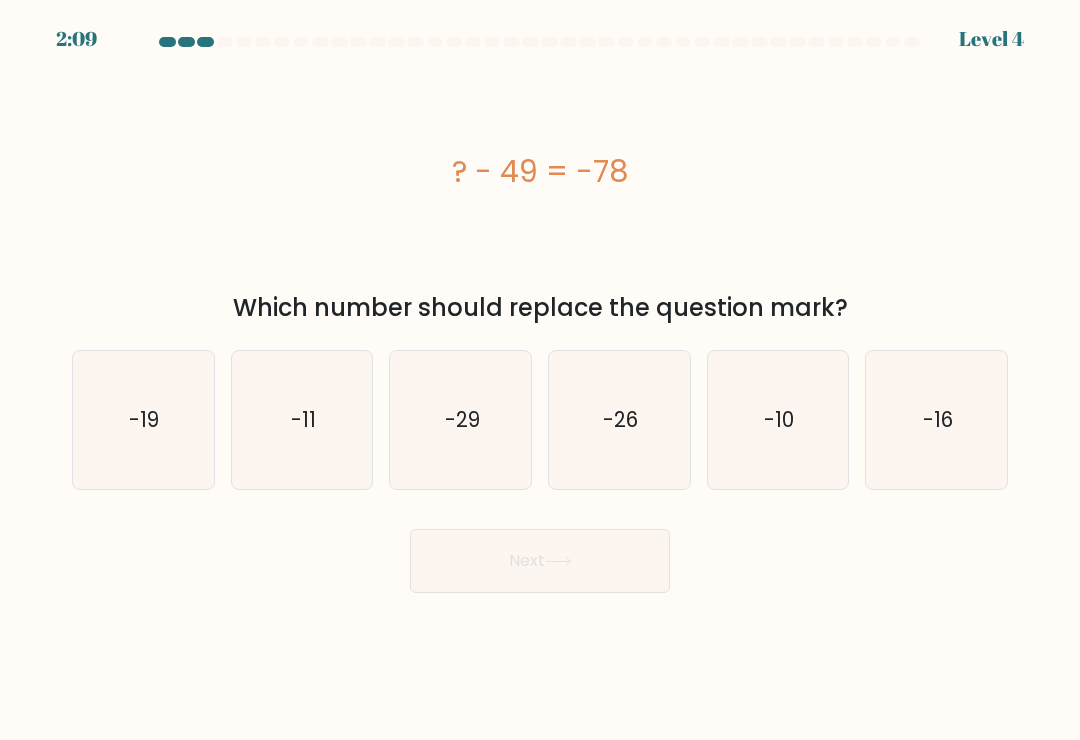 click on "-29" at bounding box center (461, 420) 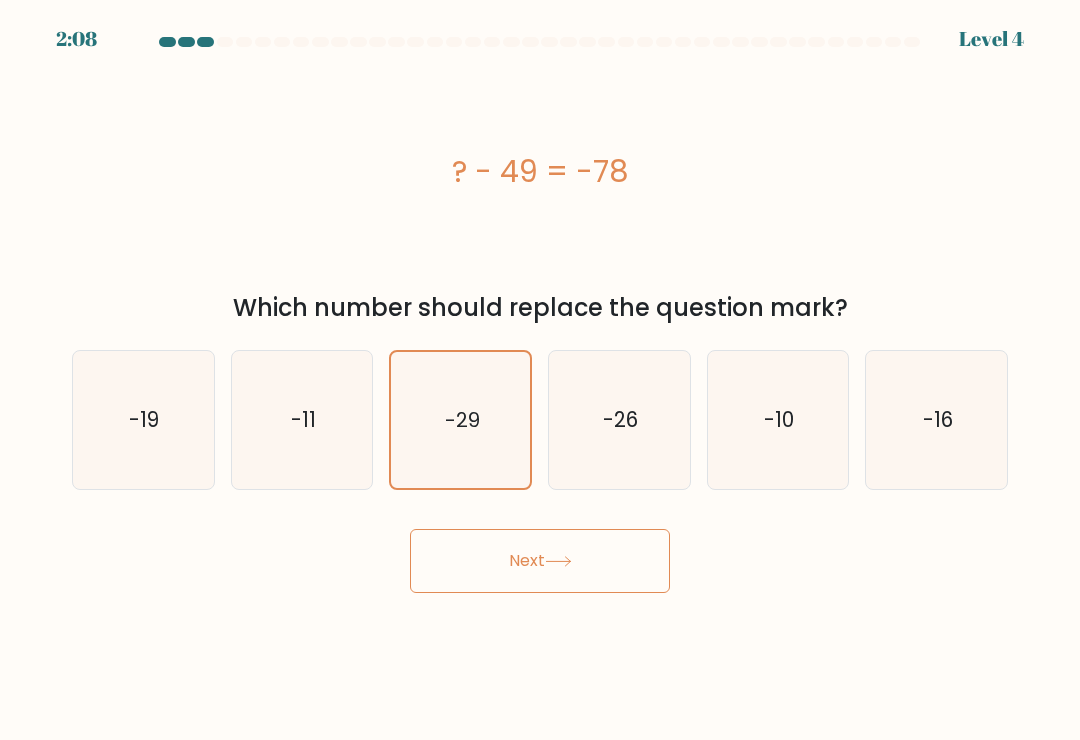 click on "-29" at bounding box center (461, 420) 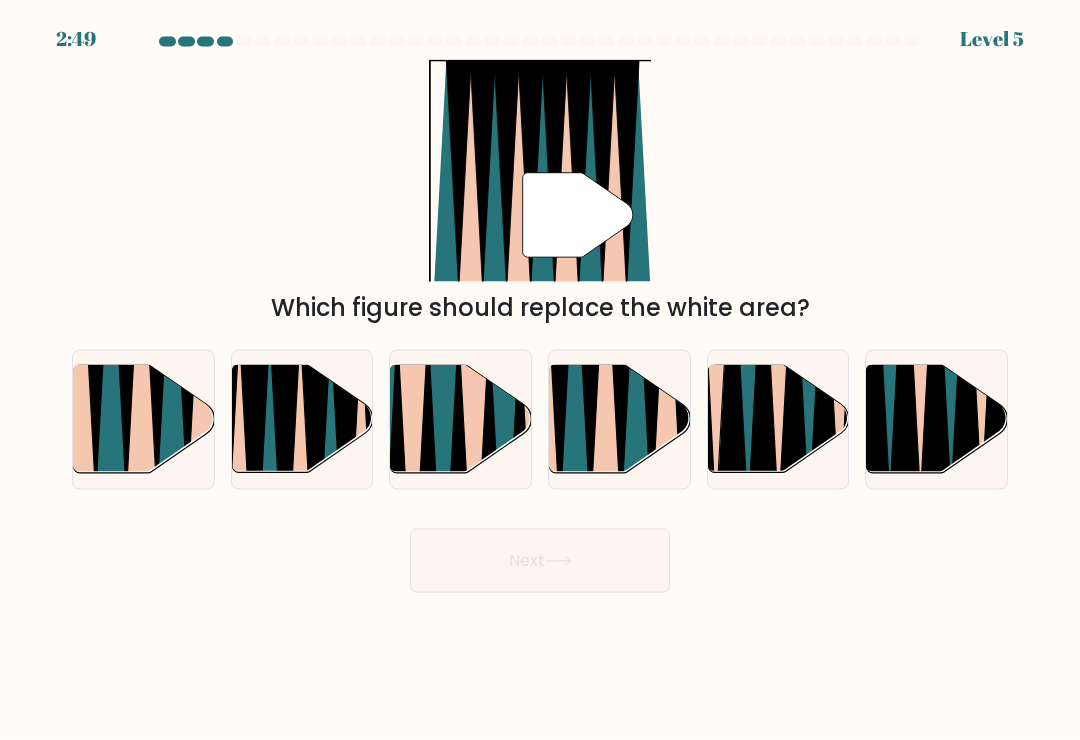 scroll, scrollTop: 1, scrollLeft: 0, axis: vertical 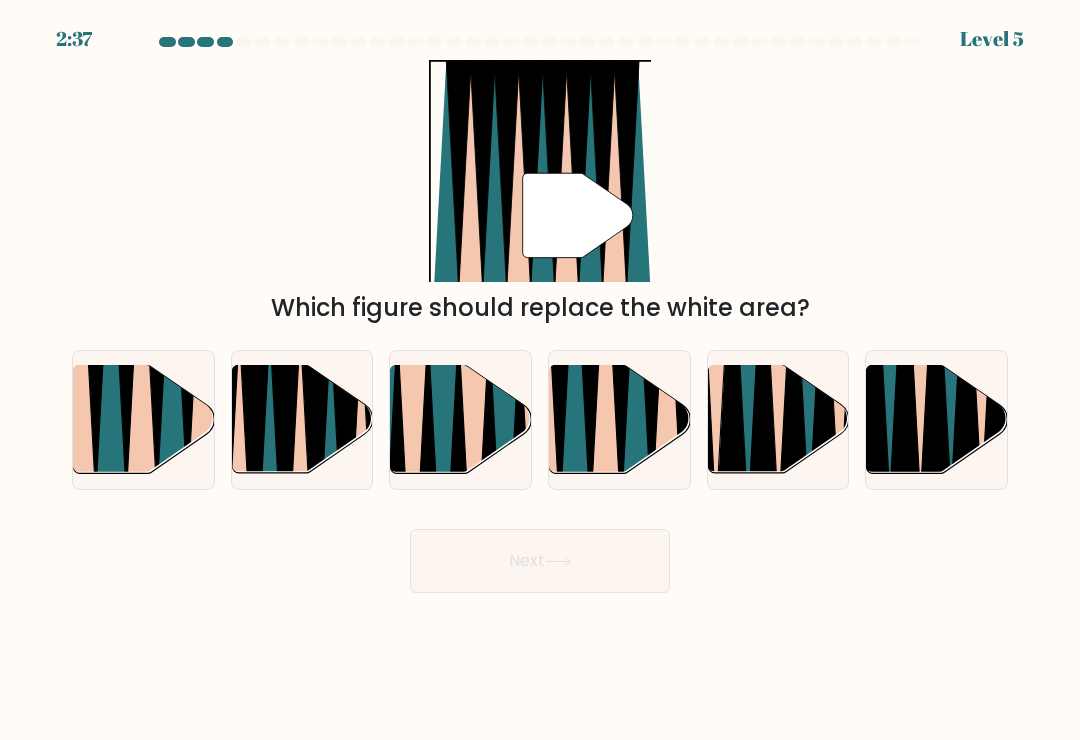 click at bounding box center (652, 364) 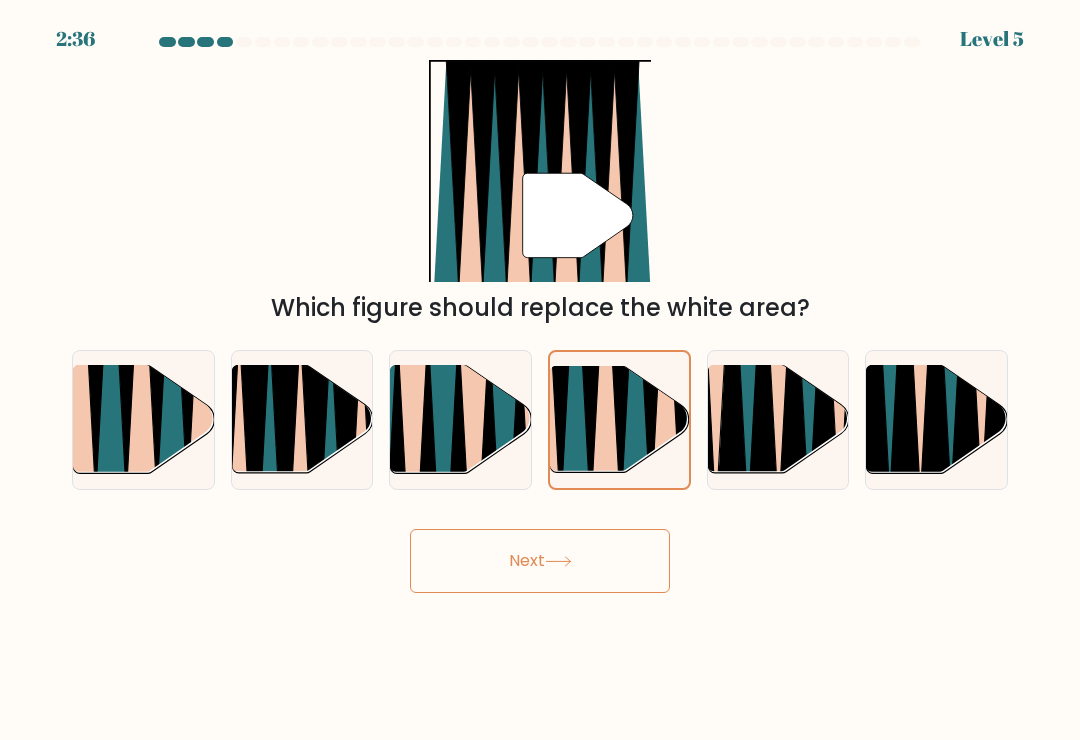 click on "Next" at bounding box center (540, 561) 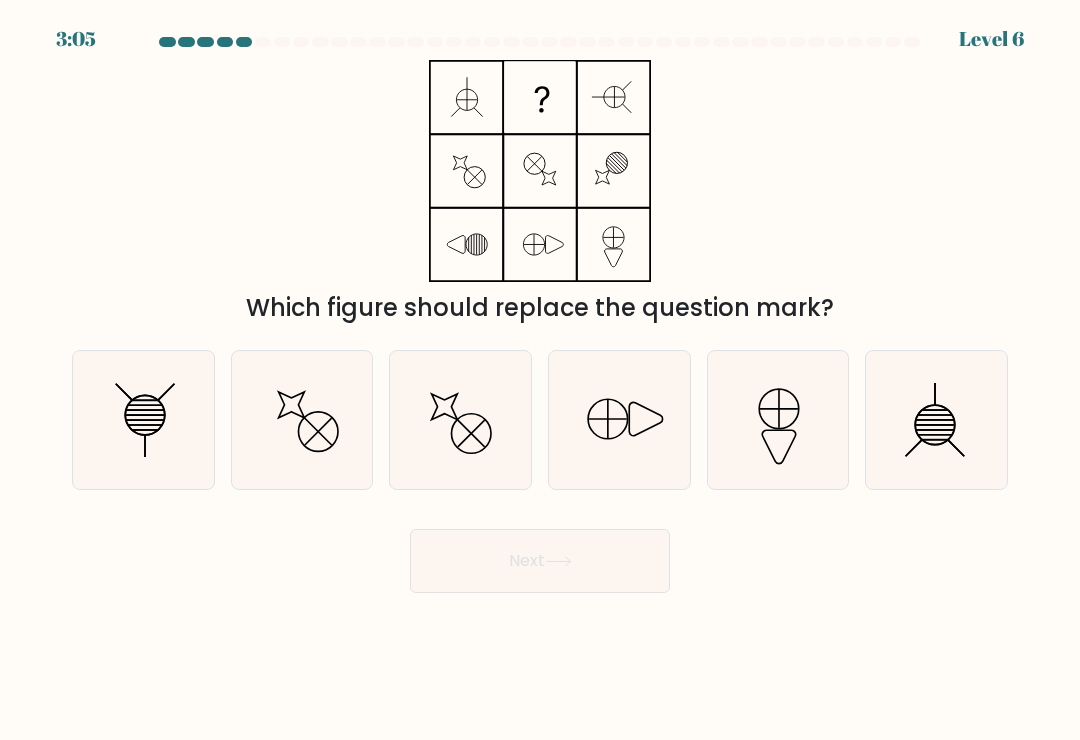 click at bounding box center (937, 420) 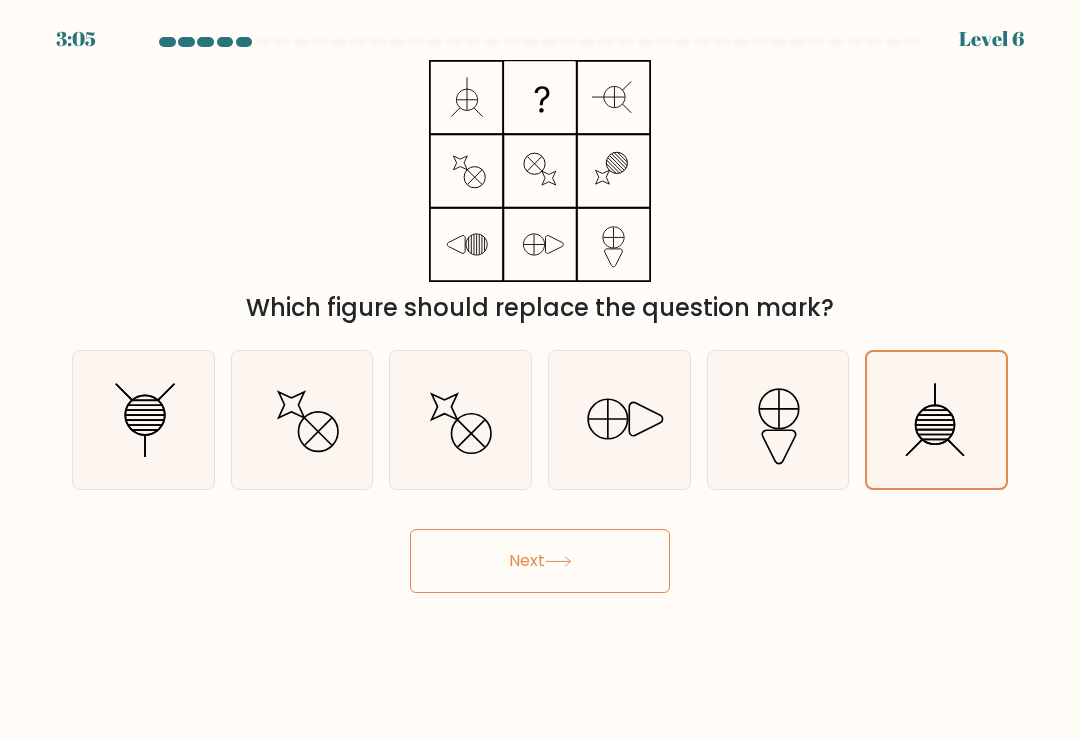 click on "Next" at bounding box center [540, 561] 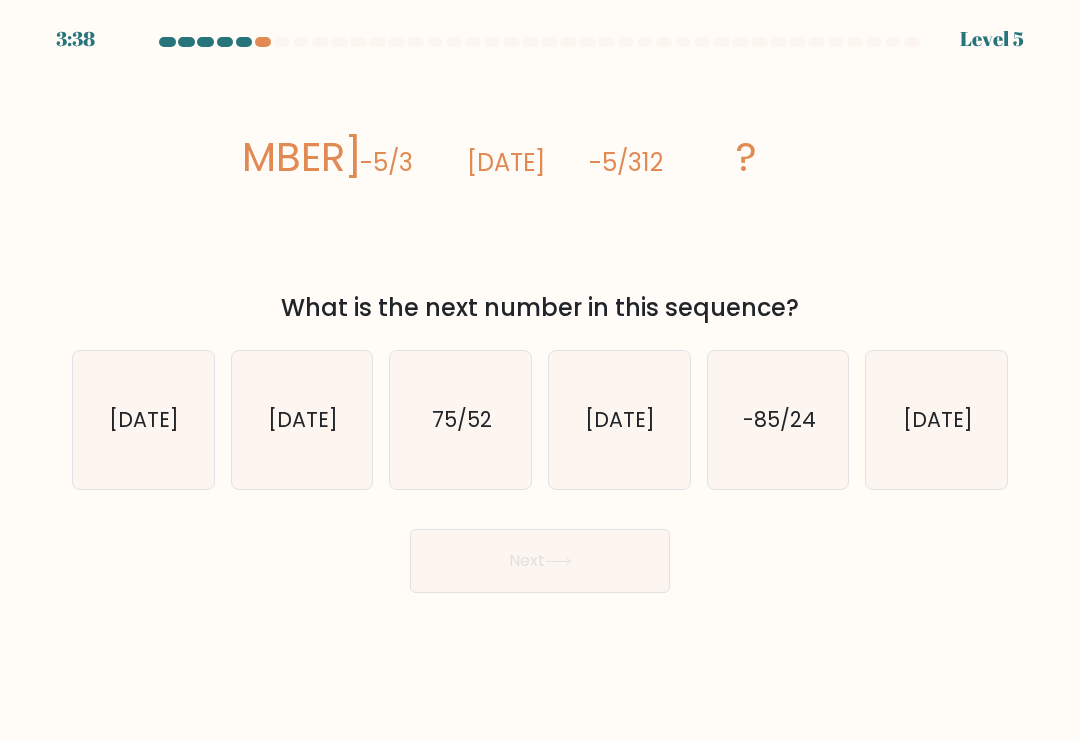 click on "-5/5616" at bounding box center [619, 420] 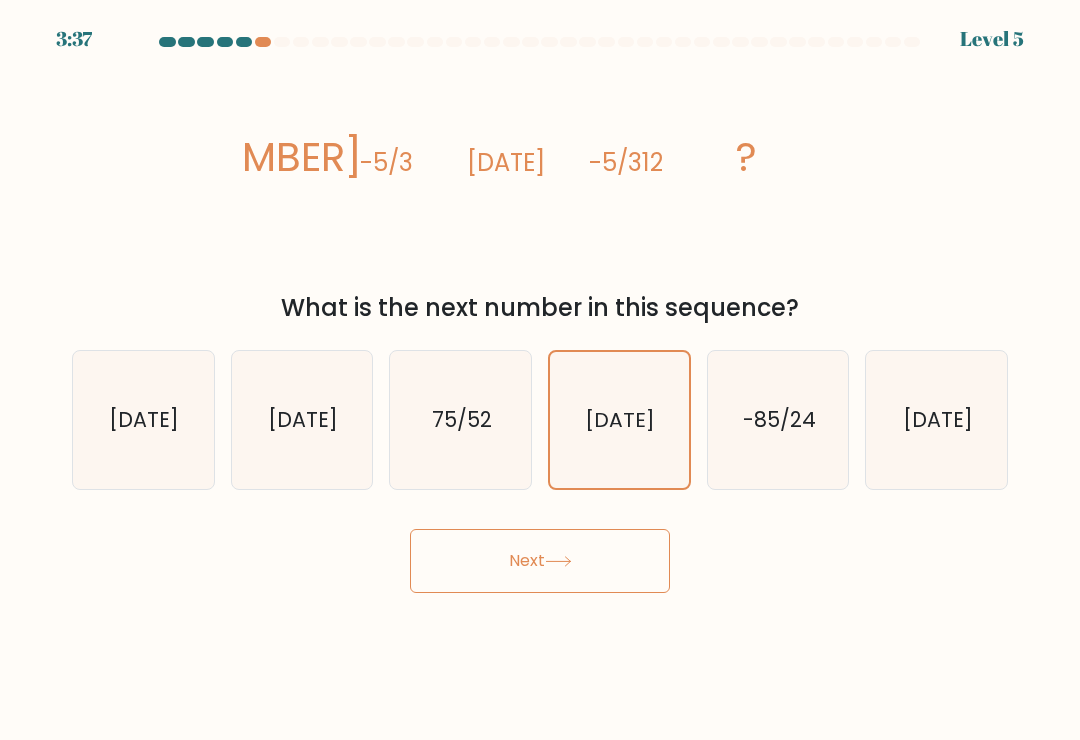 click on "Next" at bounding box center [540, 561] 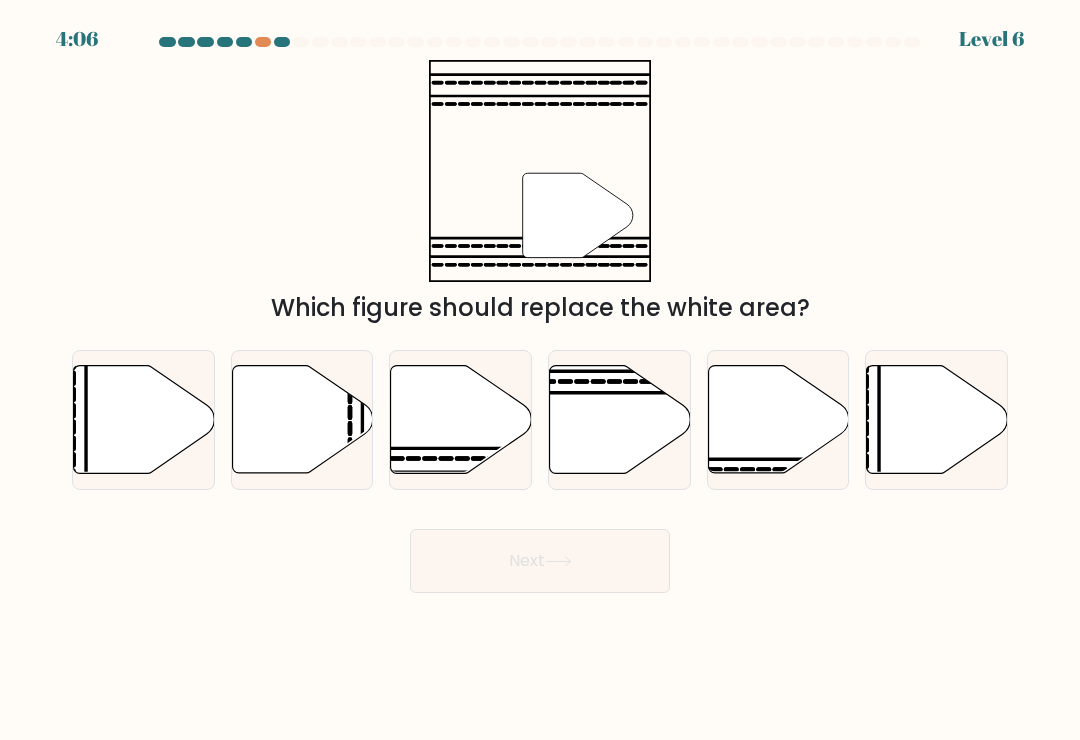click at bounding box center (461, 420) 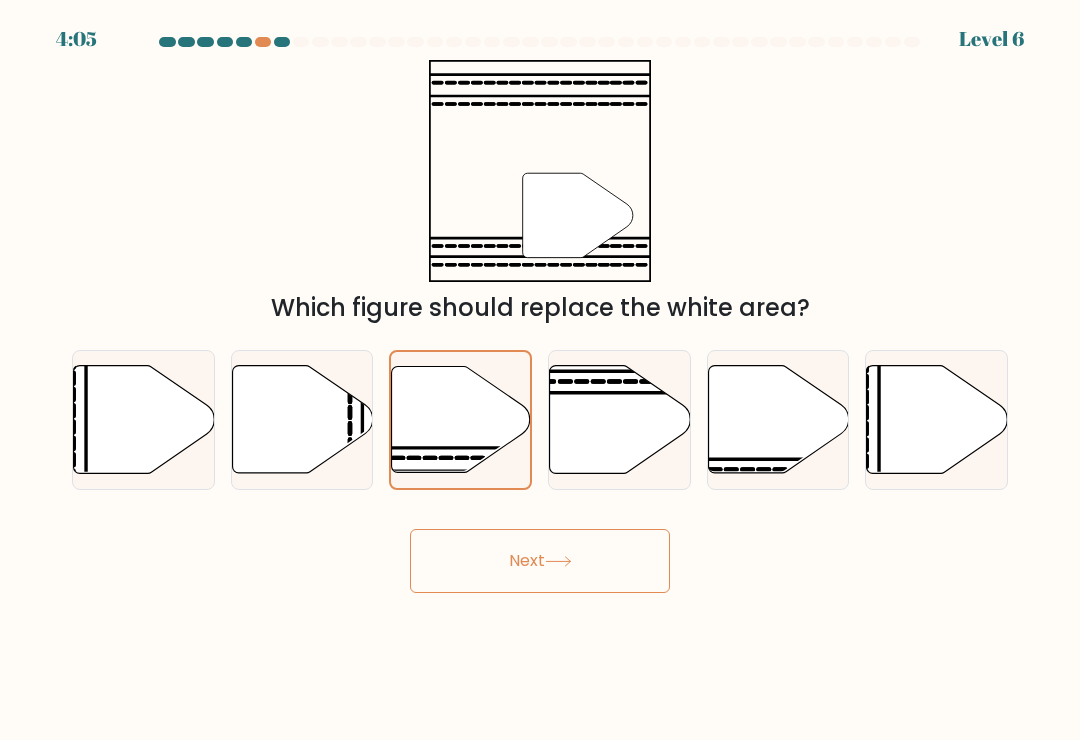 click on "Next" at bounding box center (540, 561) 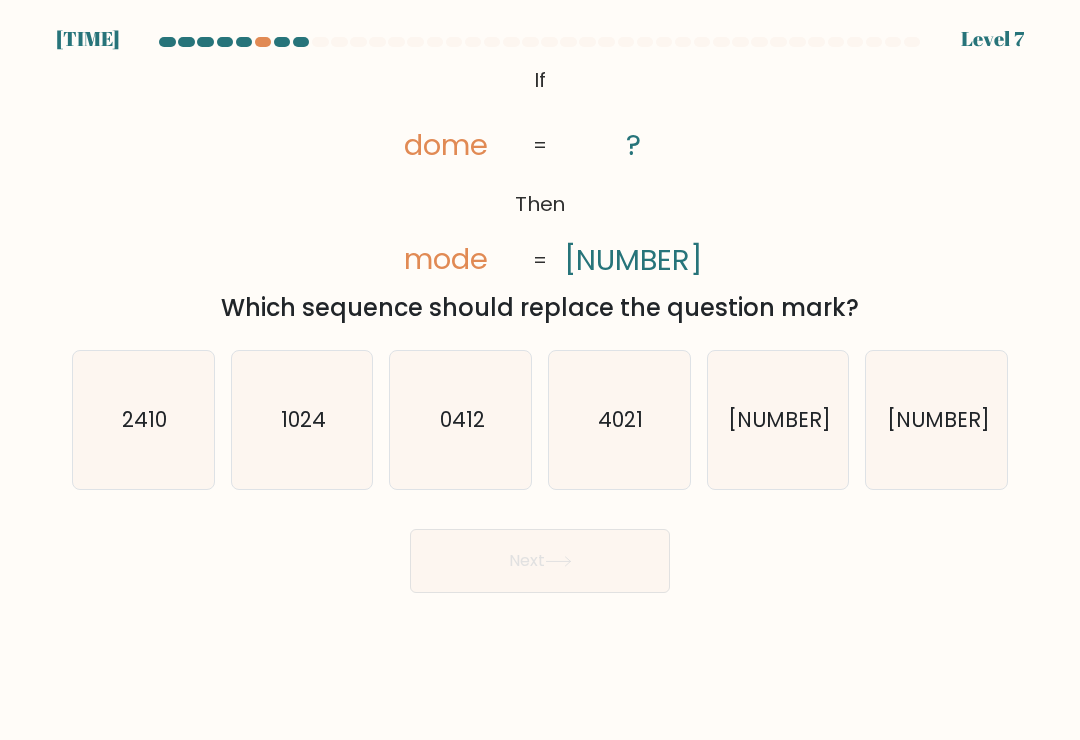 click on "2140" at bounding box center (937, 420) 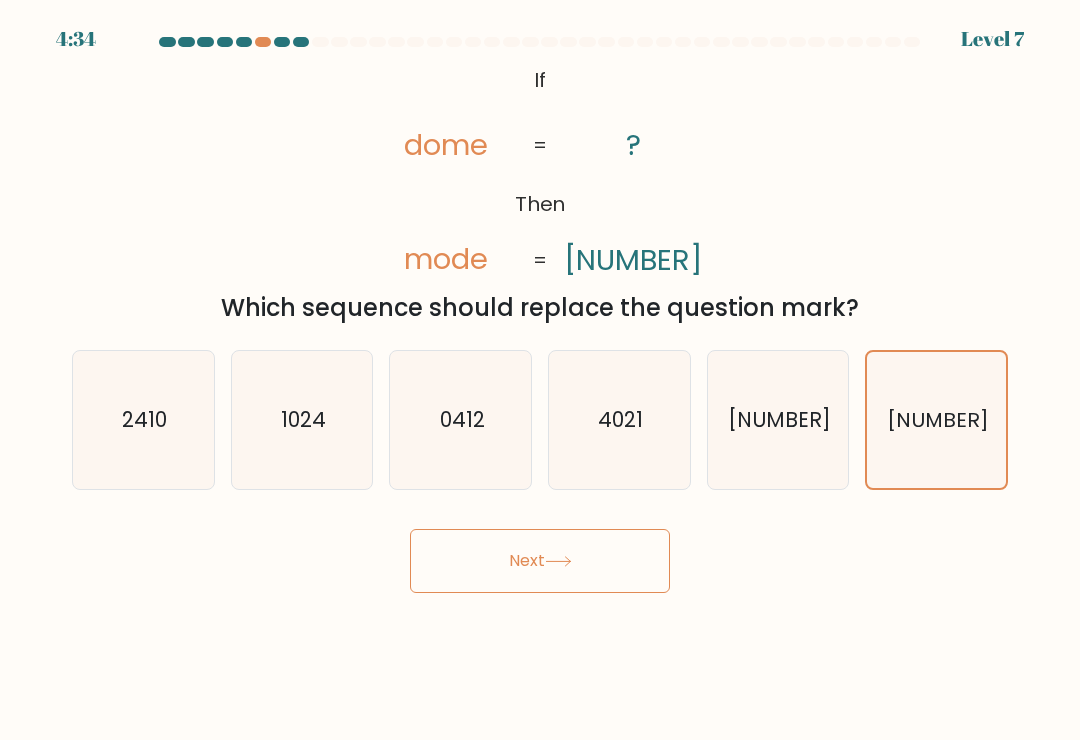 click on "Next" at bounding box center [540, 561] 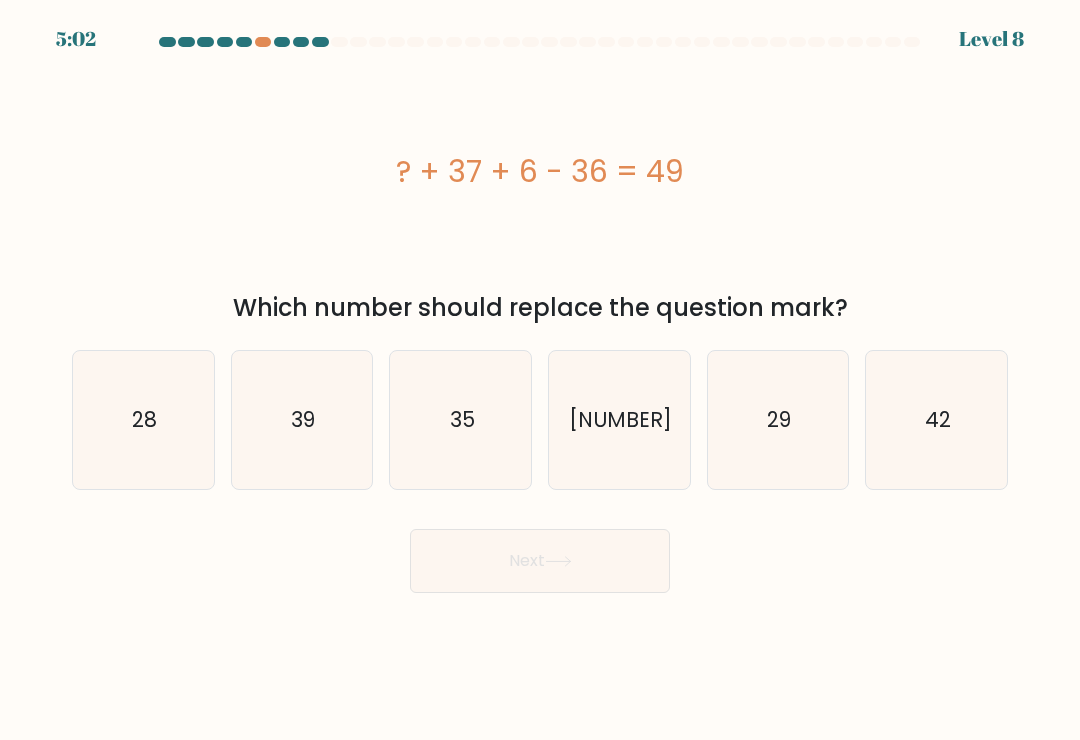 click on "42" at bounding box center [937, 420] 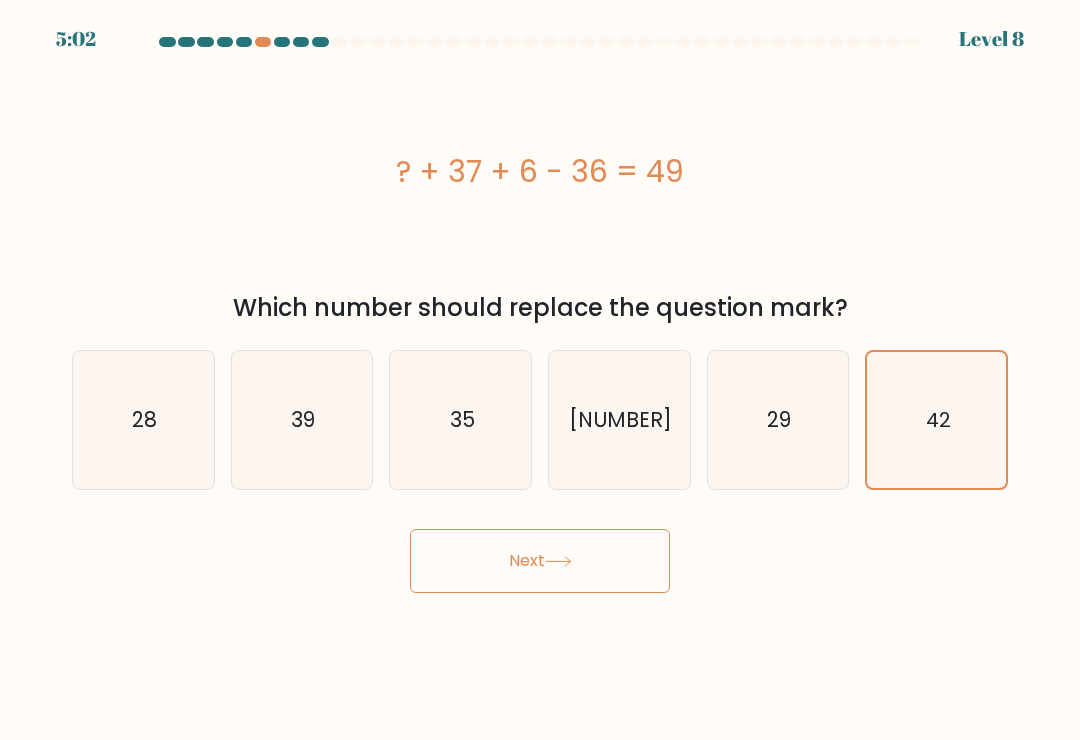click on "Next" at bounding box center [540, 561] 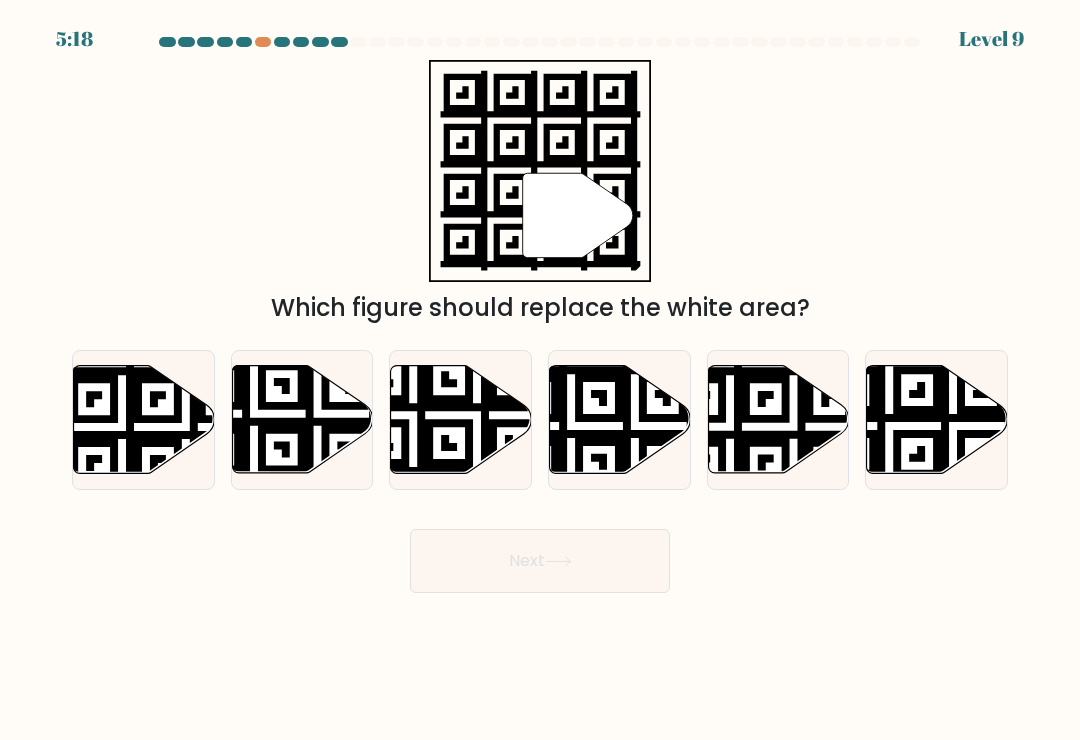click at bounding box center [937, 420] 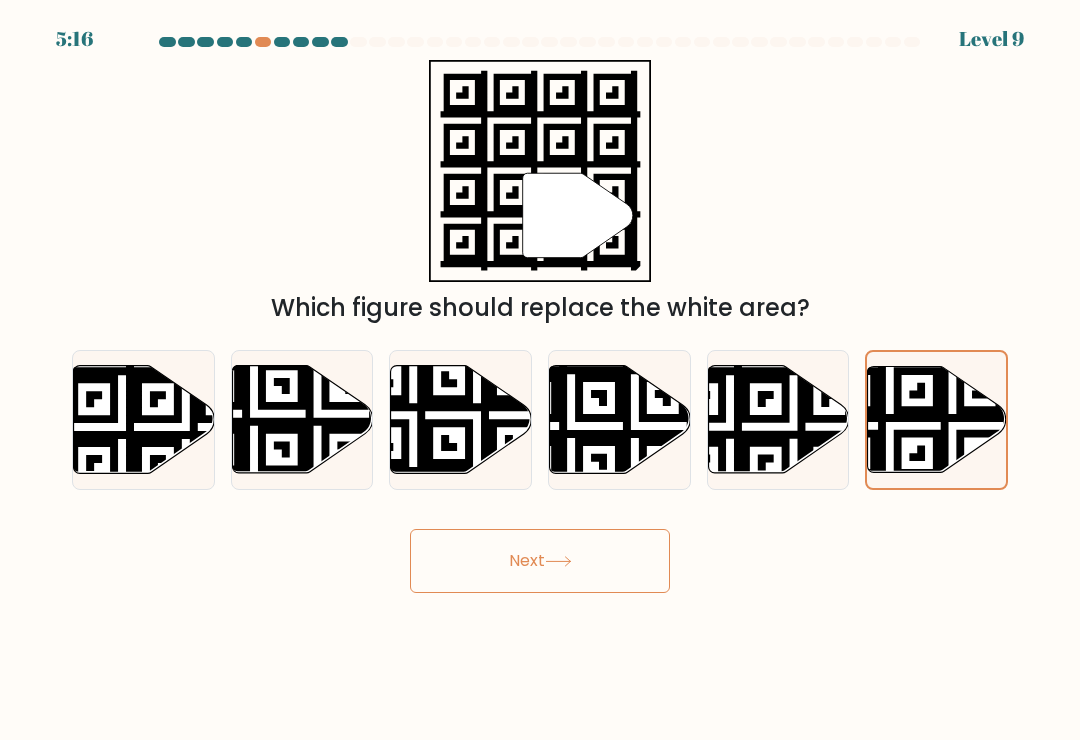 click on "Next" at bounding box center [540, 561] 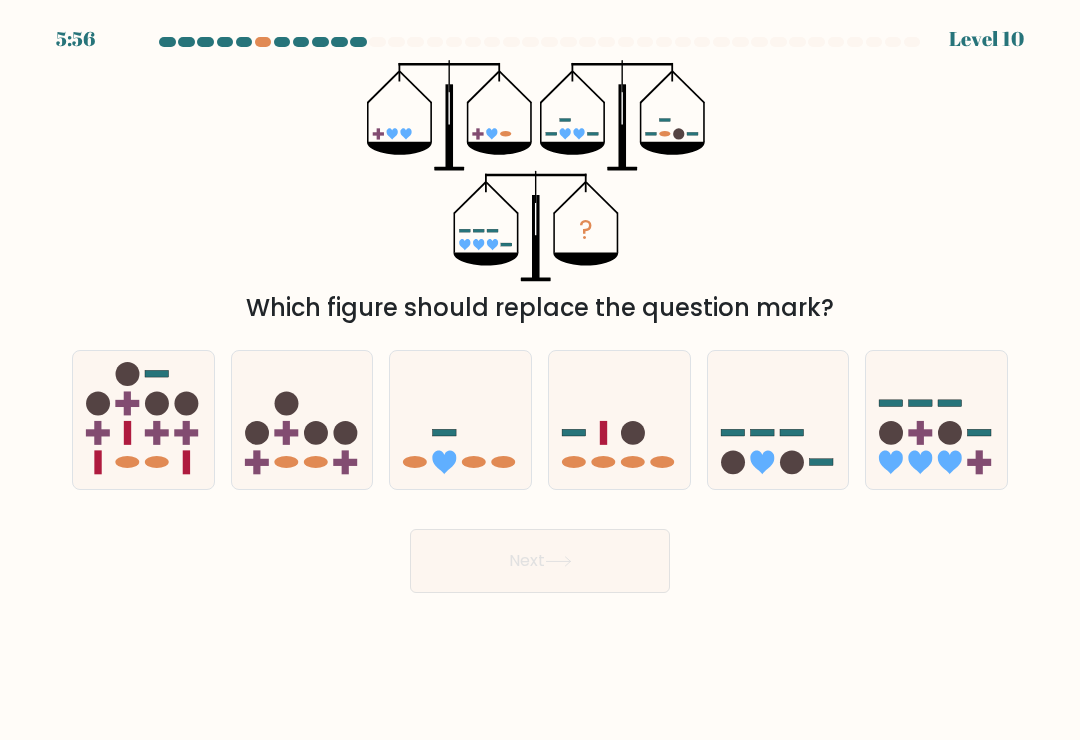 click at bounding box center [157, 403] 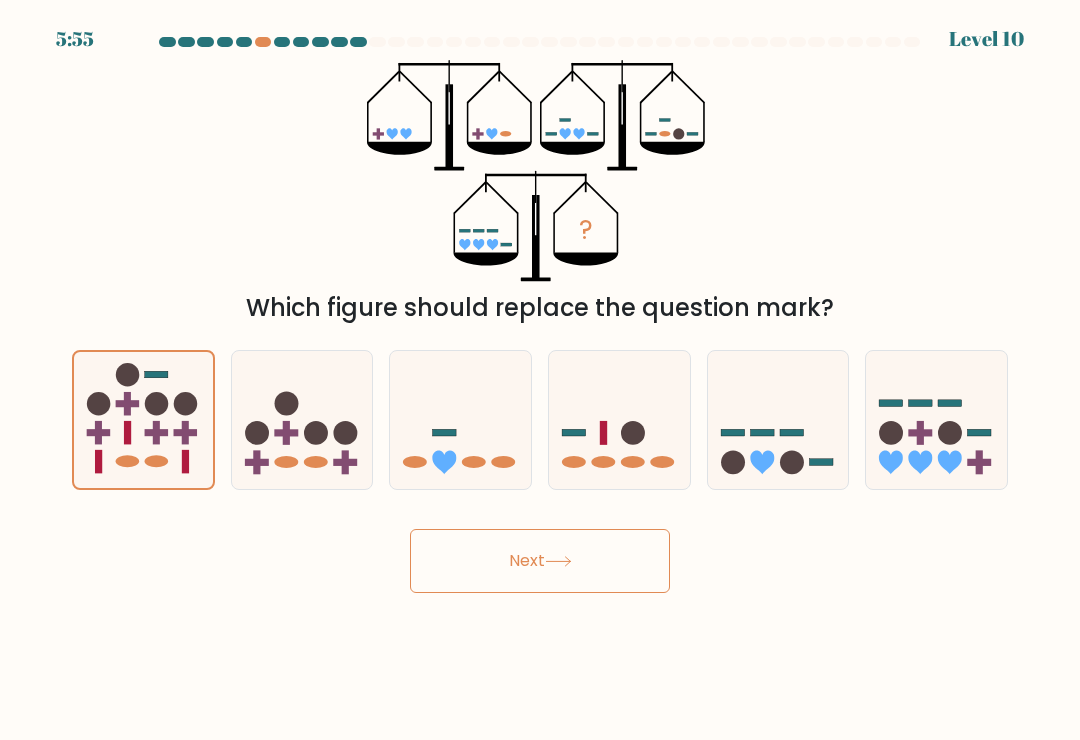 click at bounding box center [316, 433] 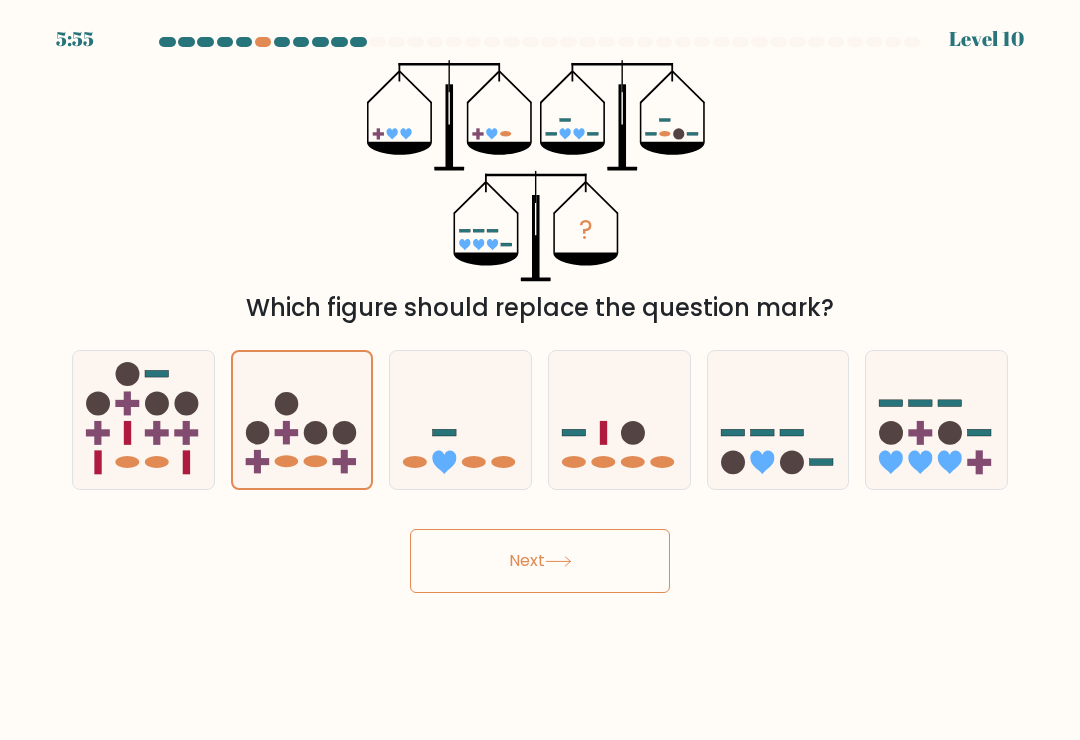 click on "Next" at bounding box center [540, 561] 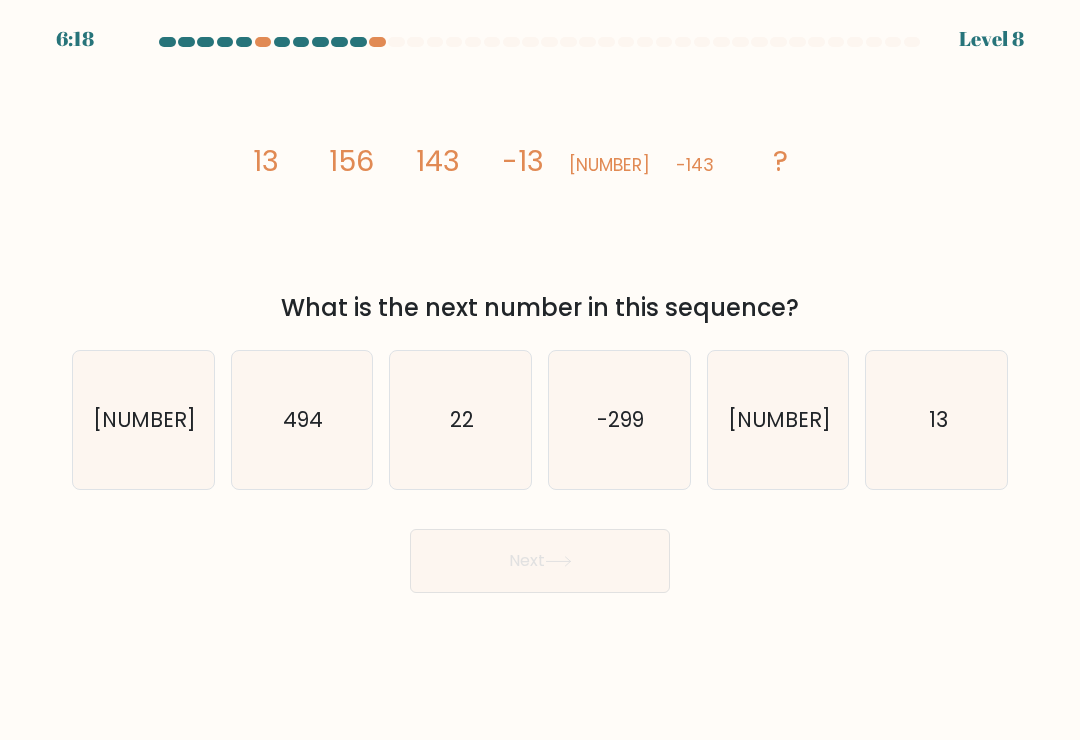 click on "13" at bounding box center [937, 420] 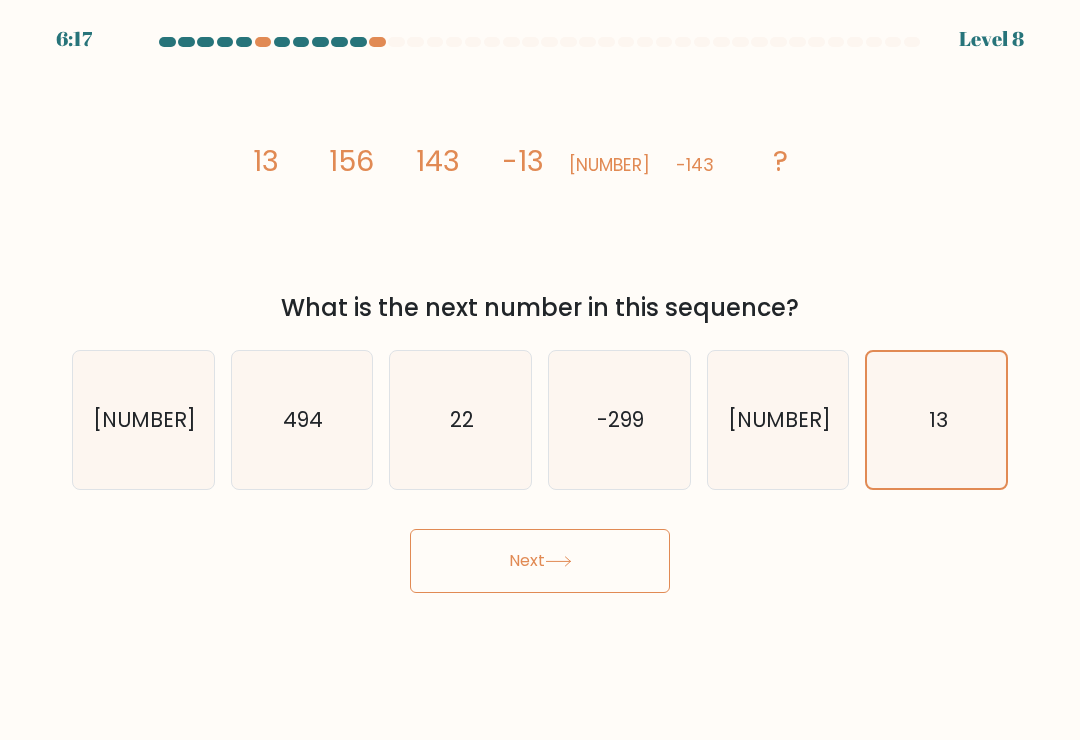 click on "Next" at bounding box center [540, 561] 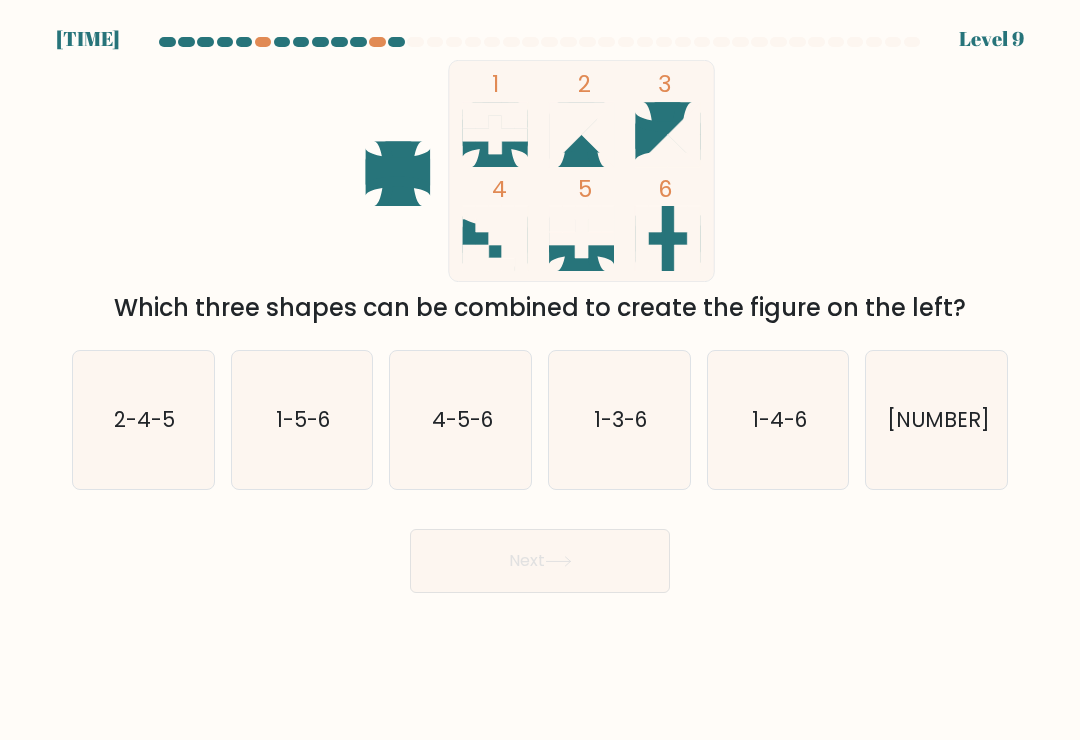click on "1-5-6" at bounding box center [302, 420] 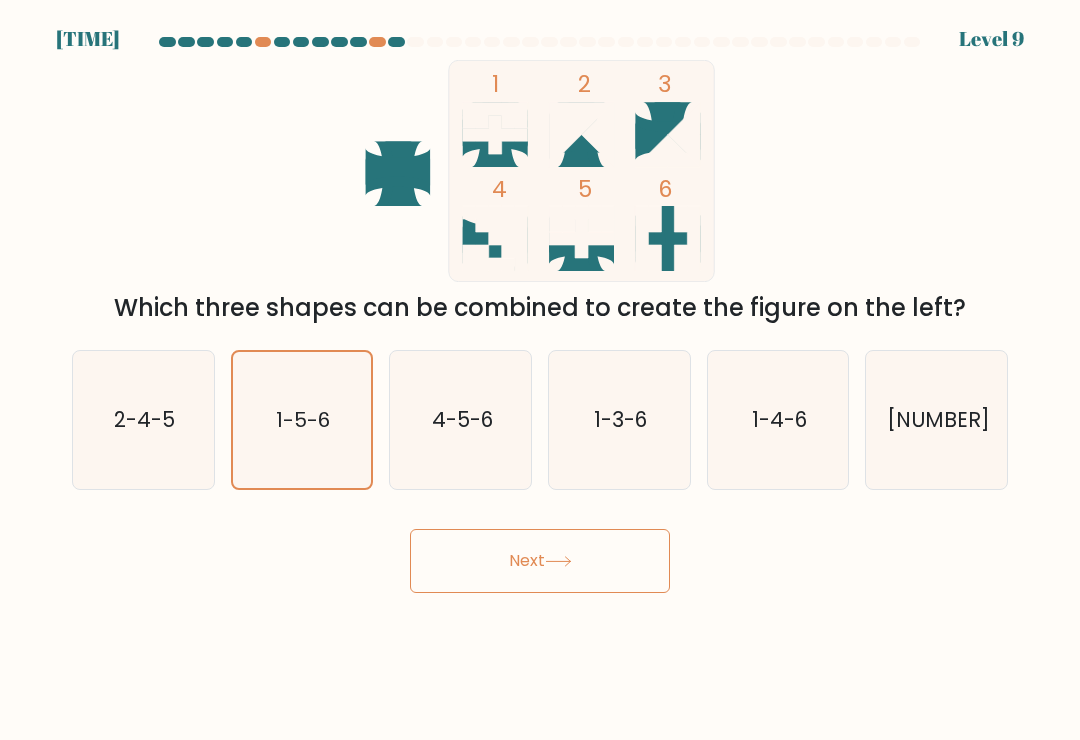 click on "Next" at bounding box center [540, 561] 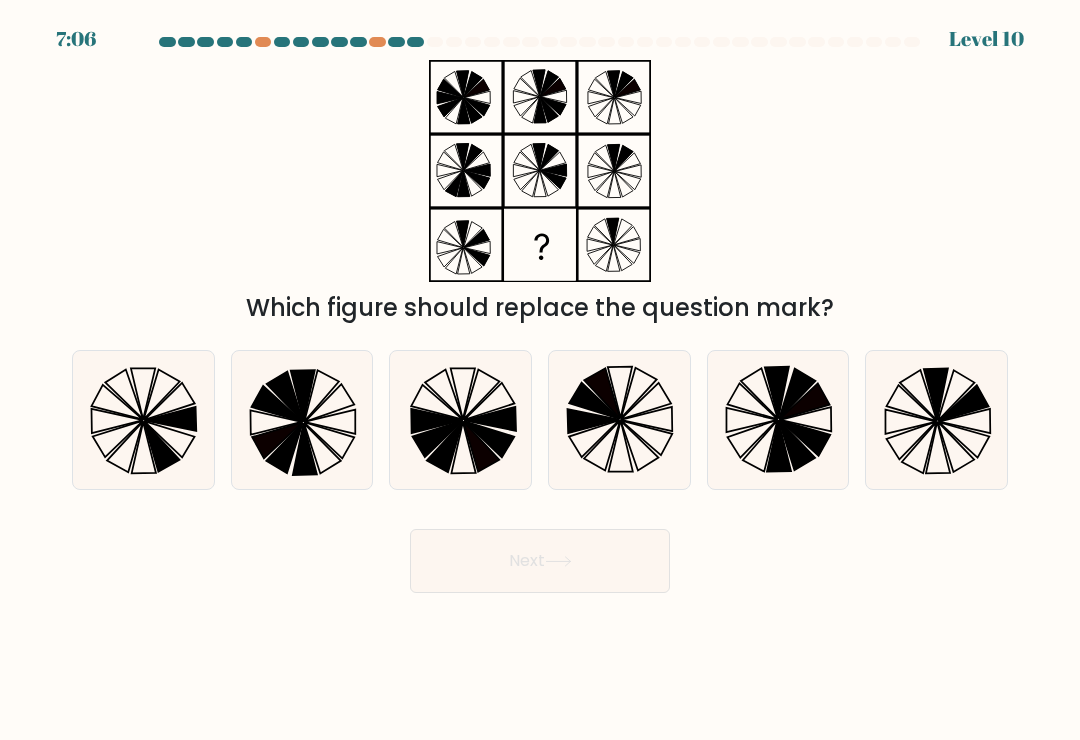 click at bounding box center (937, 420) 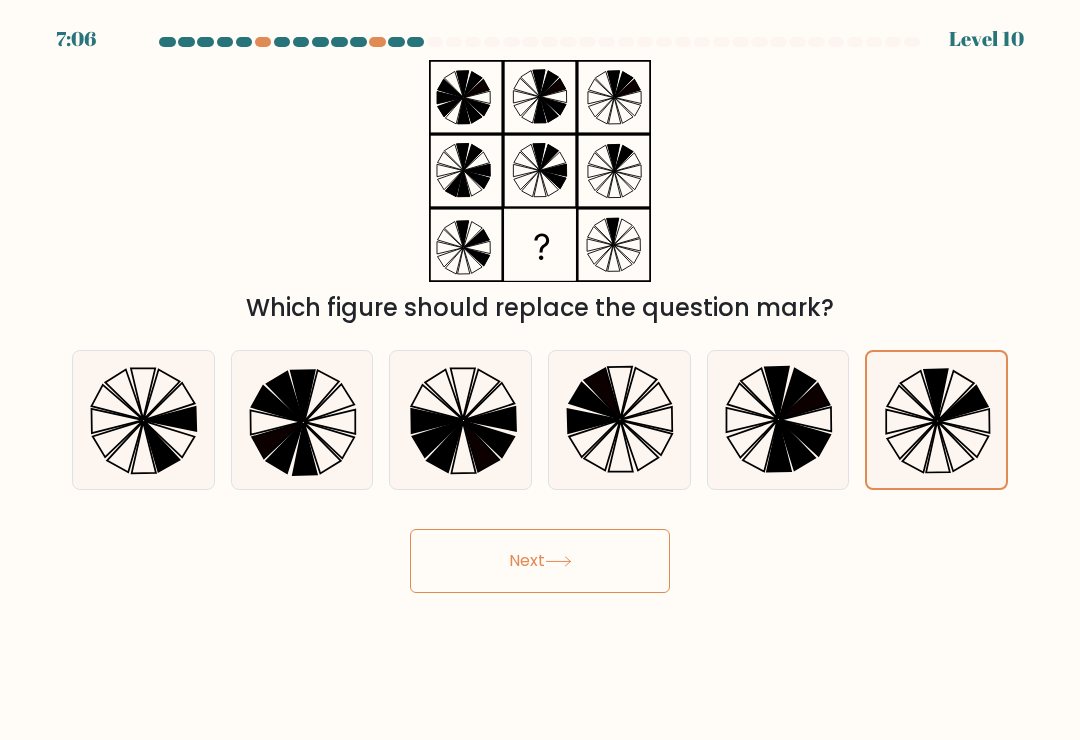 click on "Next" at bounding box center (540, 561) 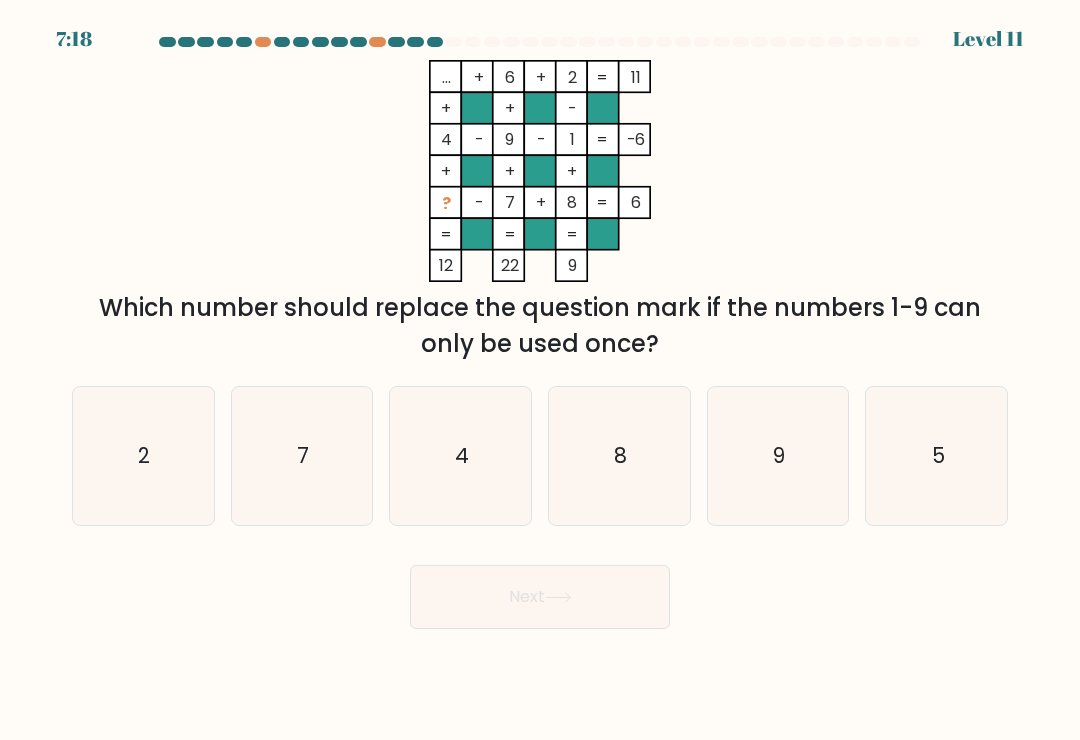 click on "5" at bounding box center (937, 456) 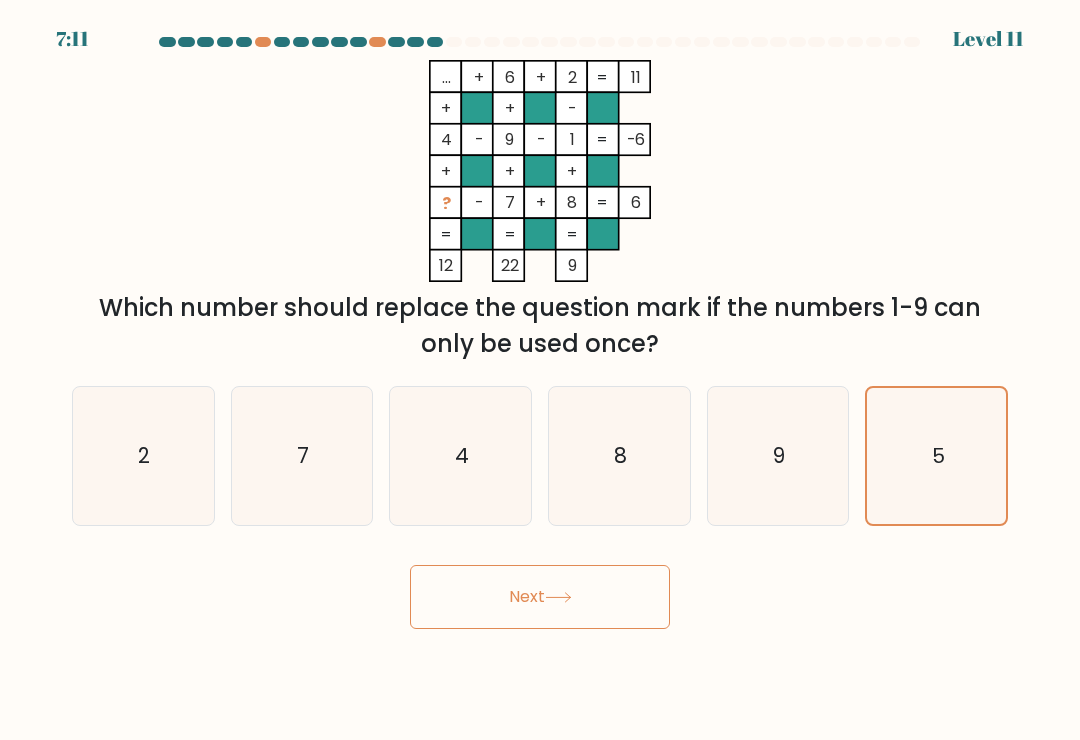 click on "Next" at bounding box center [540, 597] 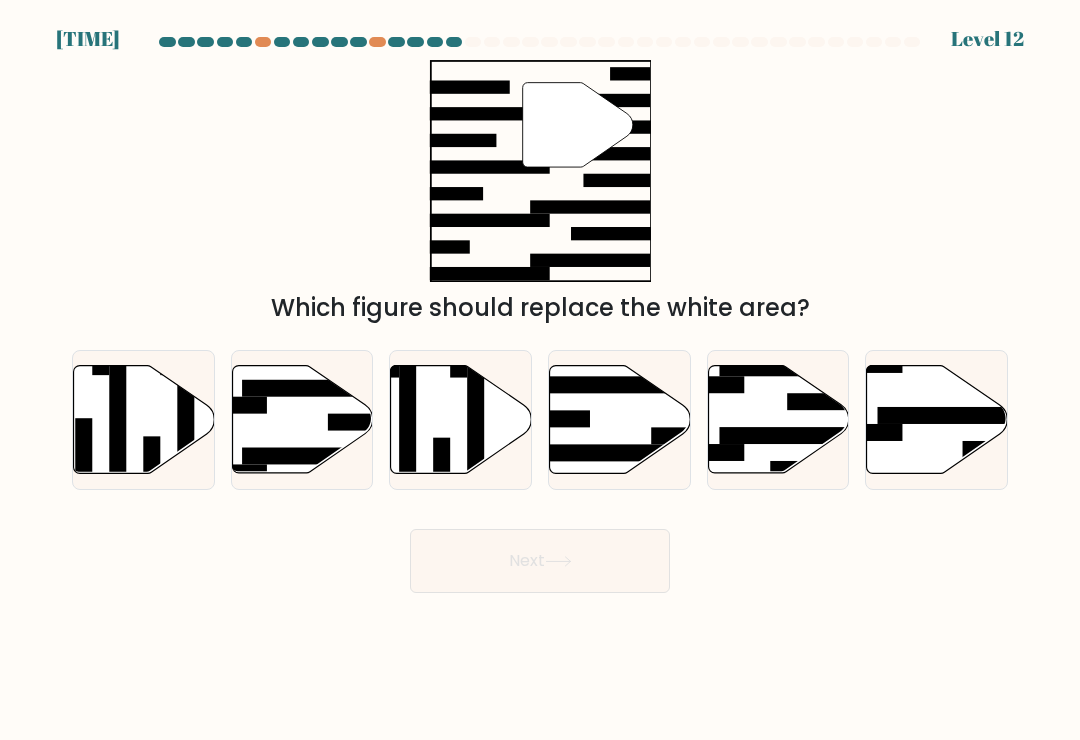 click at bounding box center (318, 456) 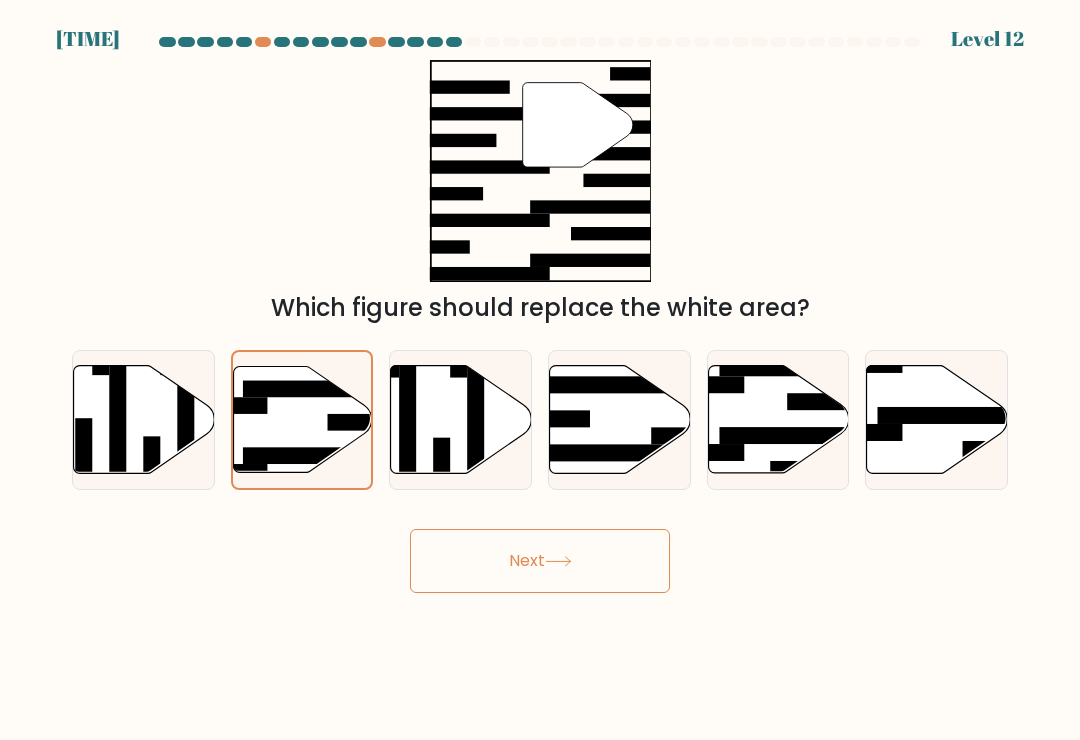click on "Next" at bounding box center (540, 561) 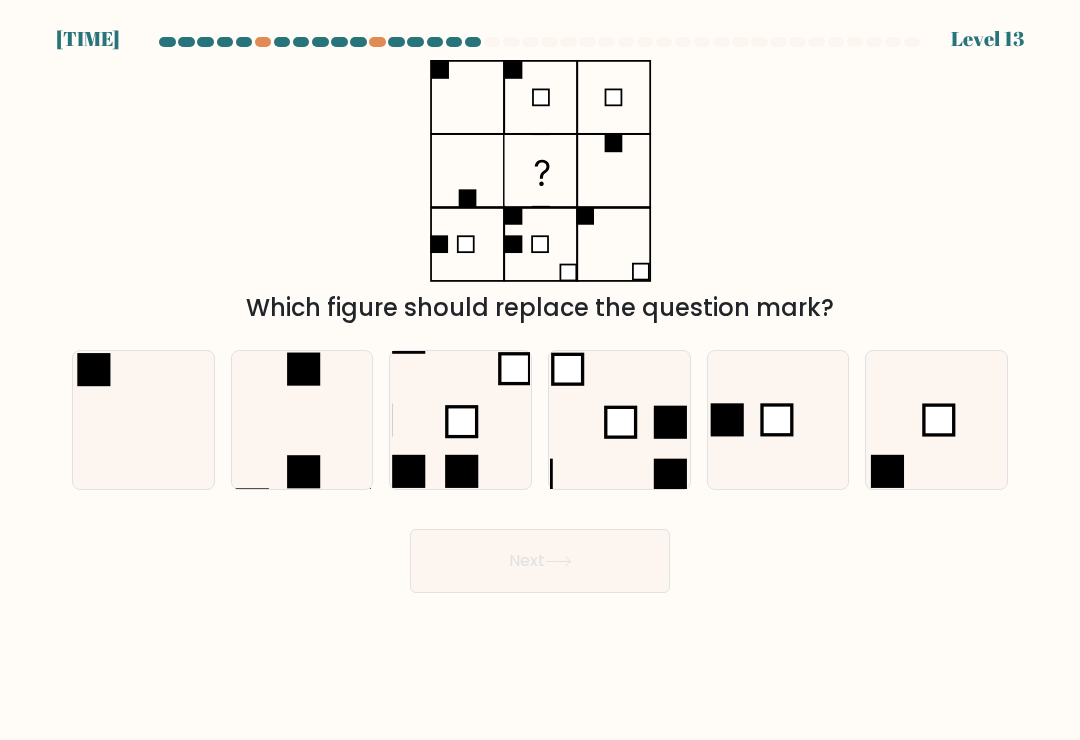 click at bounding box center (302, 420) 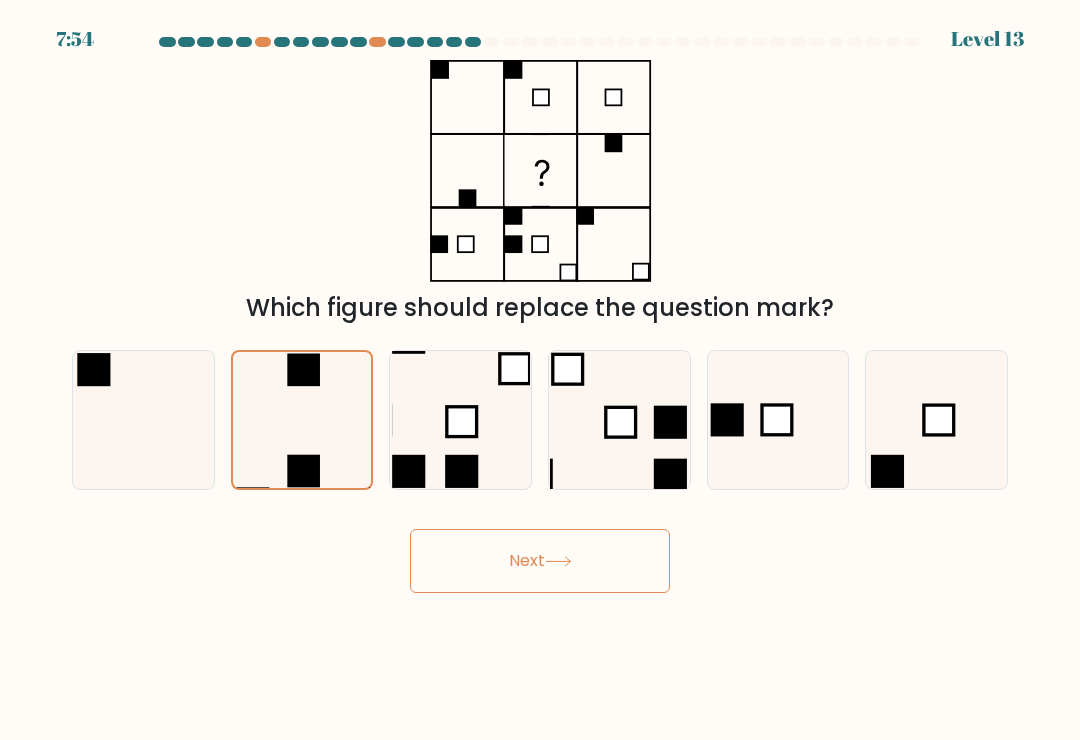 click on "Next" at bounding box center [540, 561] 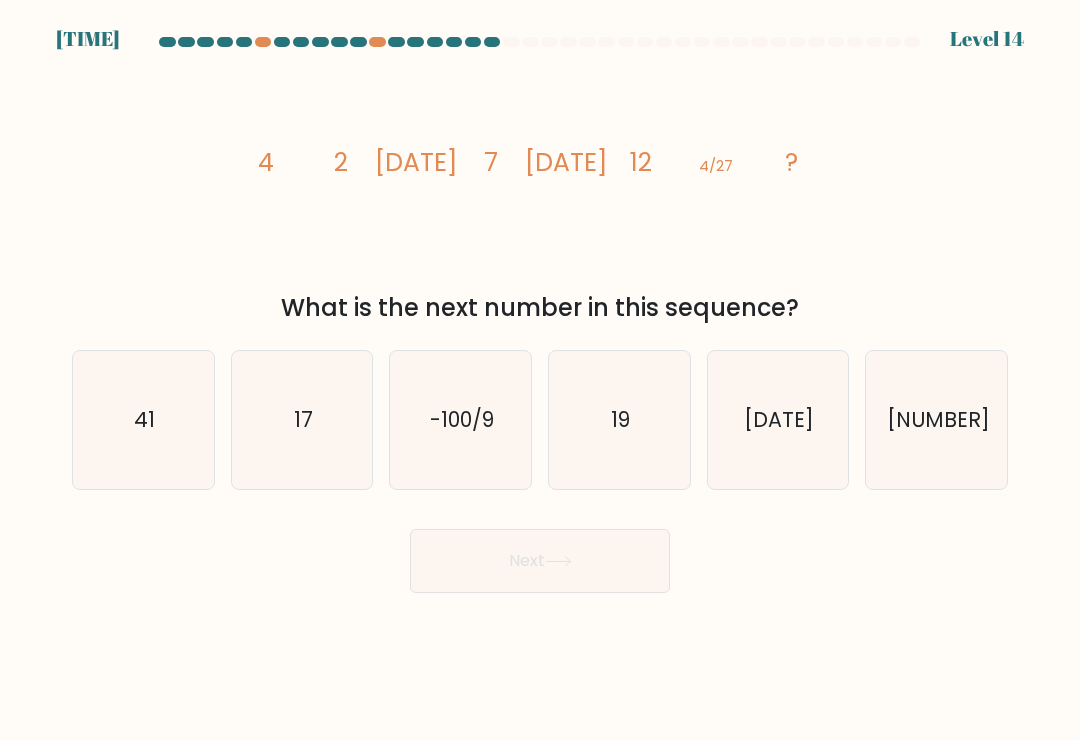 click on "17" at bounding box center (302, 420) 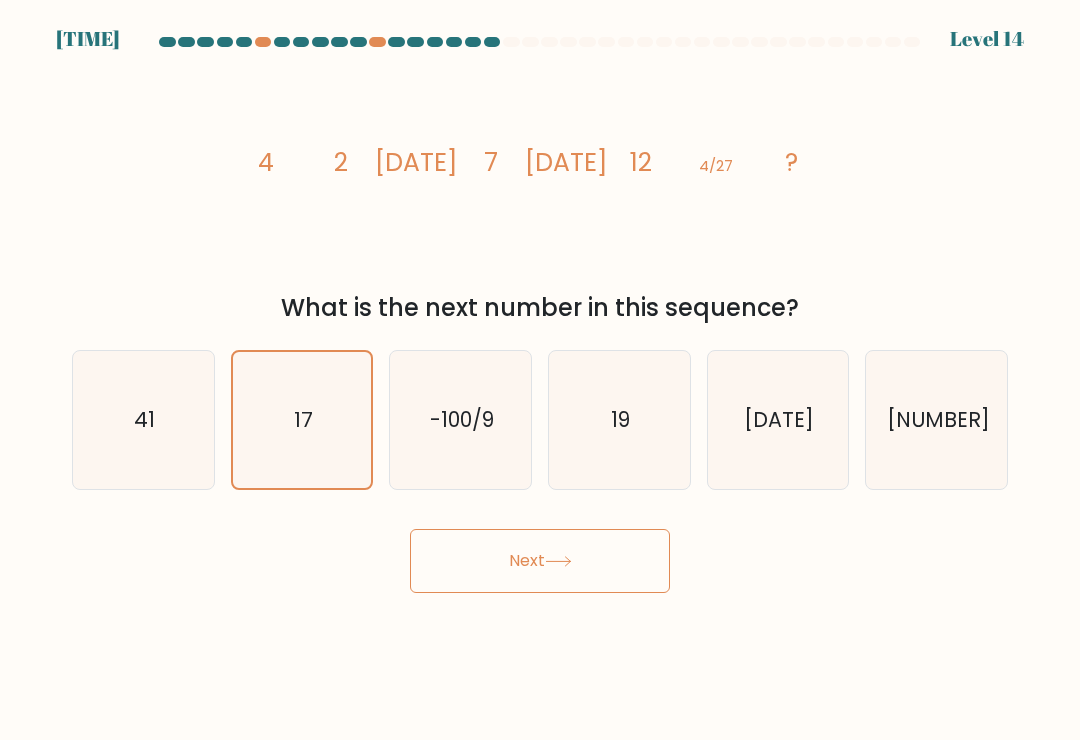click on "Next" at bounding box center (540, 561) 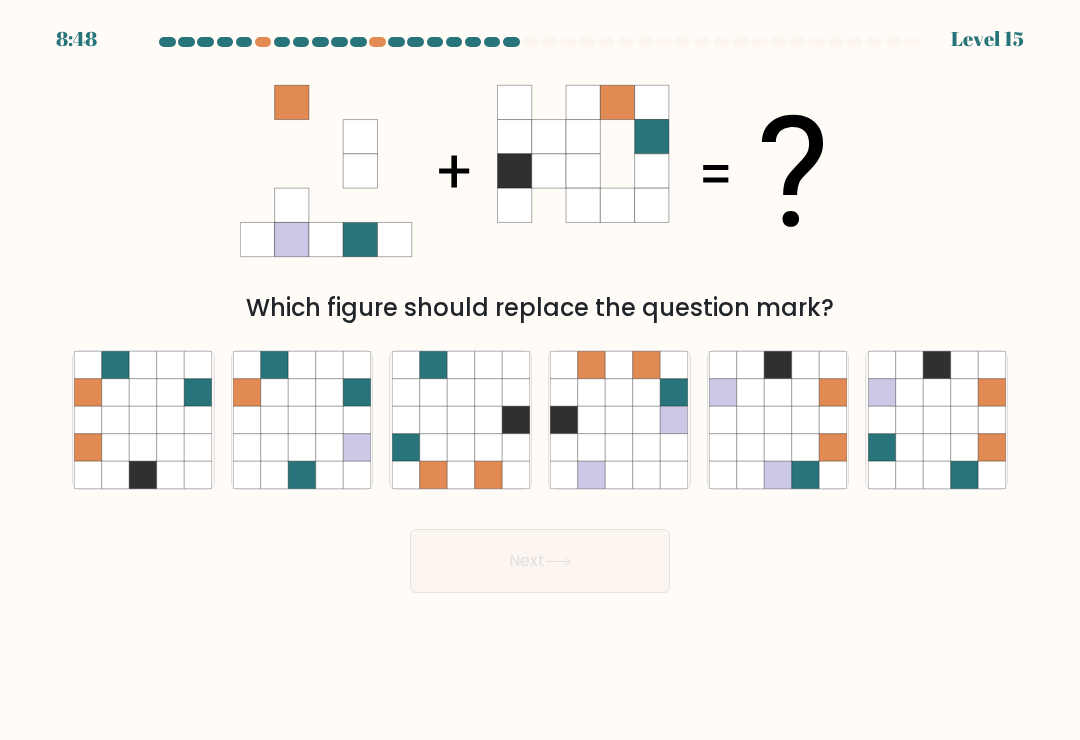 click at bounding box center [674, 447] 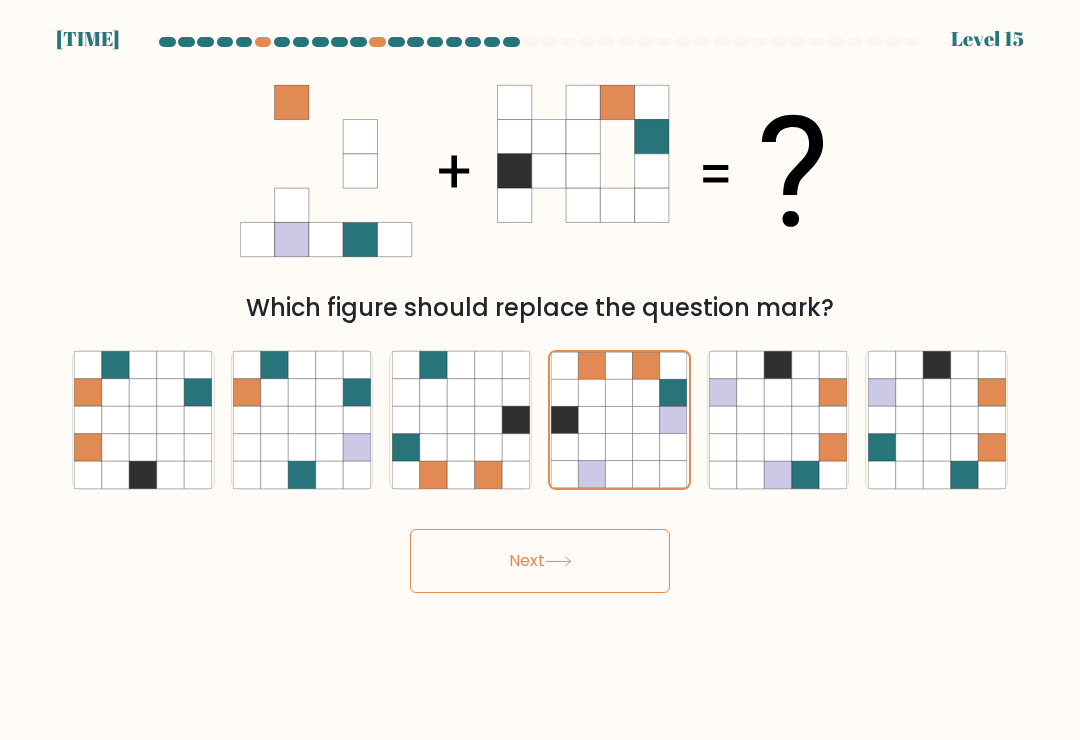 click on "Next" at bounding box center [540, 561] 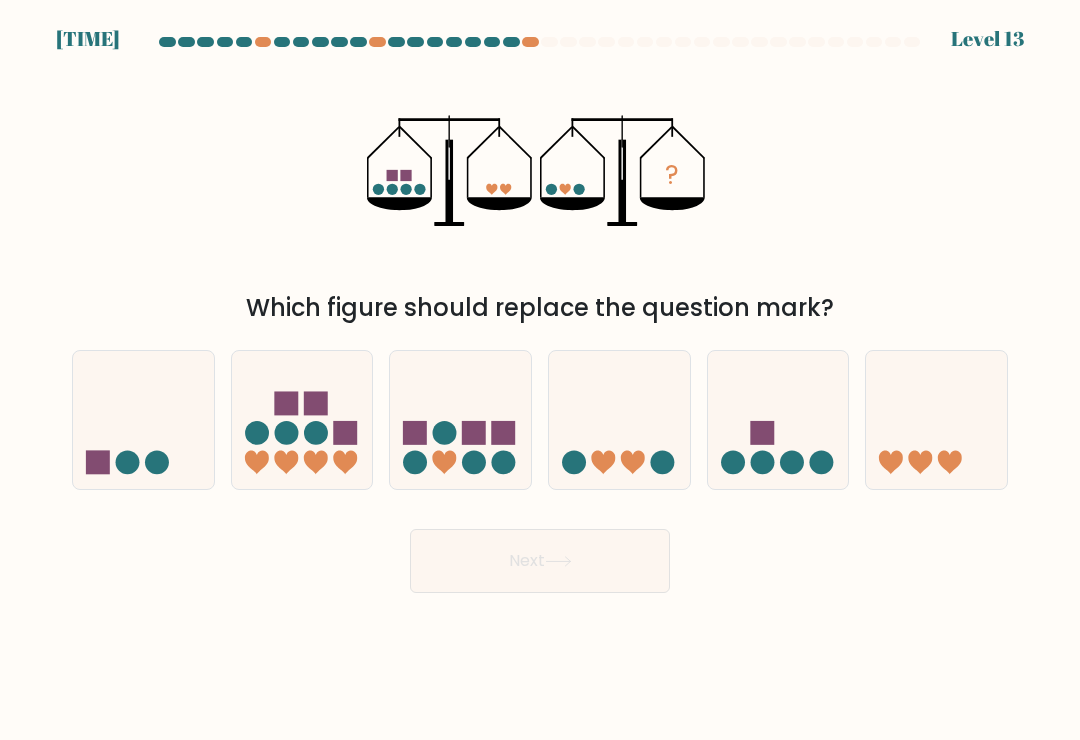 click at bounding box center [778, 420] 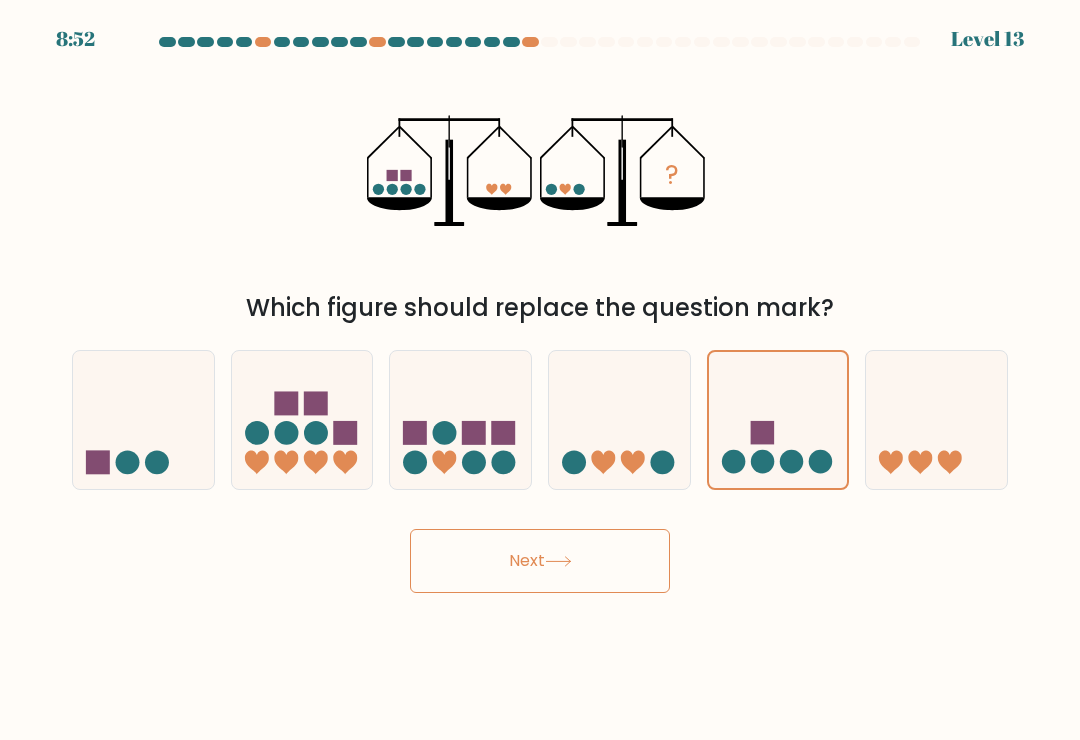 click on "Next" at bounding box center [540, 561] 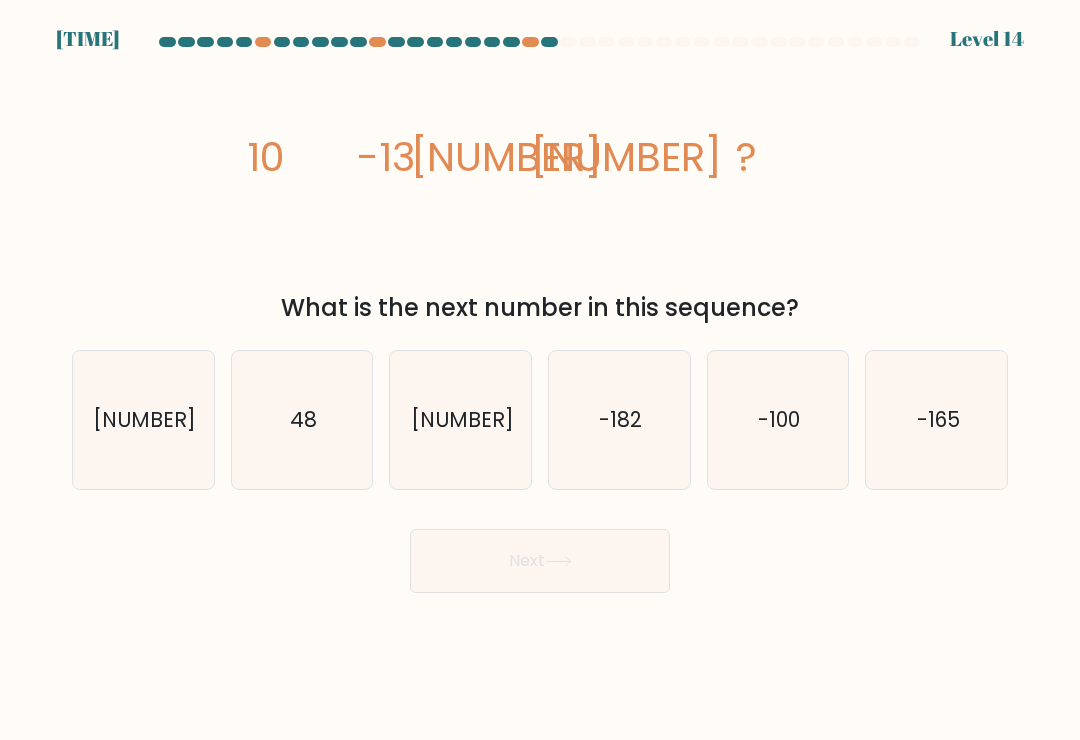 click on "-182" at bounding box center [619, 420] 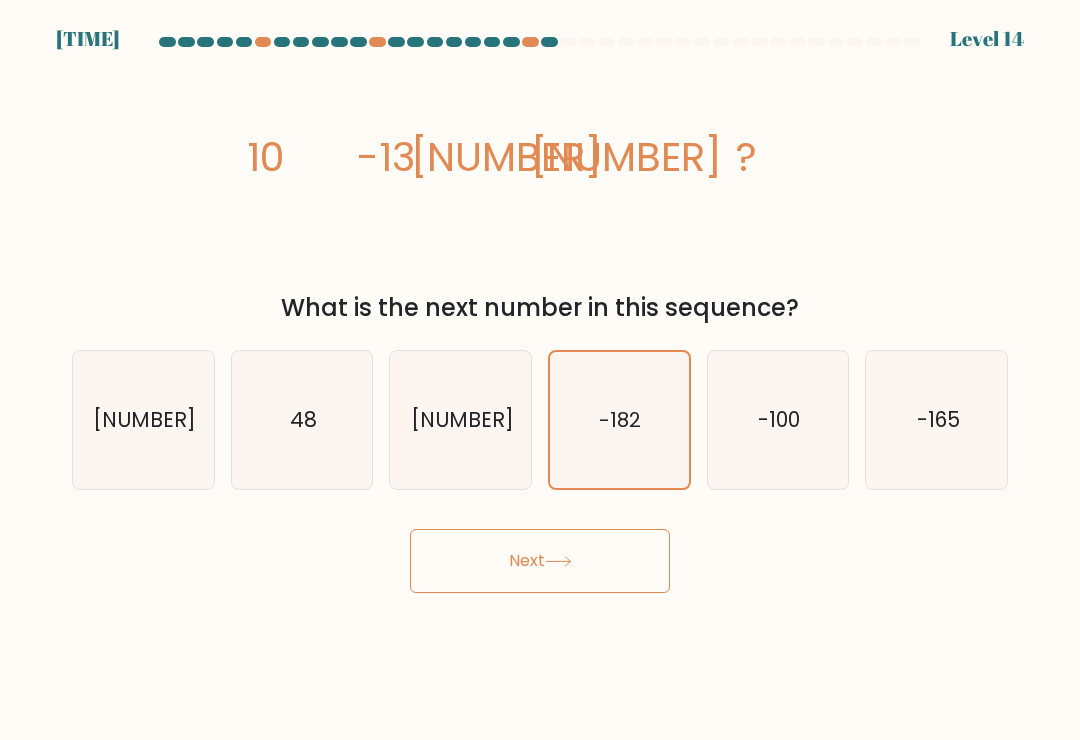 click on "9:19
Level 14" at bounding box center [540, 370] 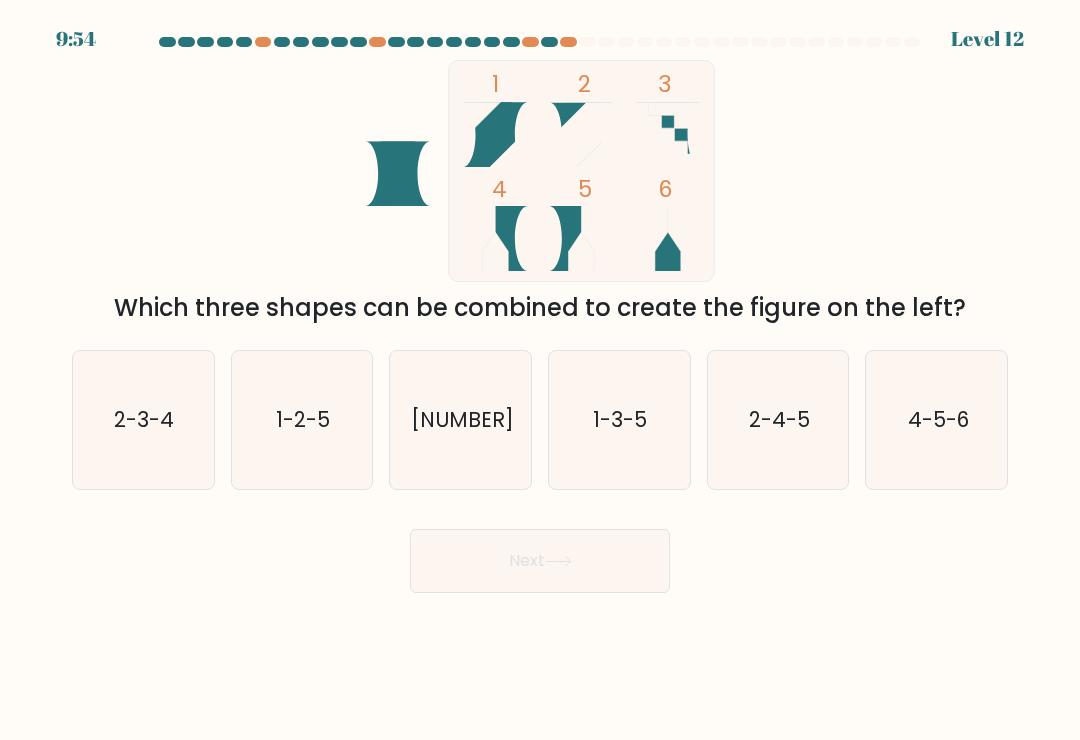 click on "4-5-6" at bounding box center [937, 419] 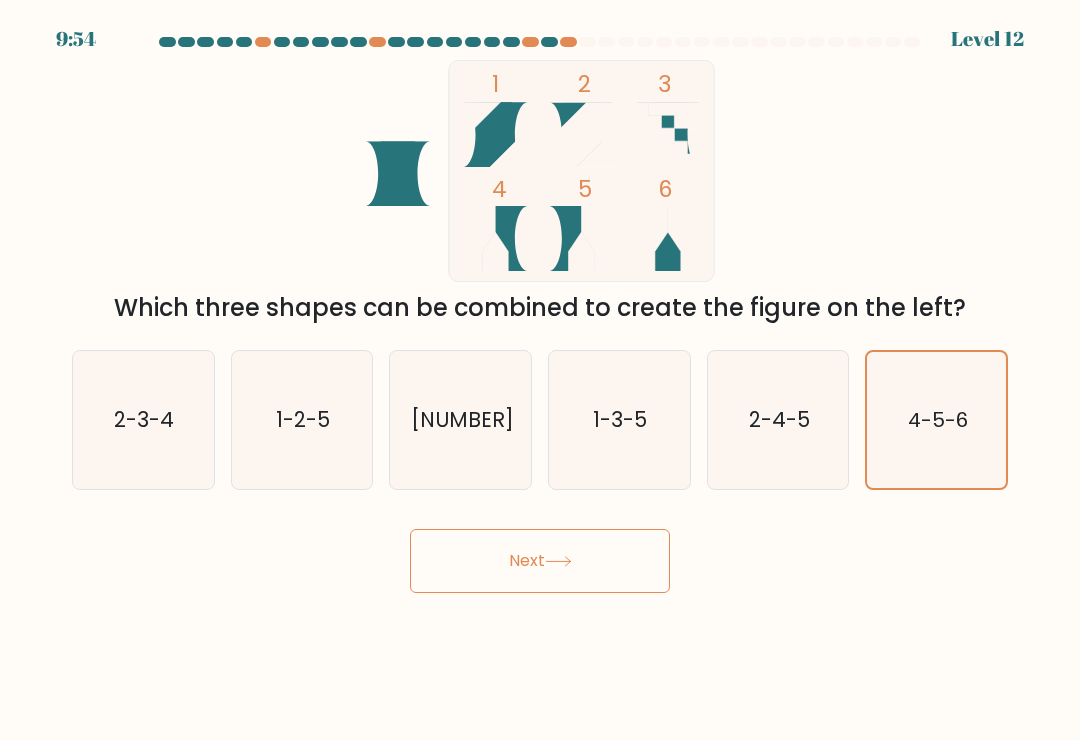 click on "Next" at bounding box center [540, 561] 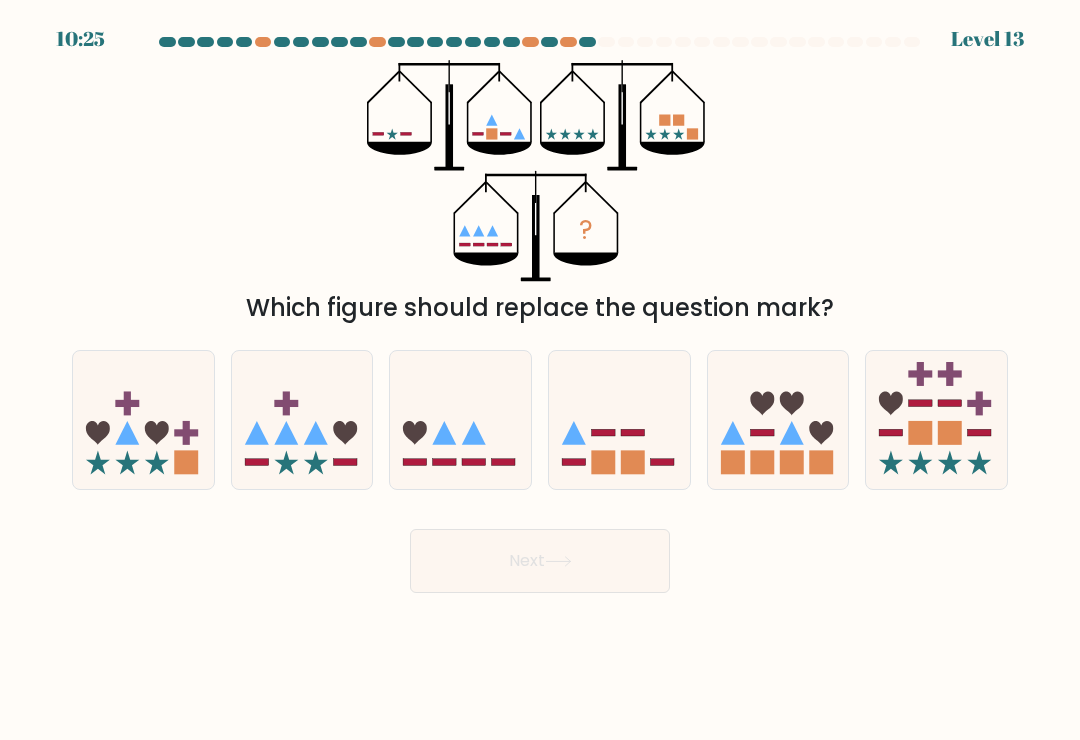 click on "10:25
Level 13" at bounding box center (540, 370) 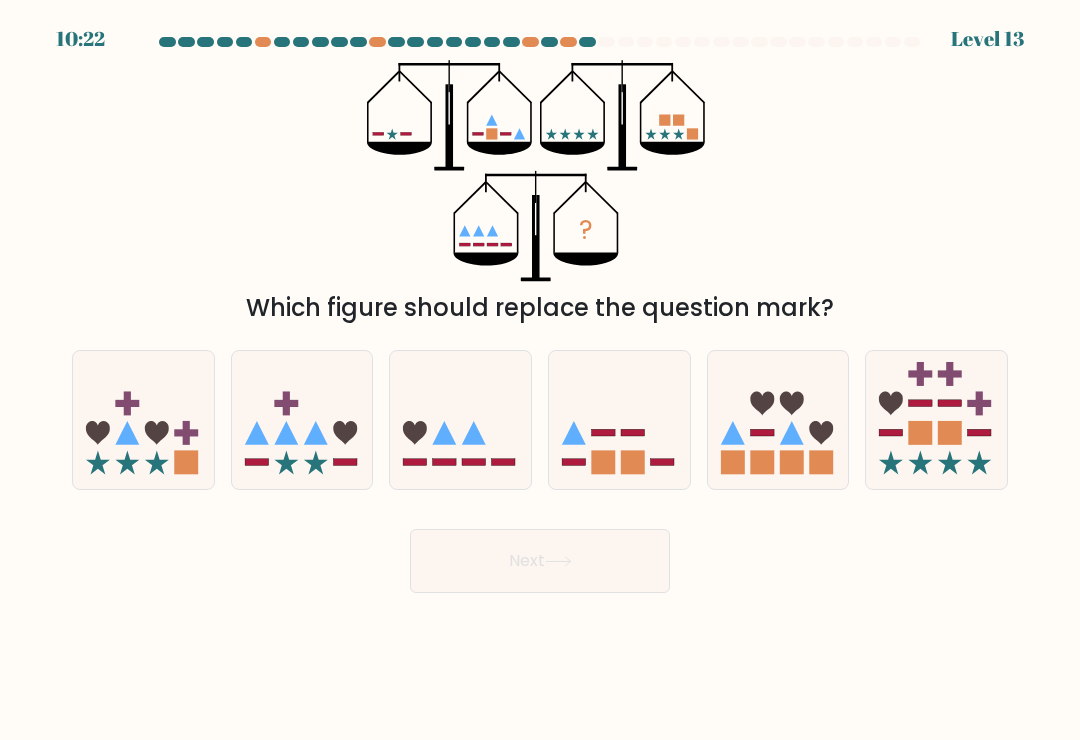 click on "10:22
Level 13" at bounding box center (540, 370) 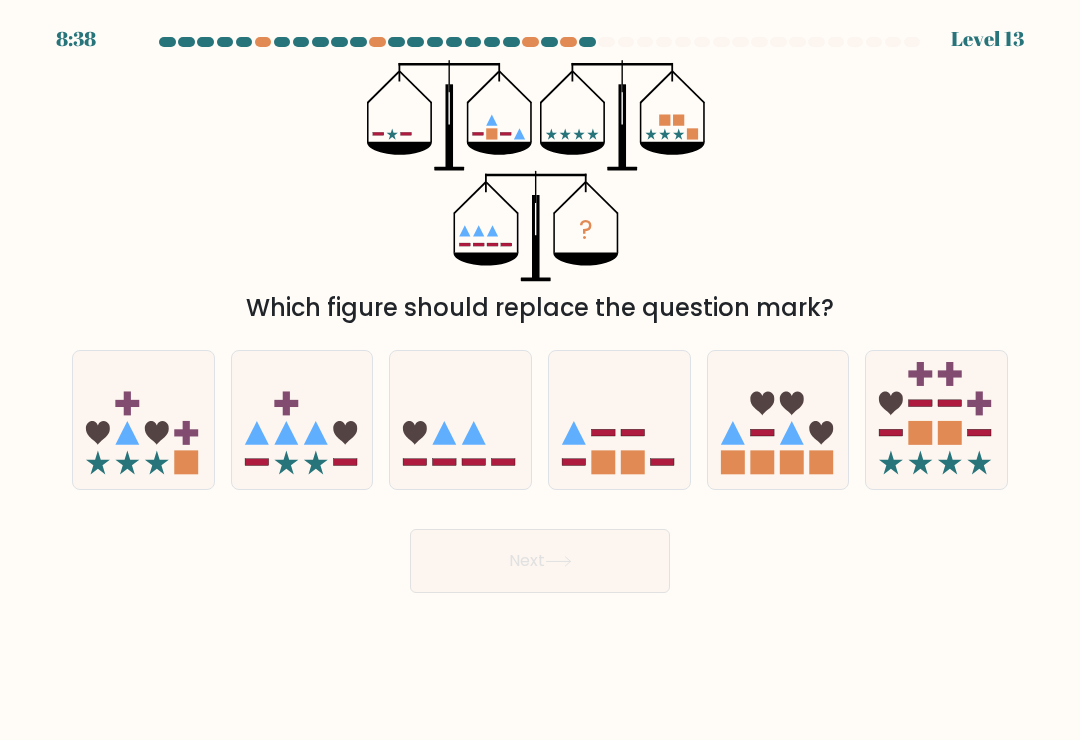 click at bounding box center [778, 420] 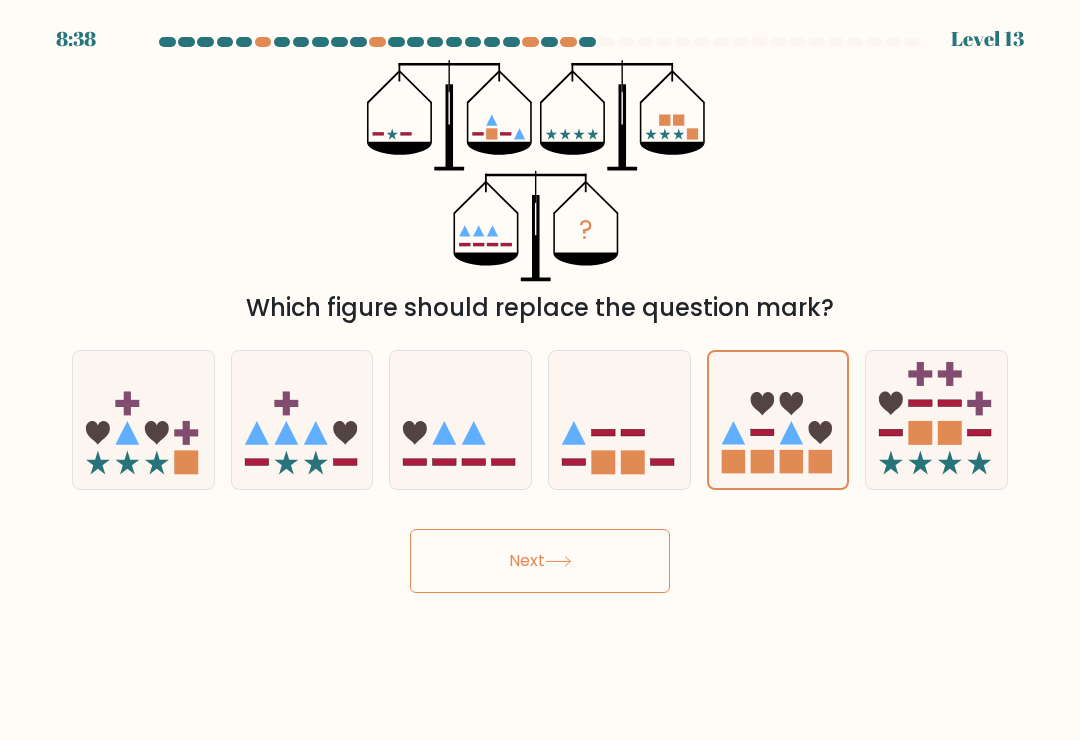 click on "Next" at bounding box center [540, 561] 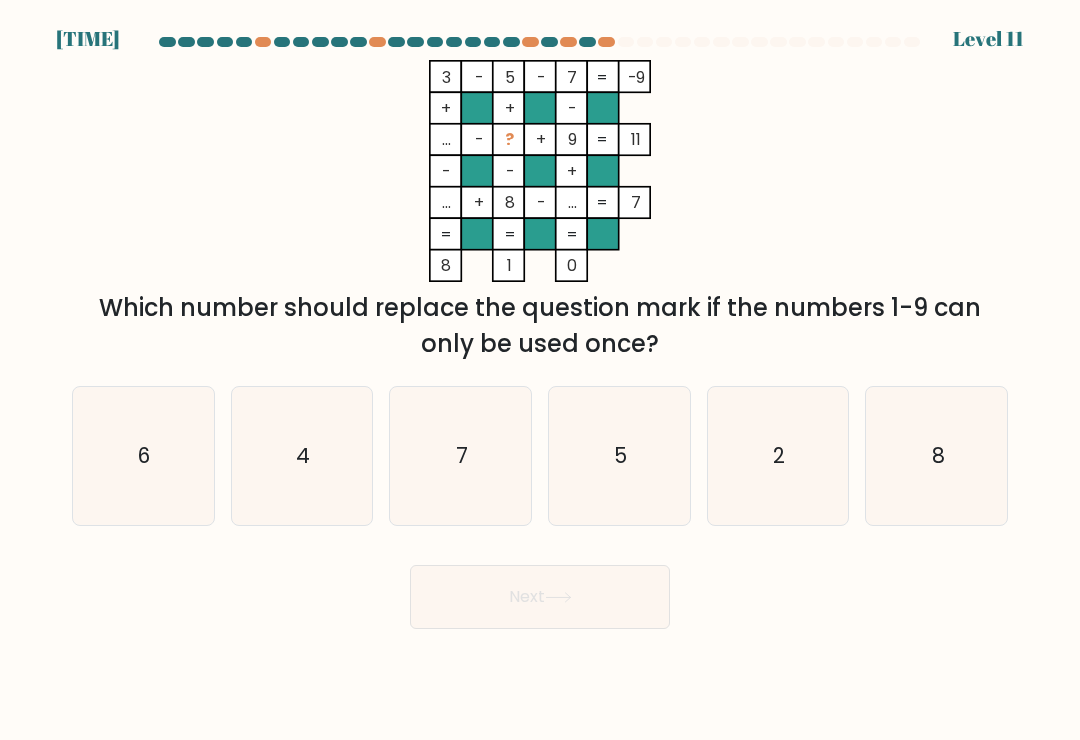 click on "5" at bounding box center (619, 456) 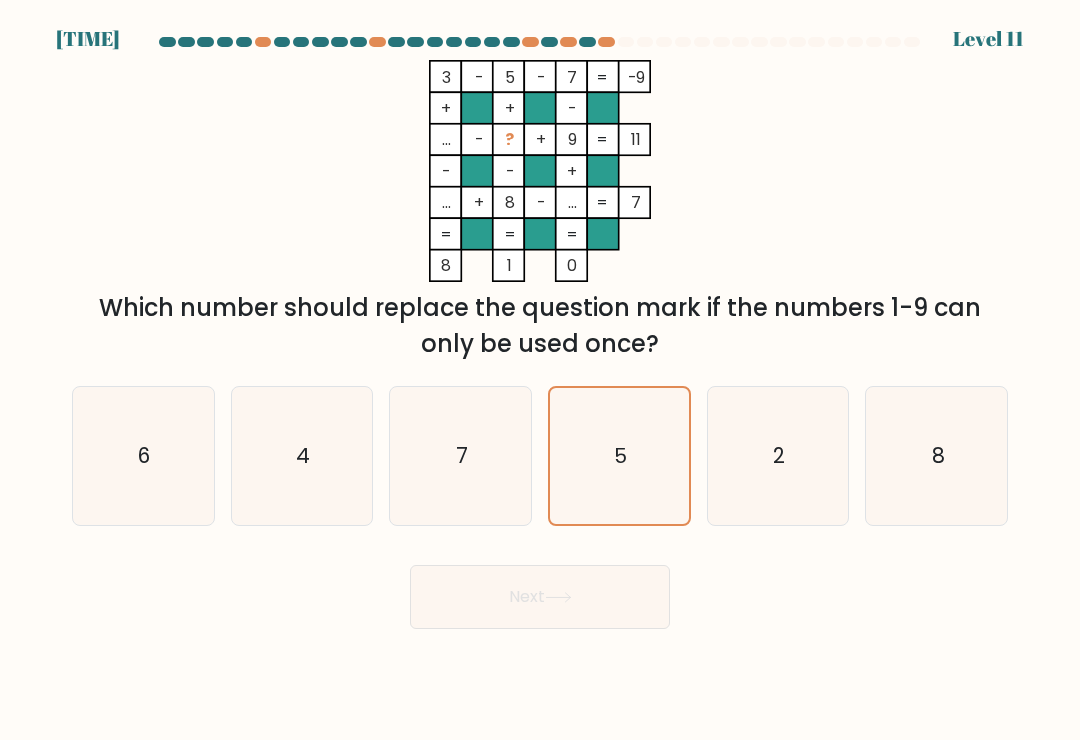 click on "Next" at bounding box center [540, 597] 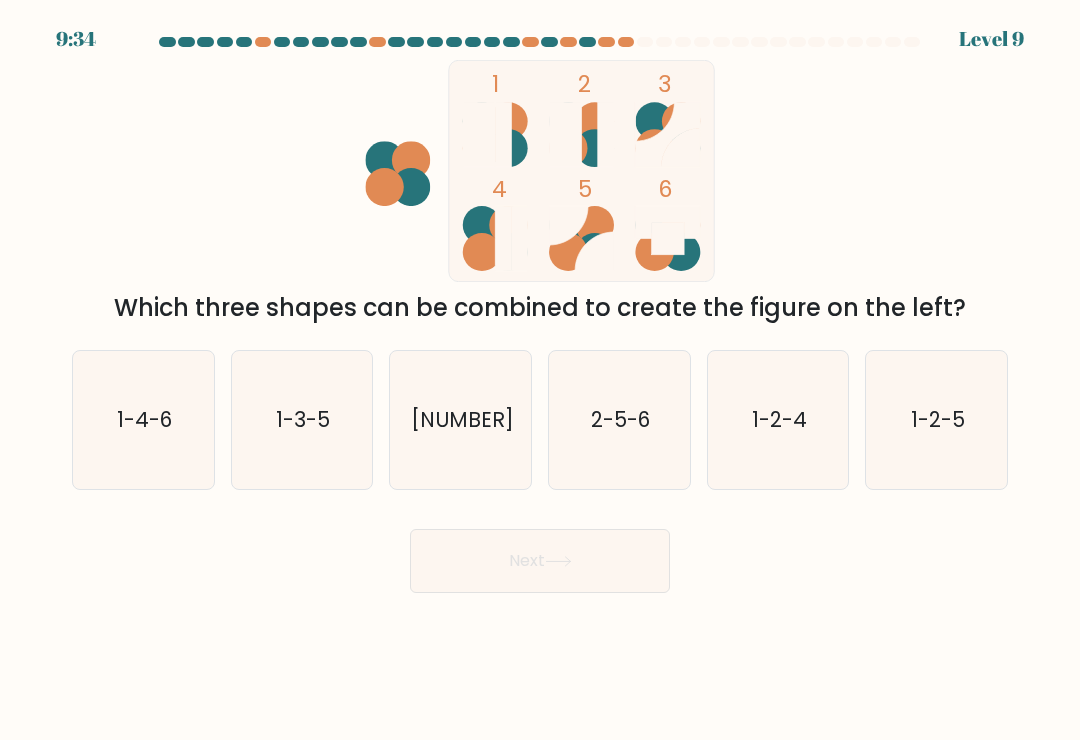 click on "1-2-4" at bounding box center [778, 420] 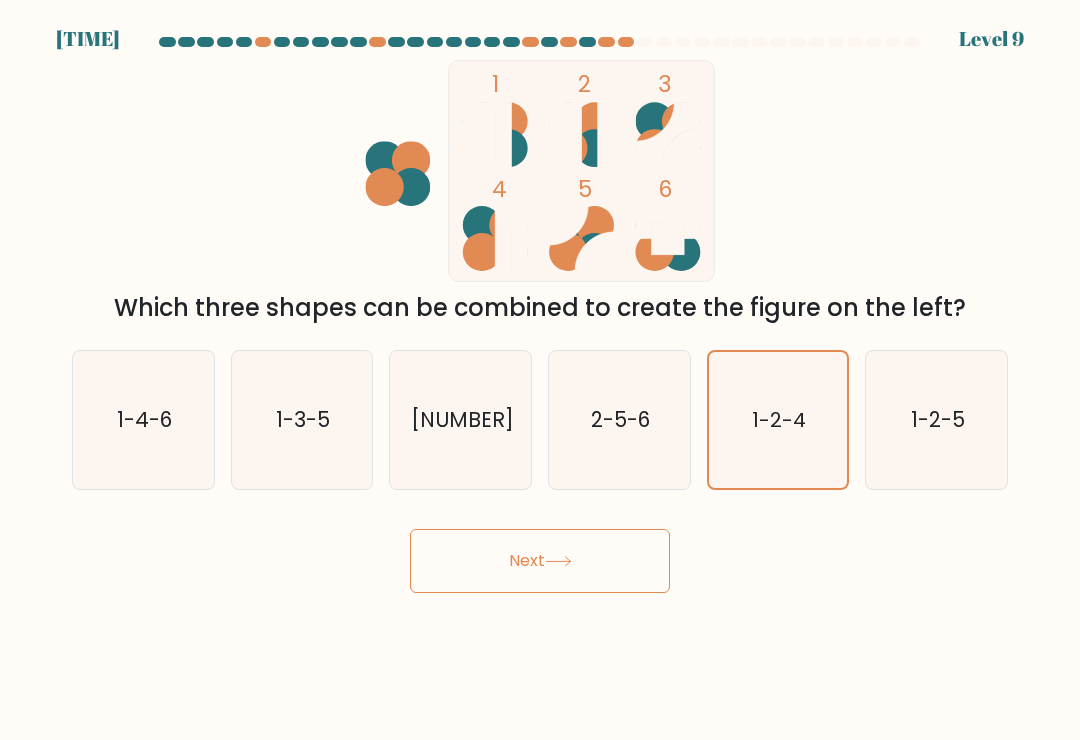 click on "1-2-4" at bounding box center [778, 420] 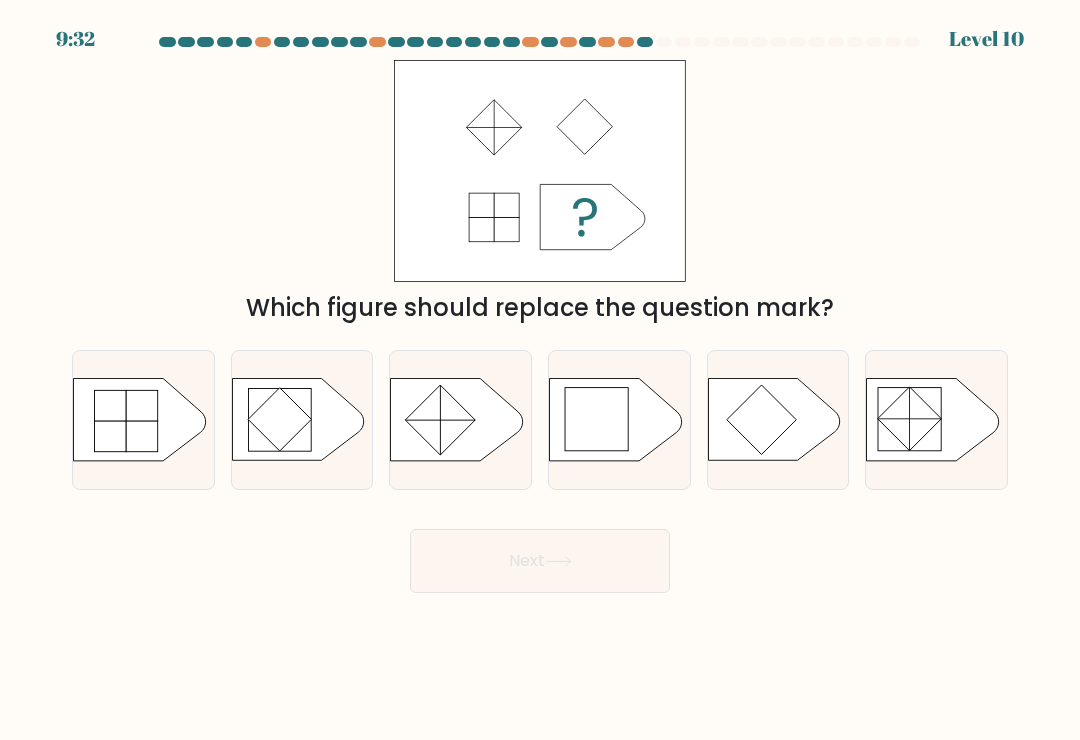 click on "Next" at bounding box center (540, 561) 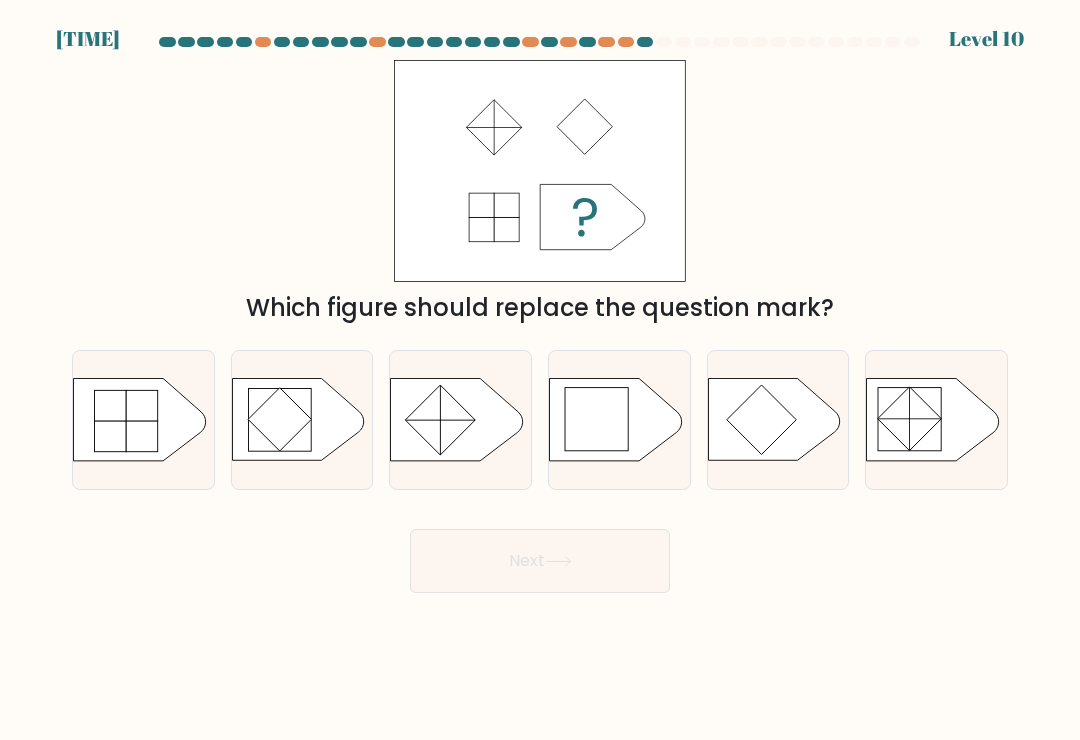 click on "Which figure should replace the question mark?" at bounding box center (540, 193) 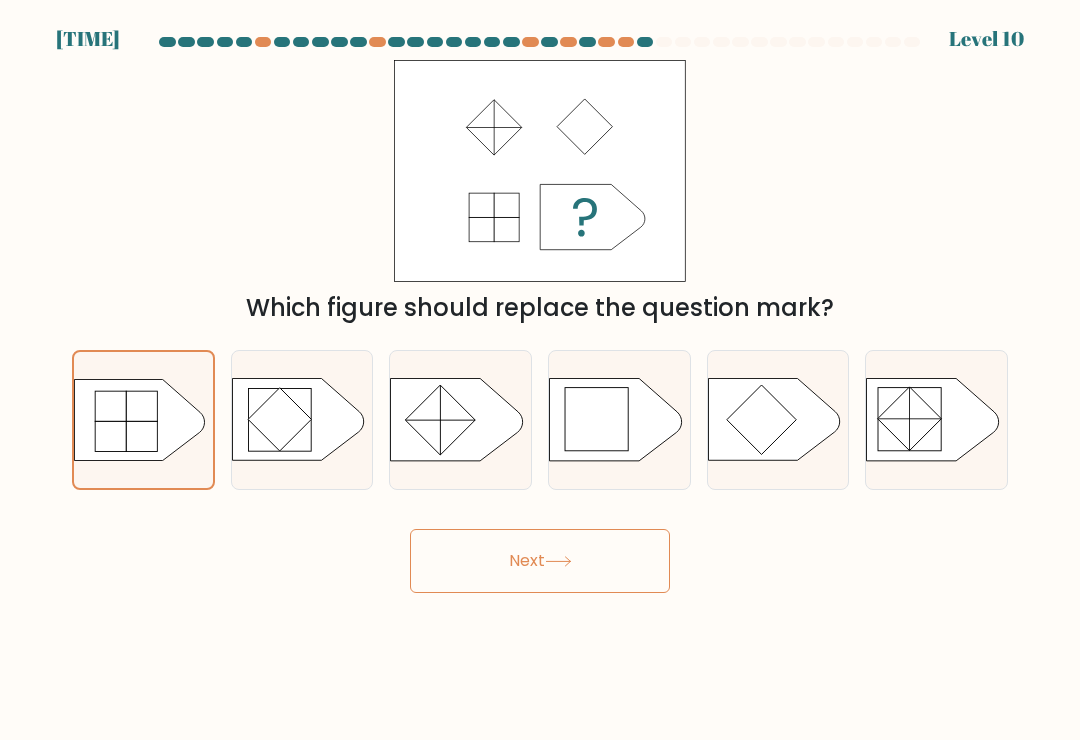 click on "Next" at bounding box center (540, 561) 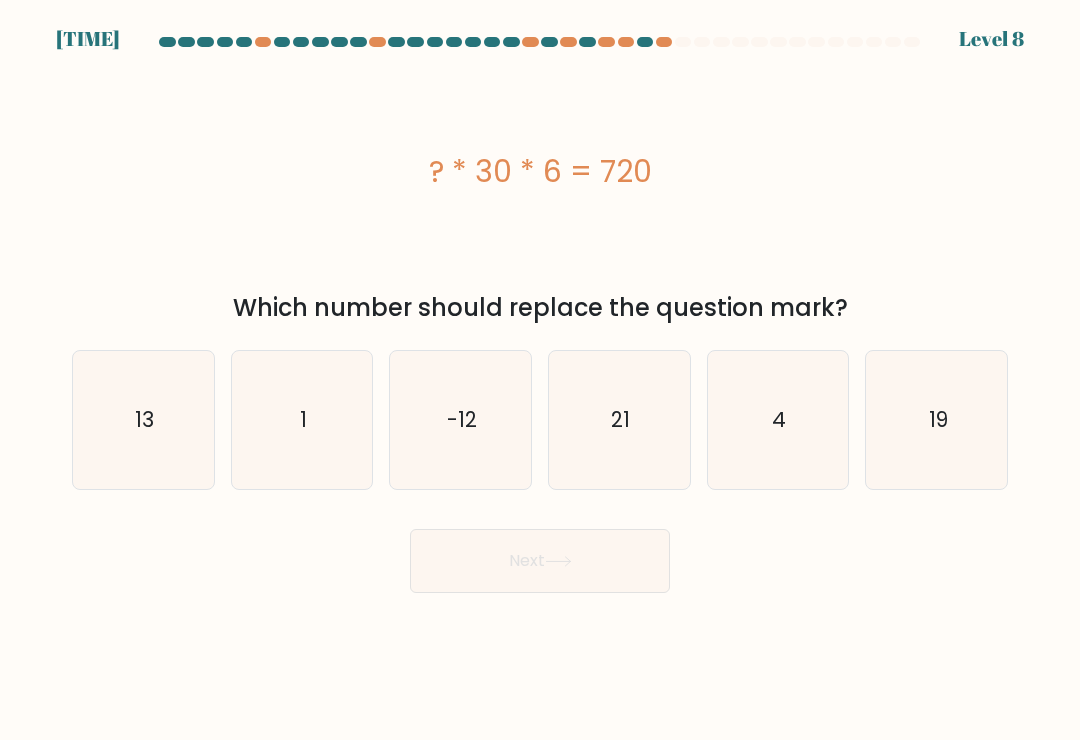 scroll, scrollTop: 31, scrollLeft: 0, axis: vertical 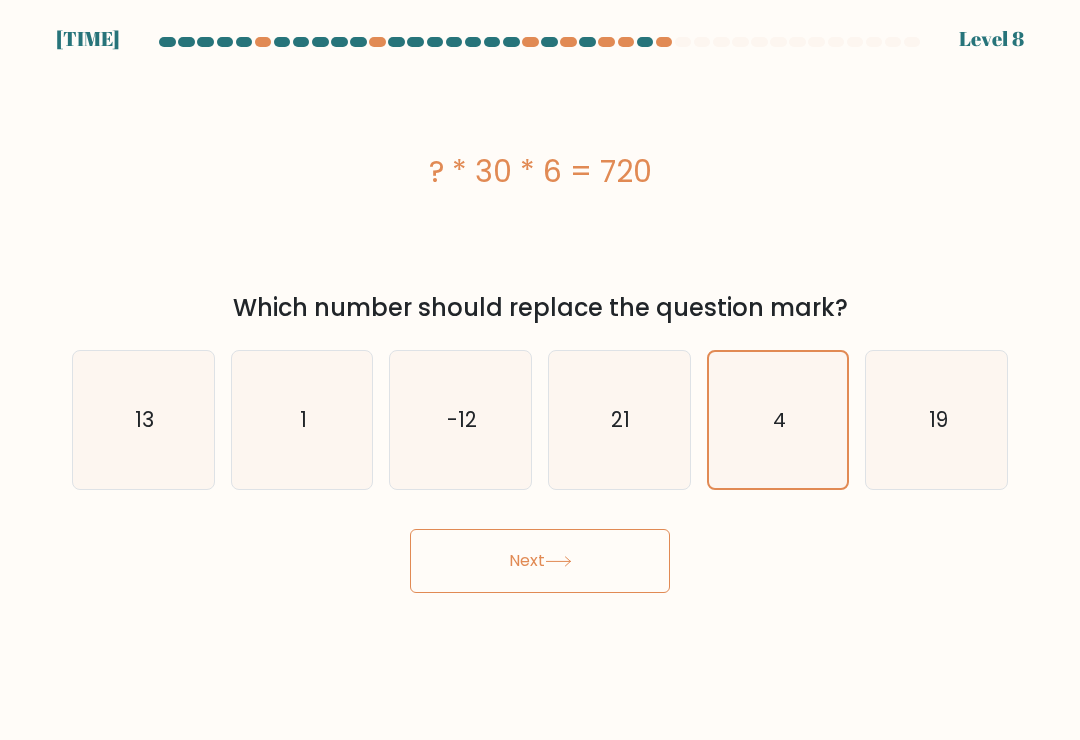 click on "Next" at bounding box center (540, 561) 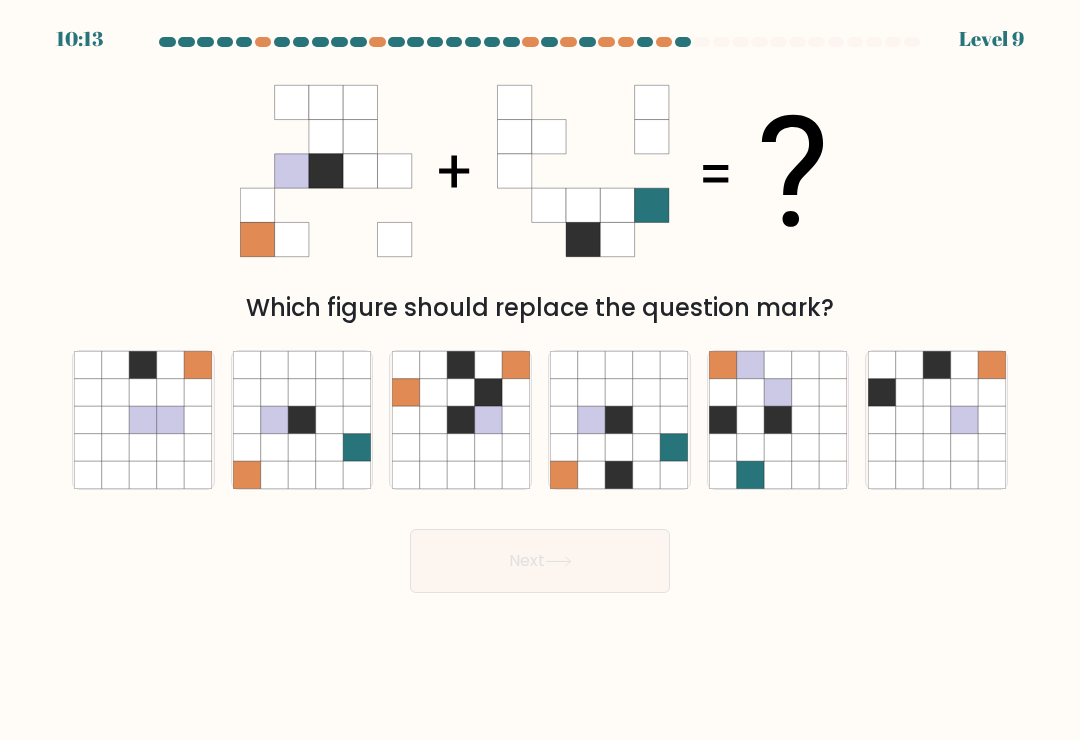 click at bounding box center (329, 419) 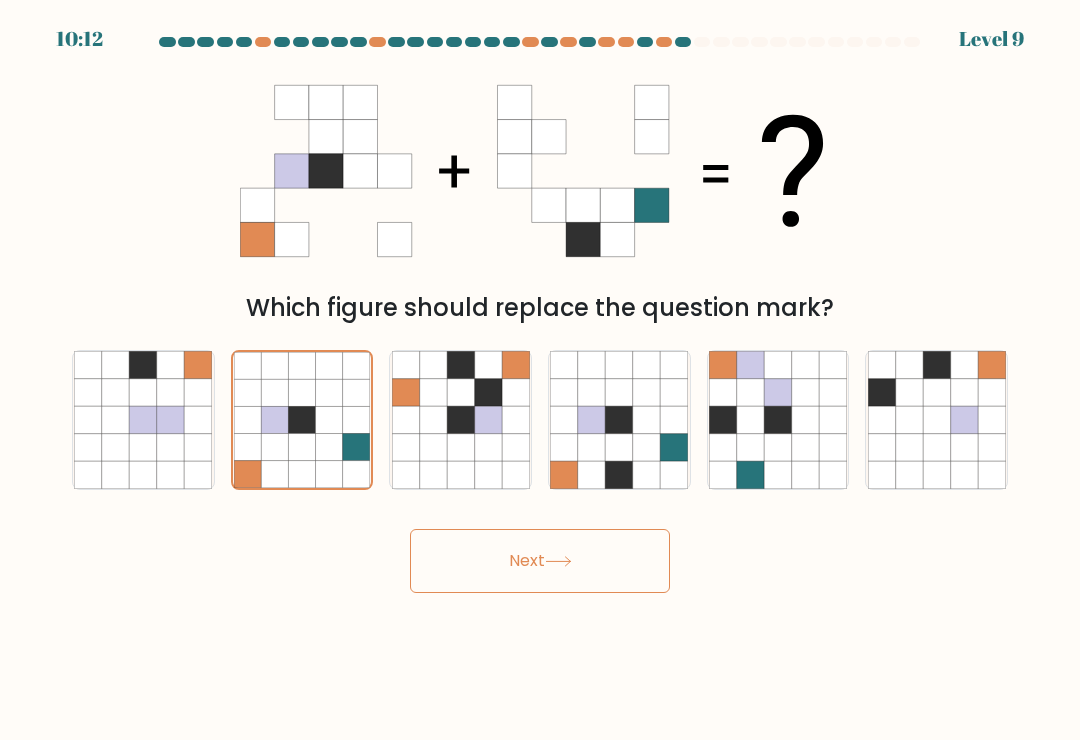 click on "Next" at bounding box center [540, 561] 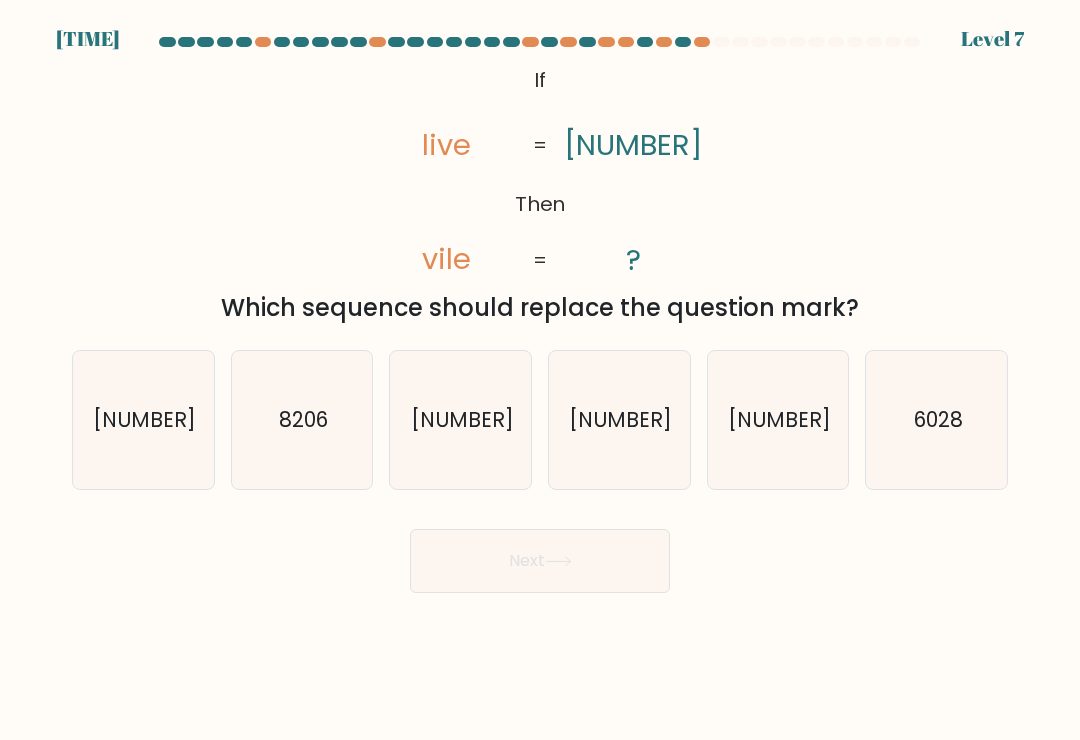 click on "6028" at bounding box center (937, 420) 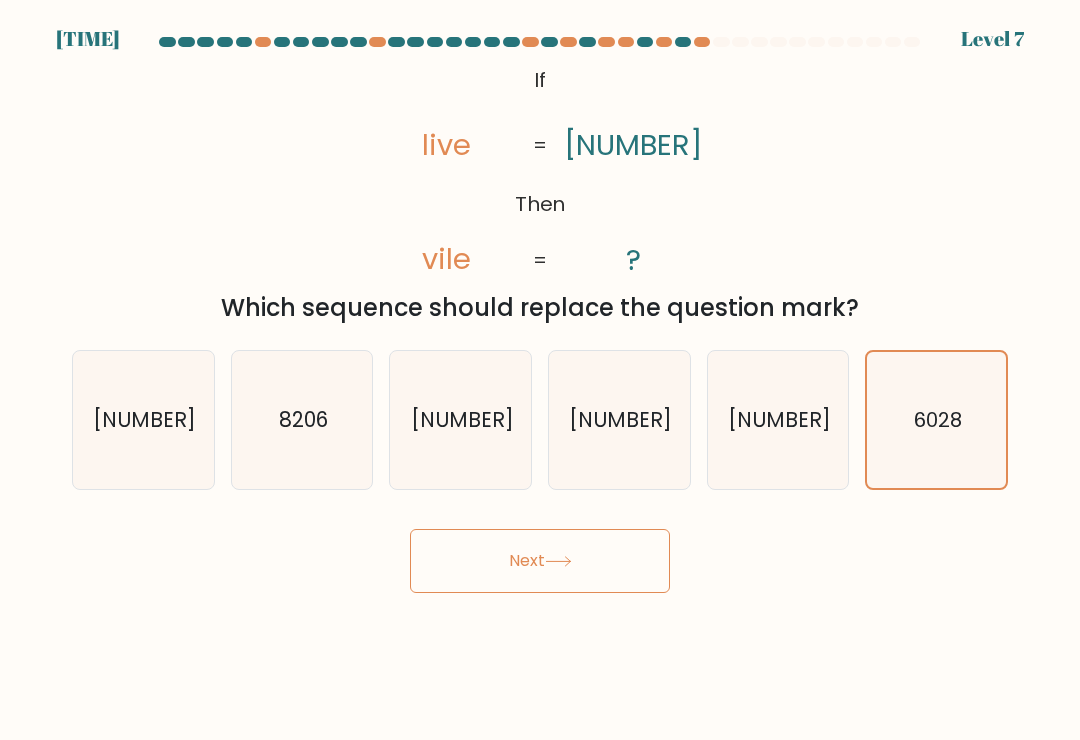 click on "Next" at bounding box center (540, 561) 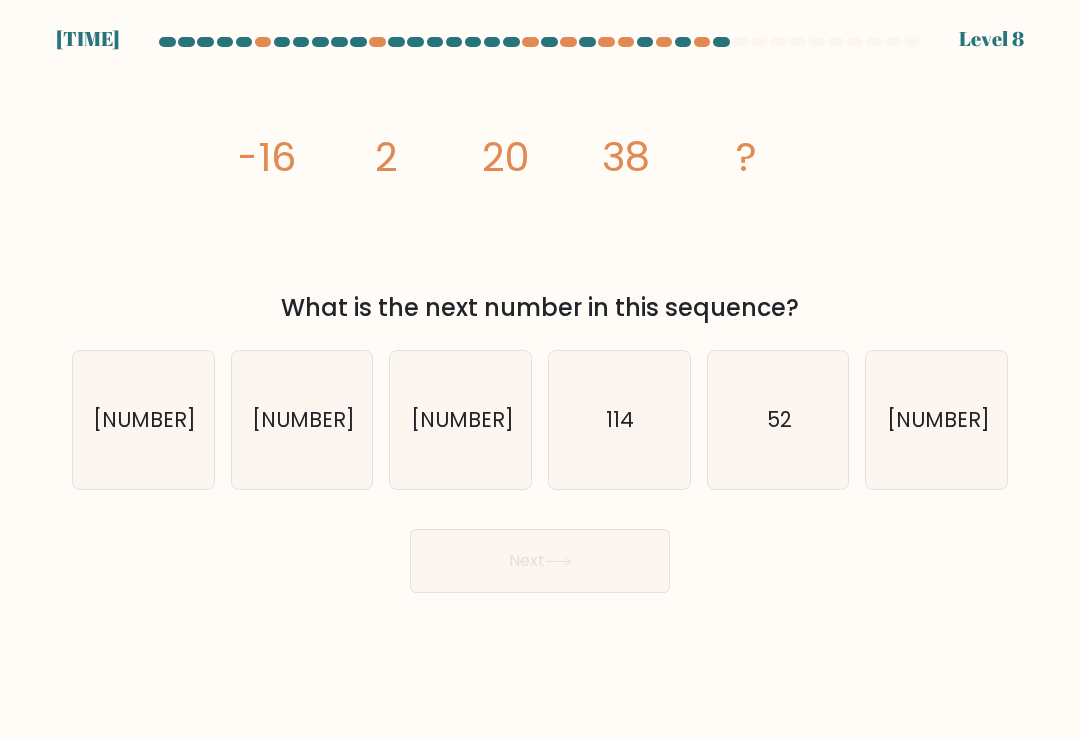 click on "56" at bounding box center [302, 420] 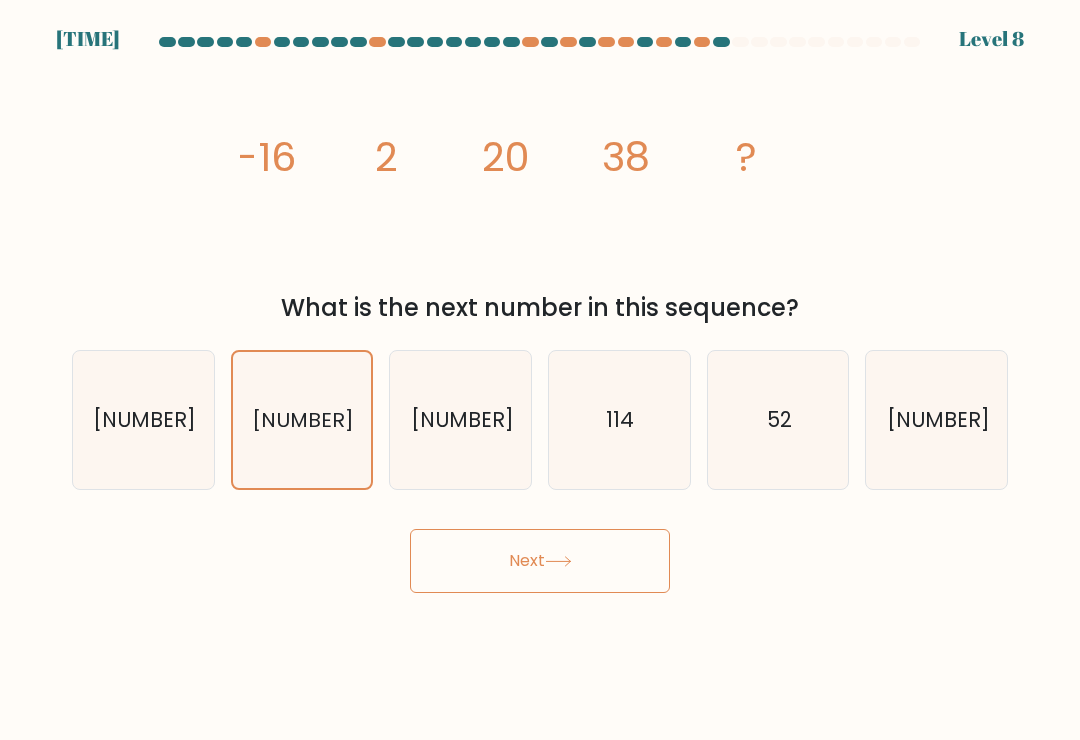click on "11:00
Level 8" at bounding box center [540, 370] 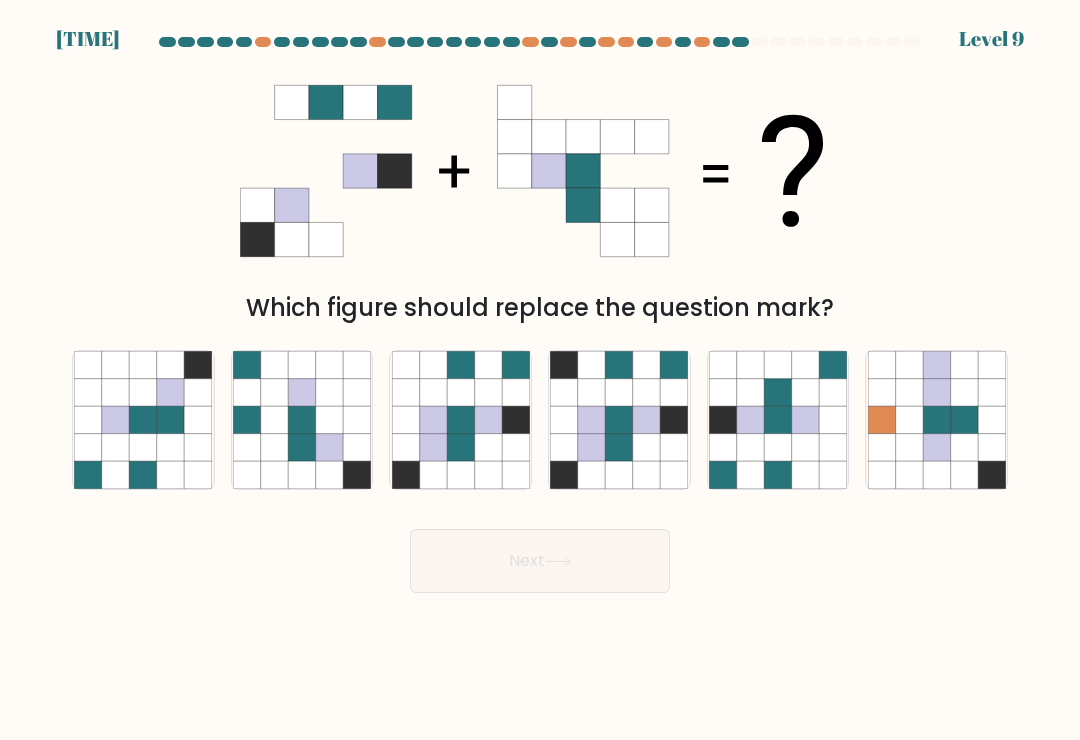 scroll, scrollTop: 4, scrollLeft: 0, axis: vertical 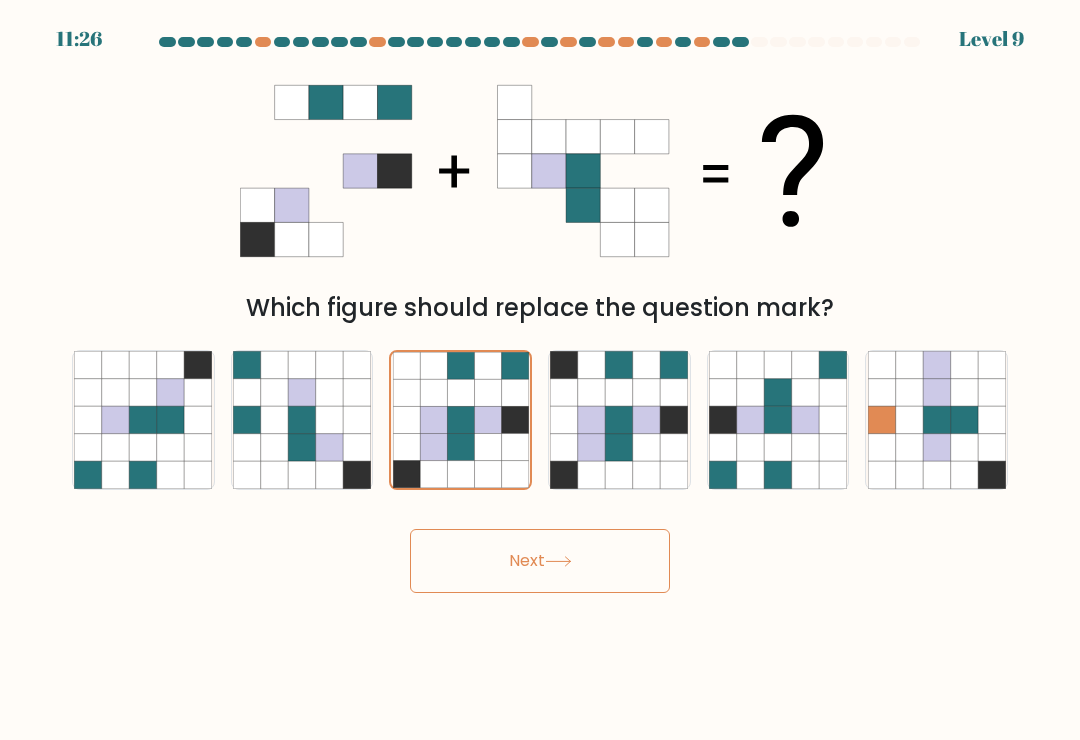 click on "Next" at bounding box center (540, 561) 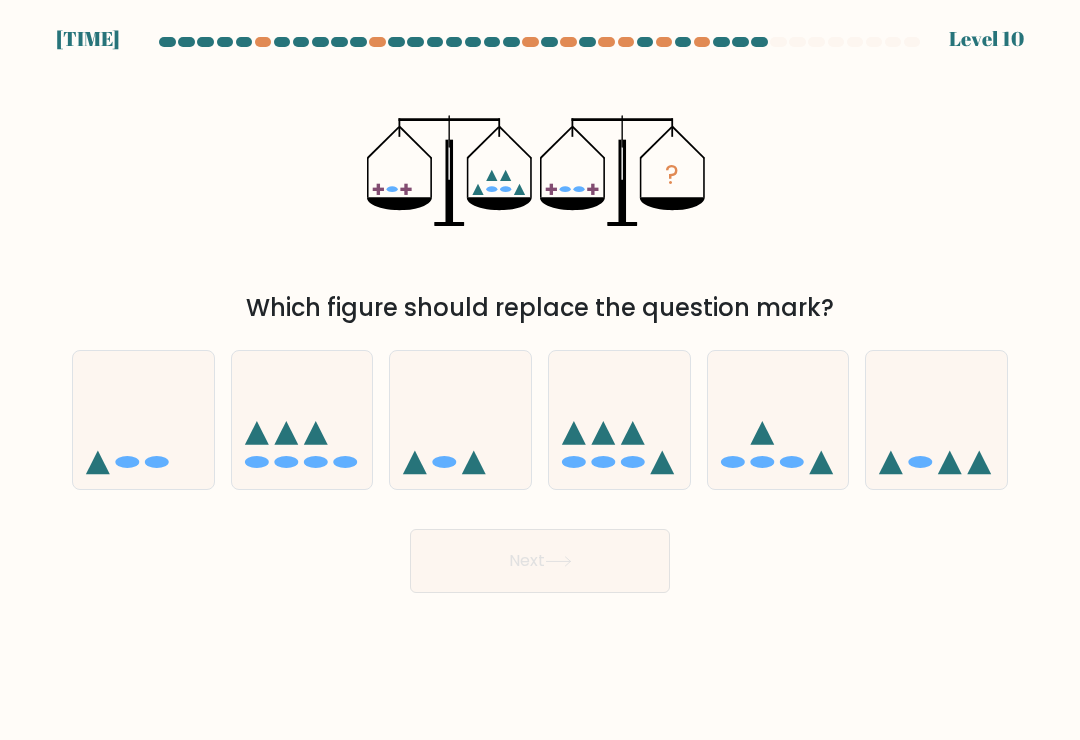 click at bounding box center [778, 420] 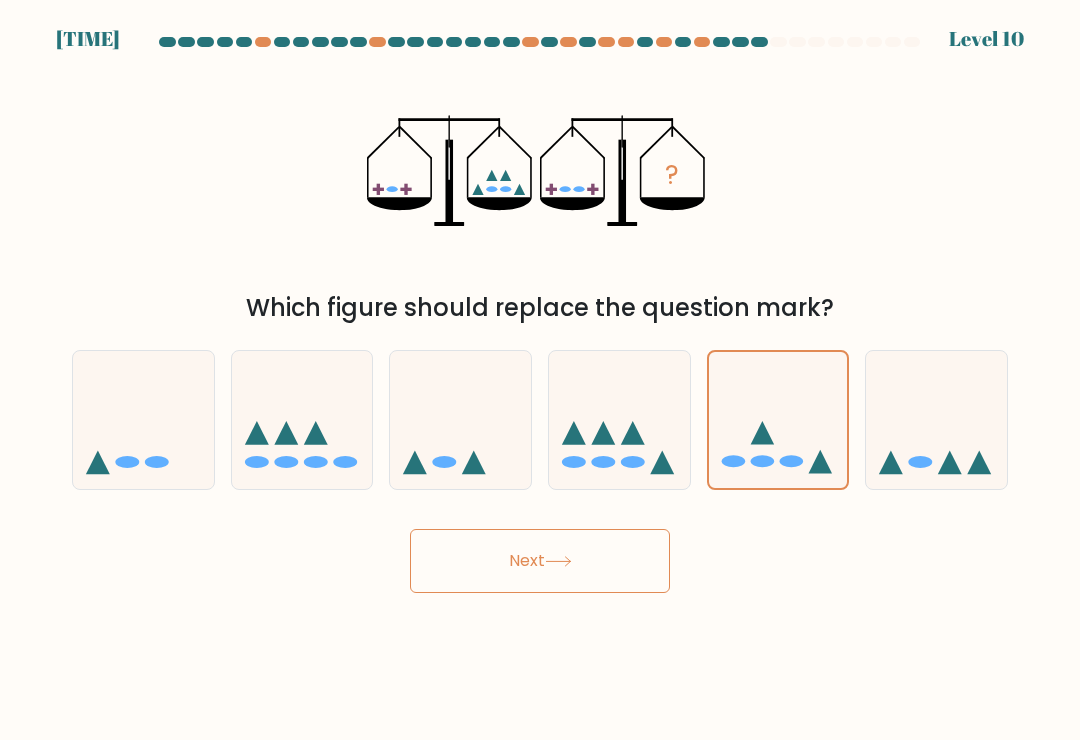 click on "Next" at bounding box center (540, 561) 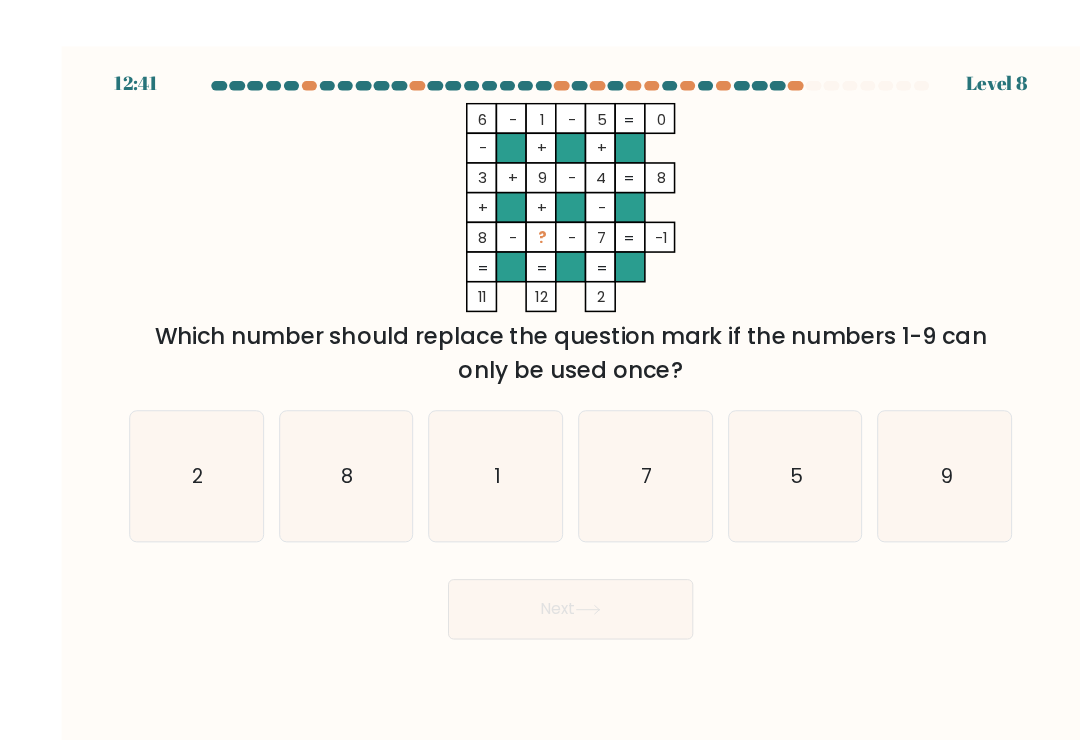 scroll, scrollTop: 2, scrollLeft: 0, axis: vertical 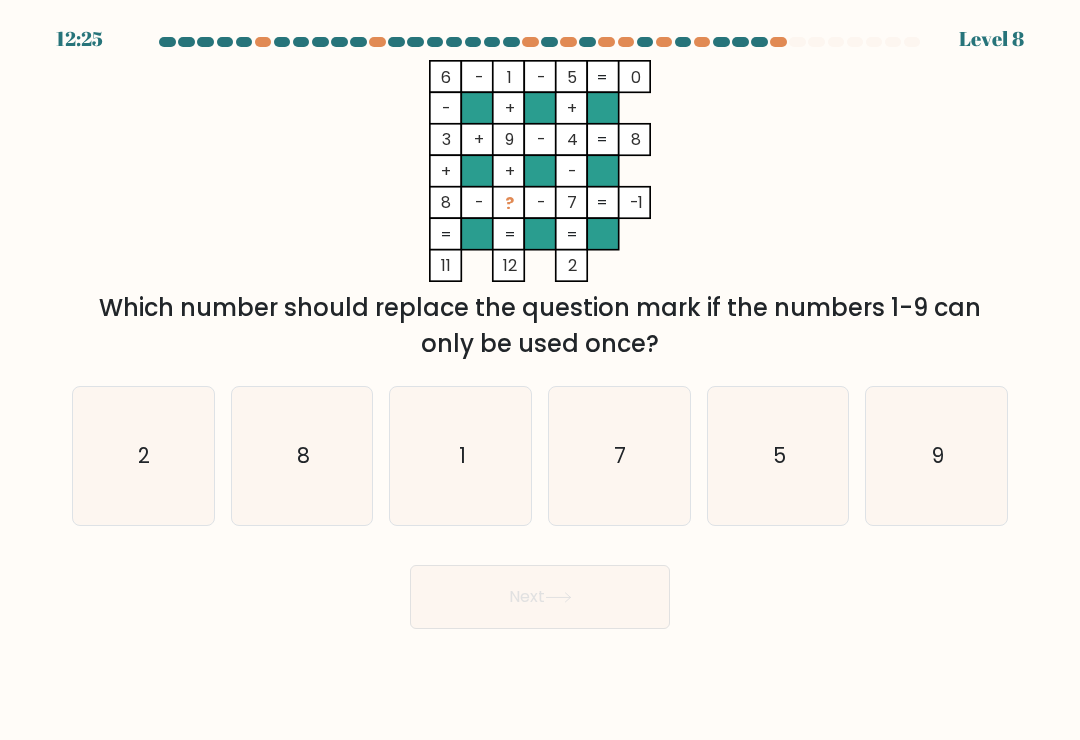 click on "2" at bounding box center (145, 455) 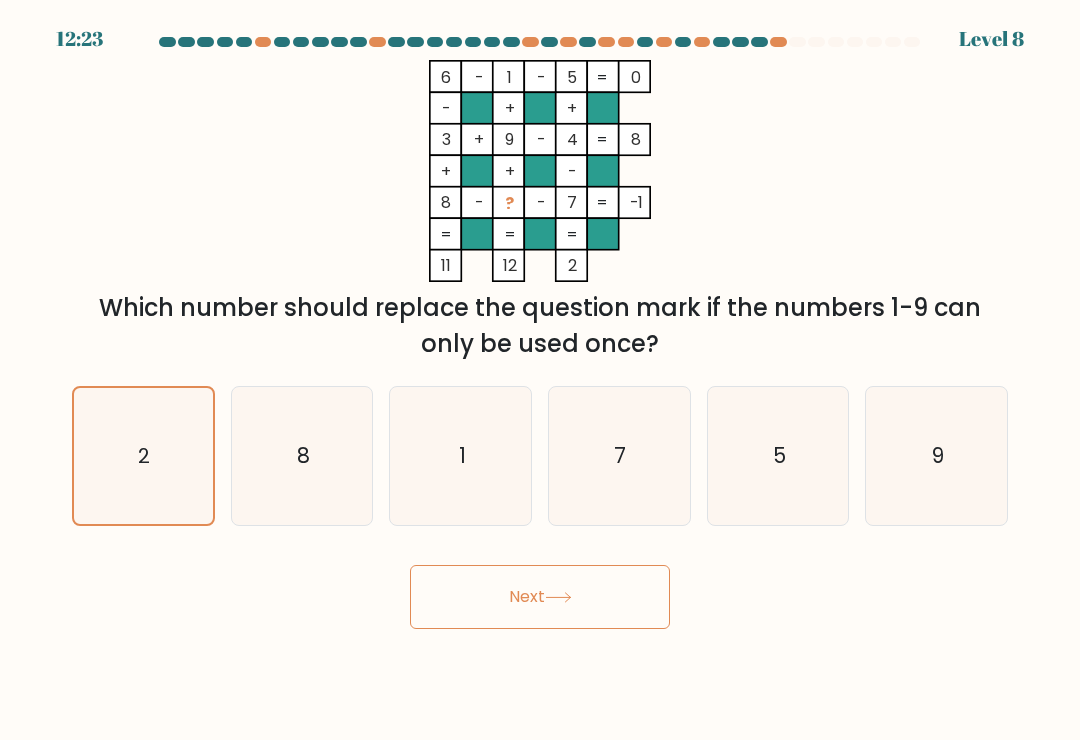 click at bounding box center [558, 597] 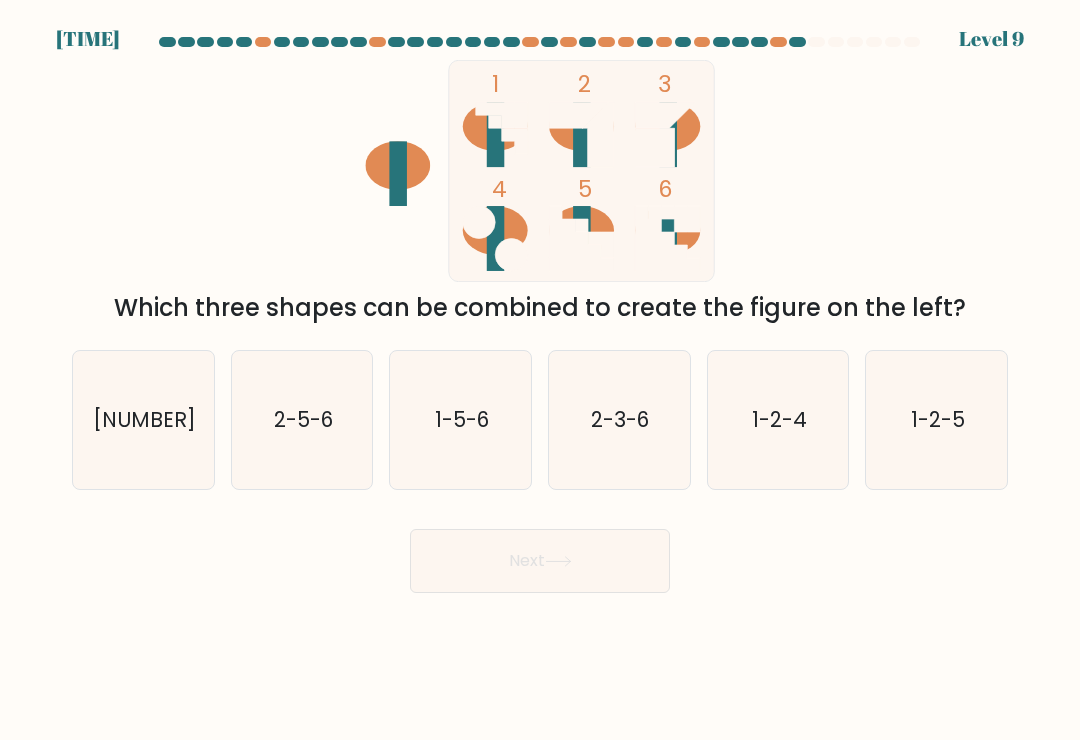 click on "1-5-6" at bounding box center [461, 420] 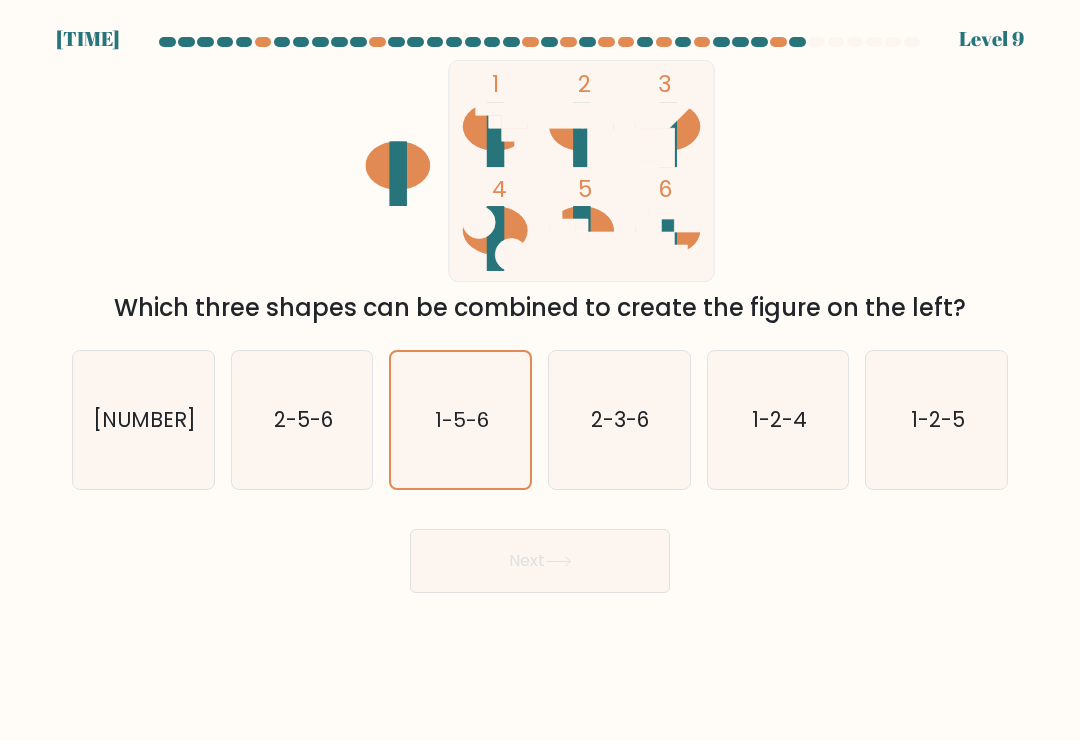 click on "Next" at bounding box center (540, 561) 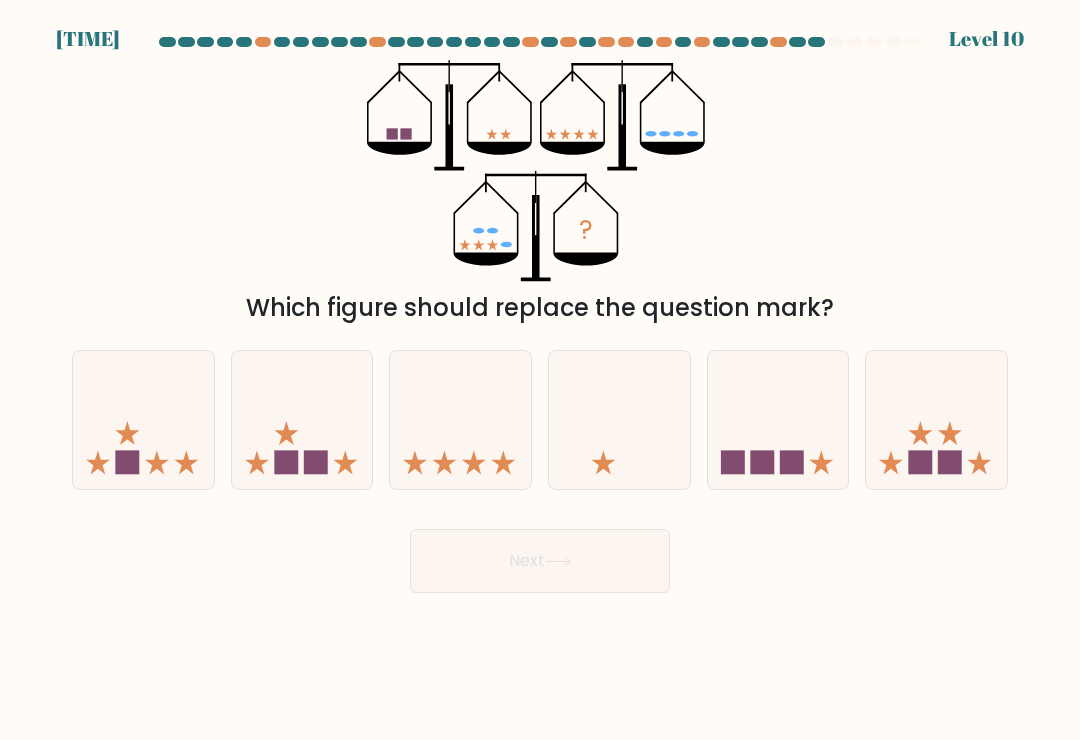 click at bounding box center [921, 463] 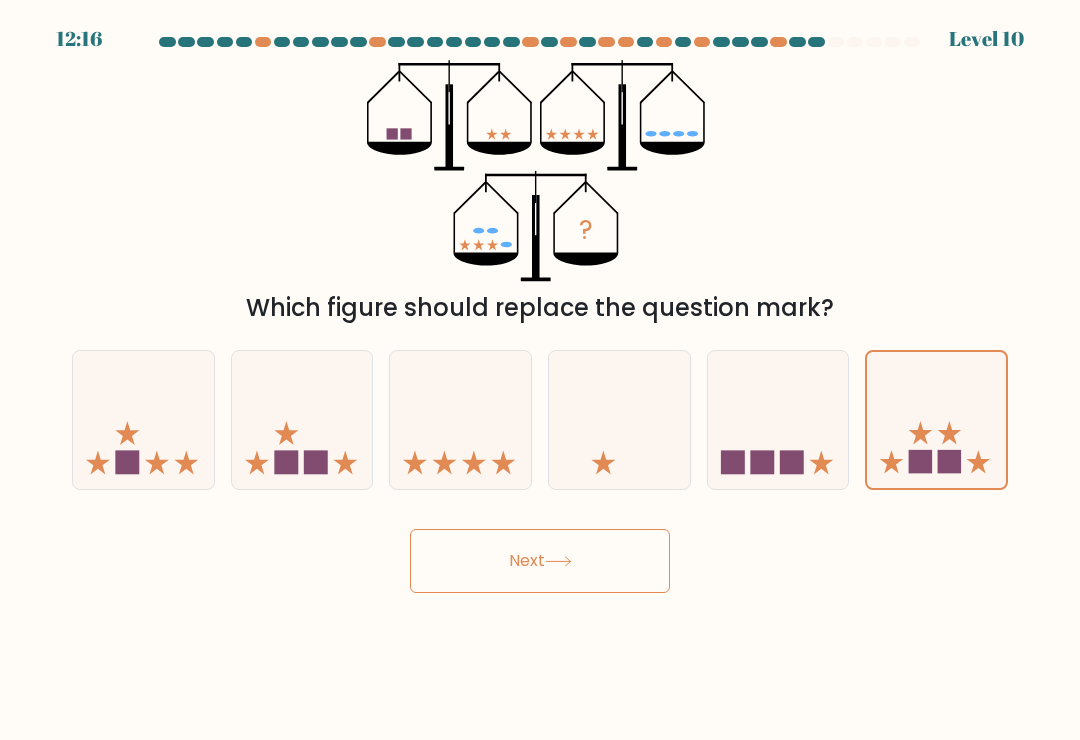 click on "Next" at bounding box center [540, 561] 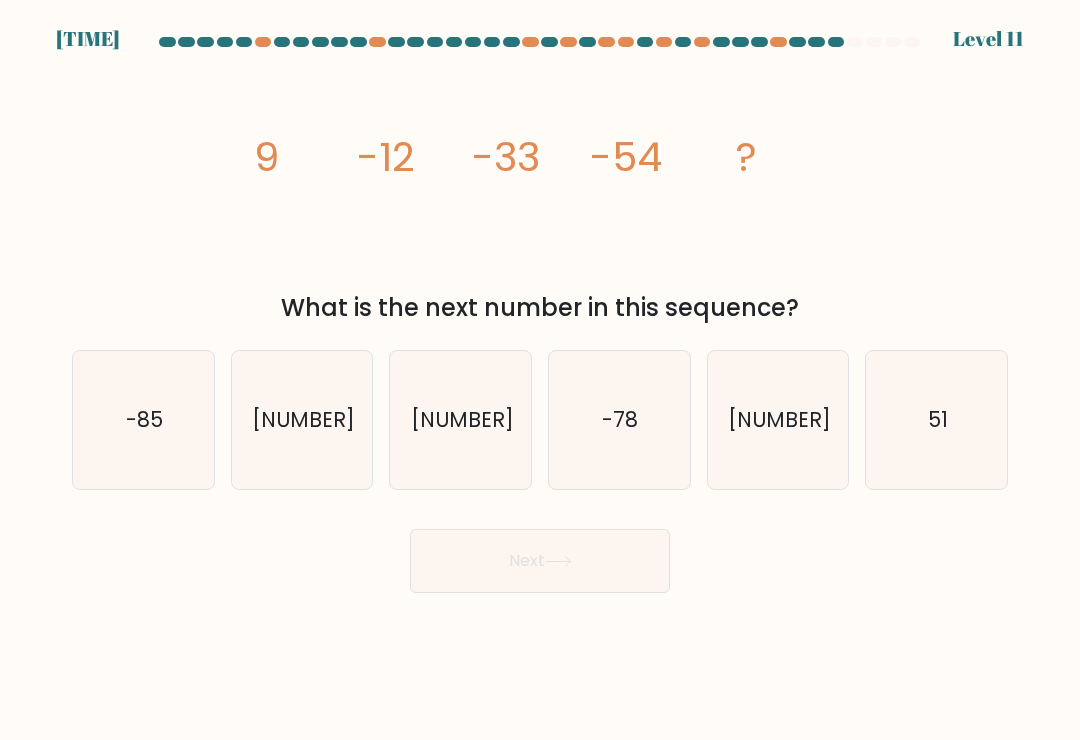click on "-75" at bounding box center [778, 420] 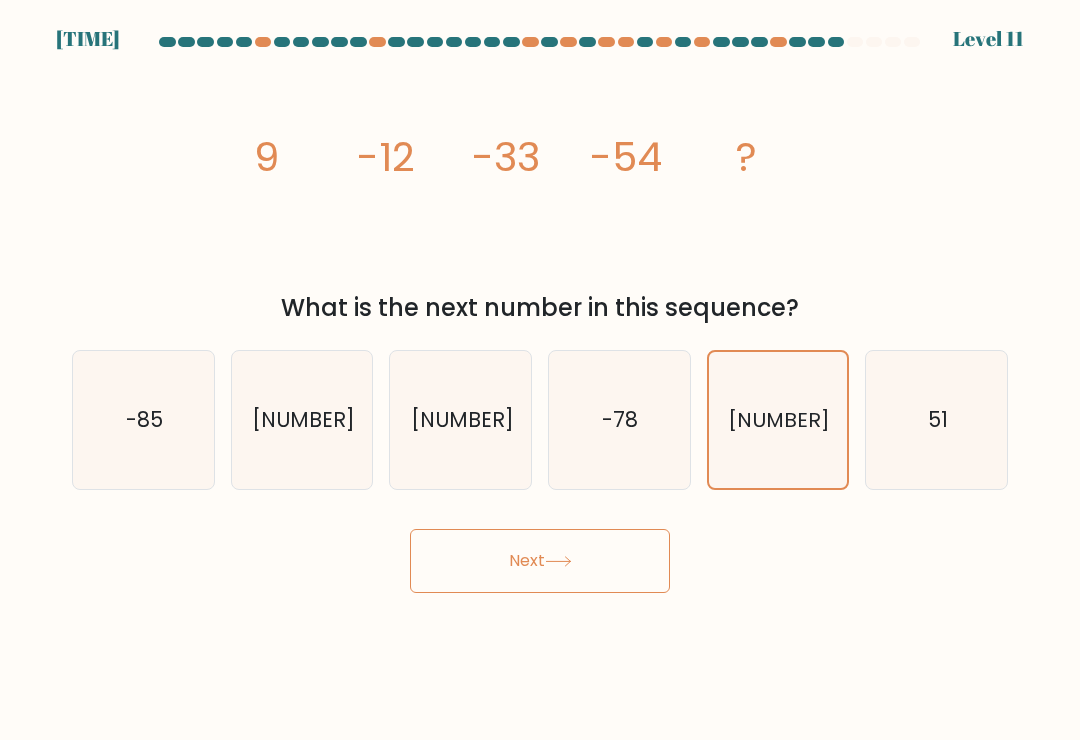 click on "Next" at bounding box center [540, 561] 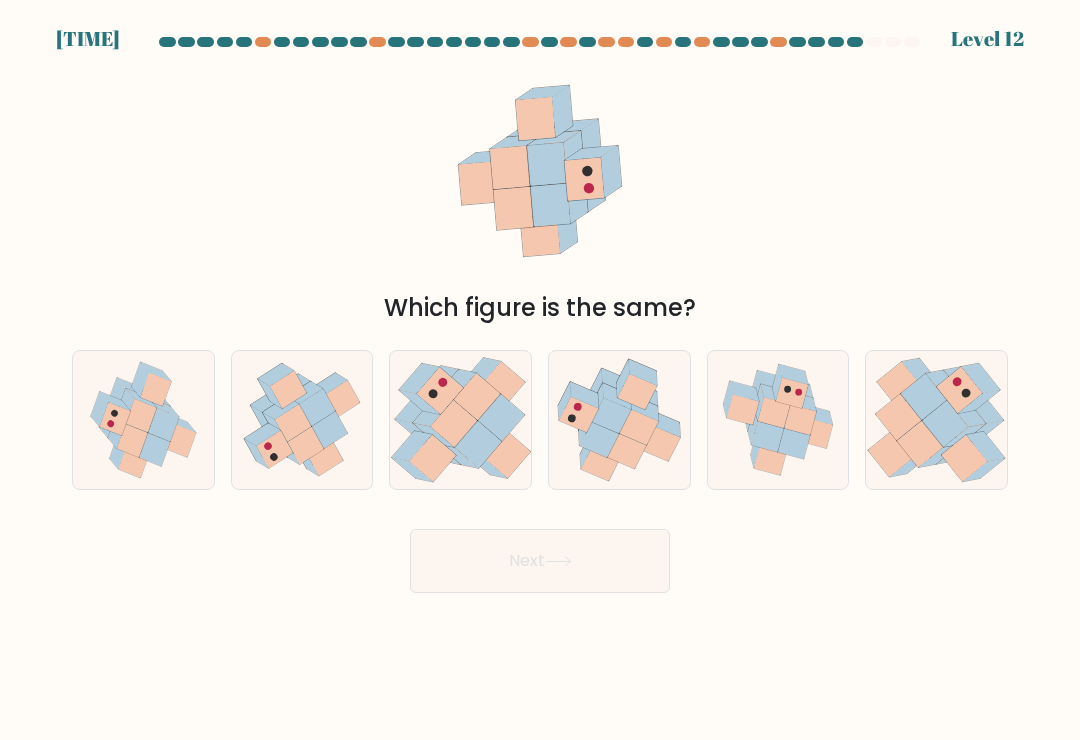 click at bounding box center [920, 444] 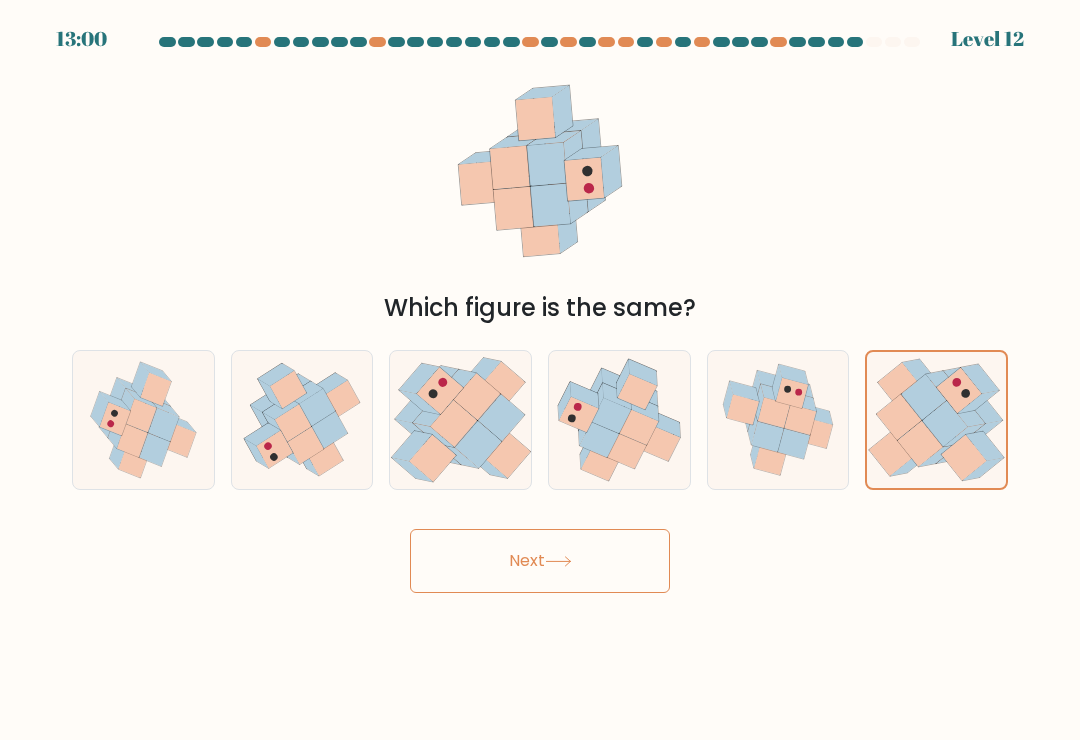 click at bounding box center (626, 450) 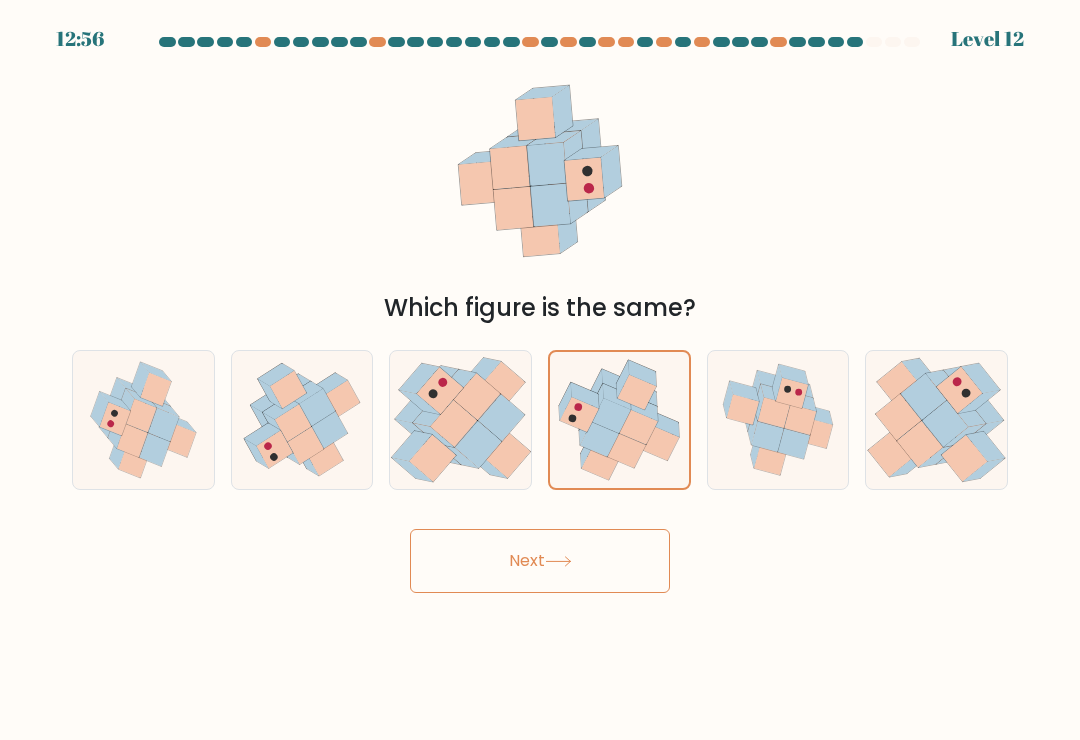 click on "Next" at bounding box center (540, 561) 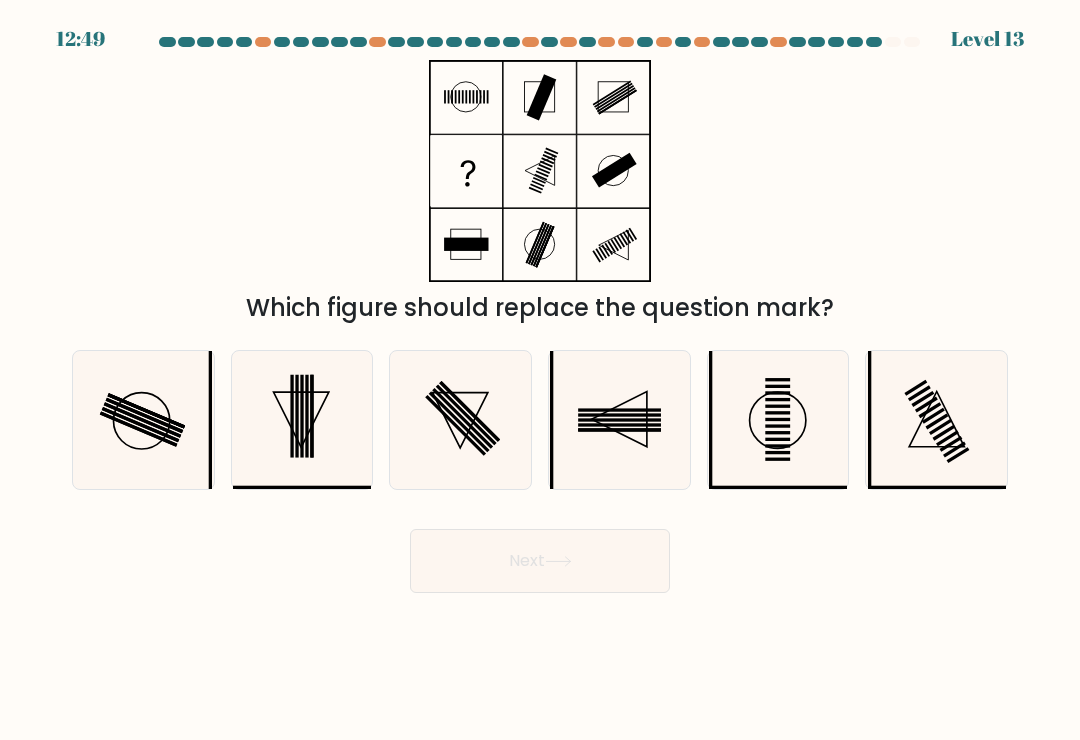 click at bounding box center [619, 420] 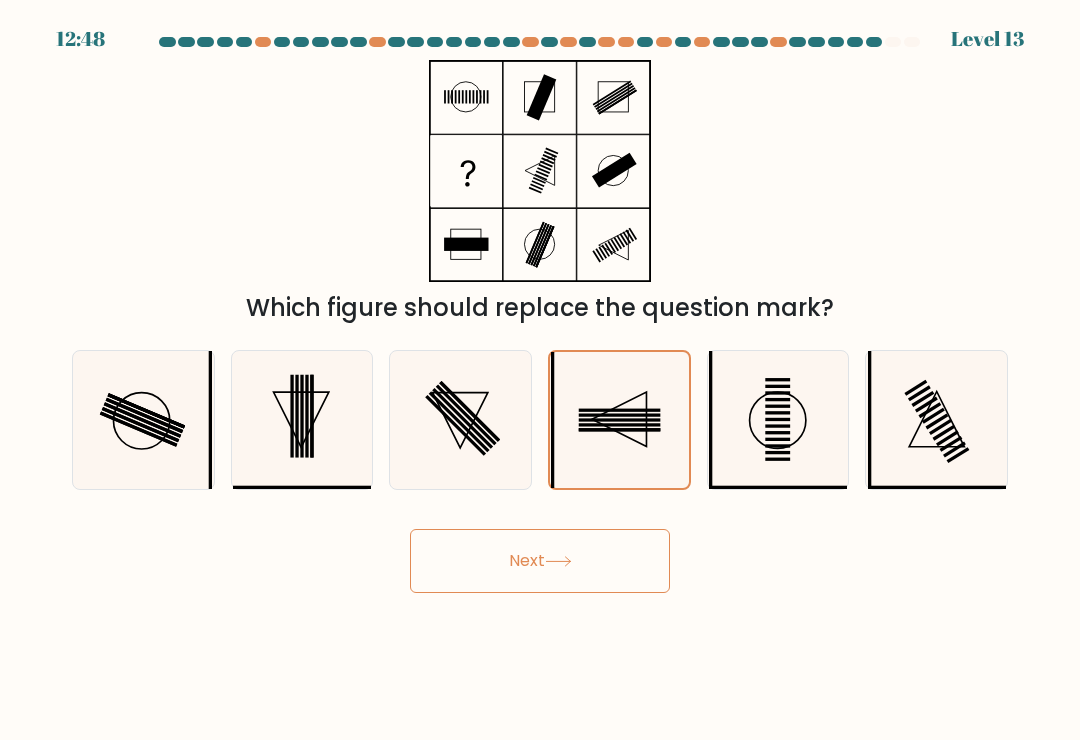 click on "Next" at bounding box center (540, 561) 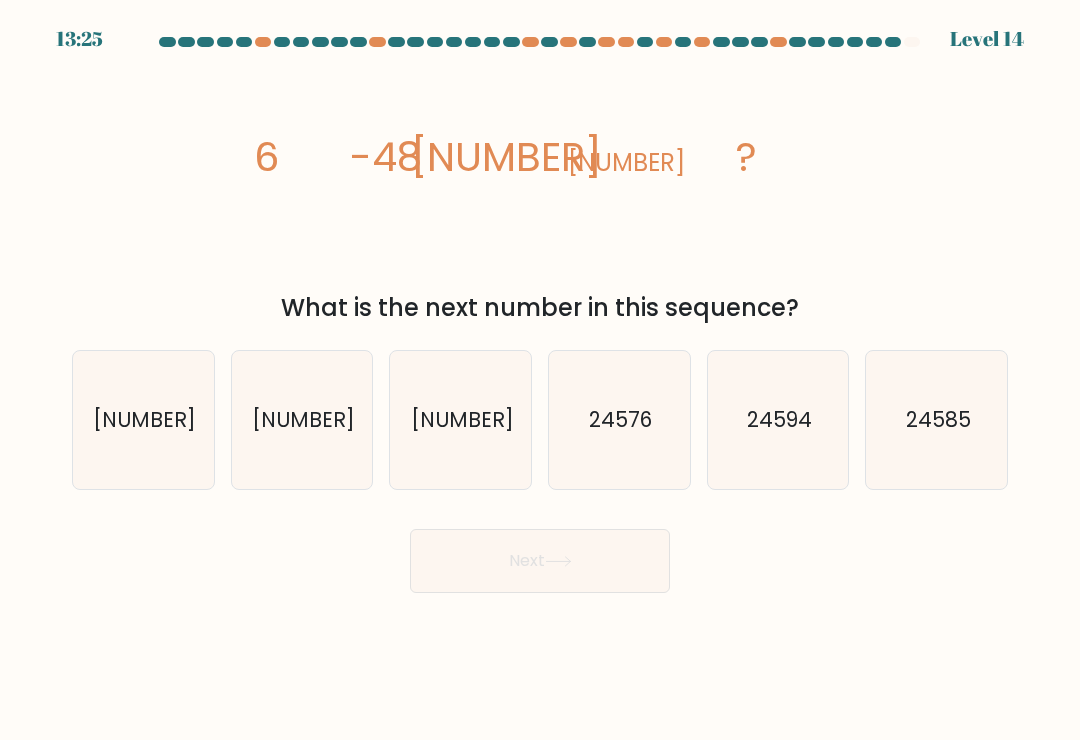 click on "24576" at bounding box center (619, 420) 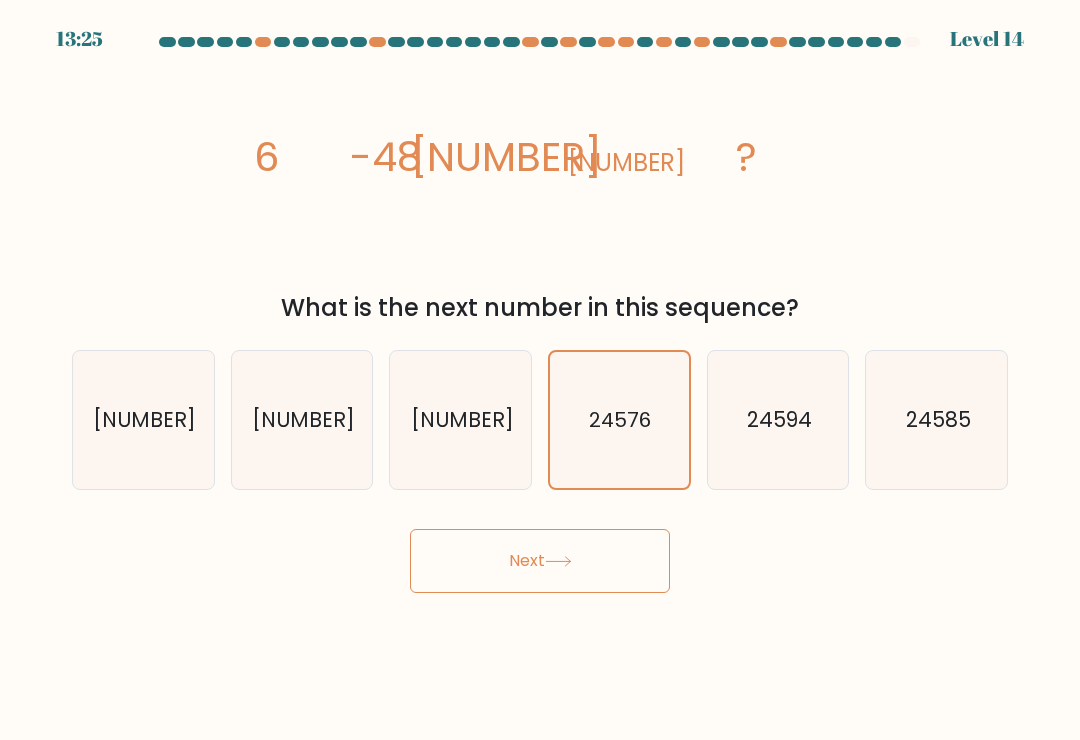 click at bounding box center [558, 561] 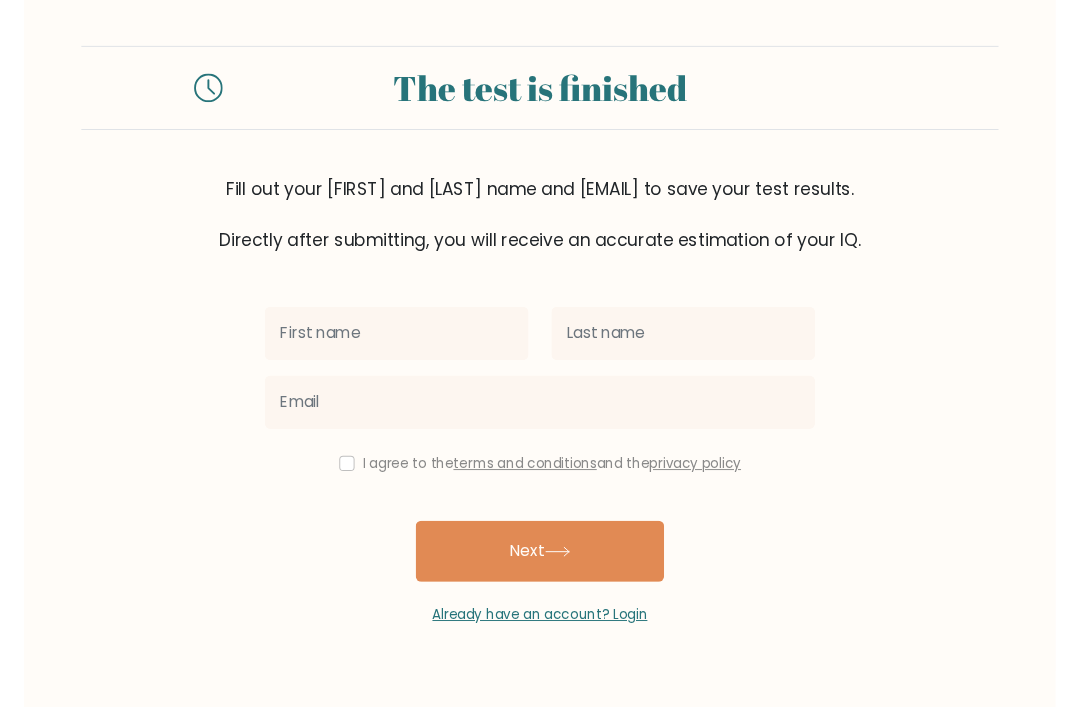 scroll, scrollTop: 0, scrollLeft: 0, axis: both 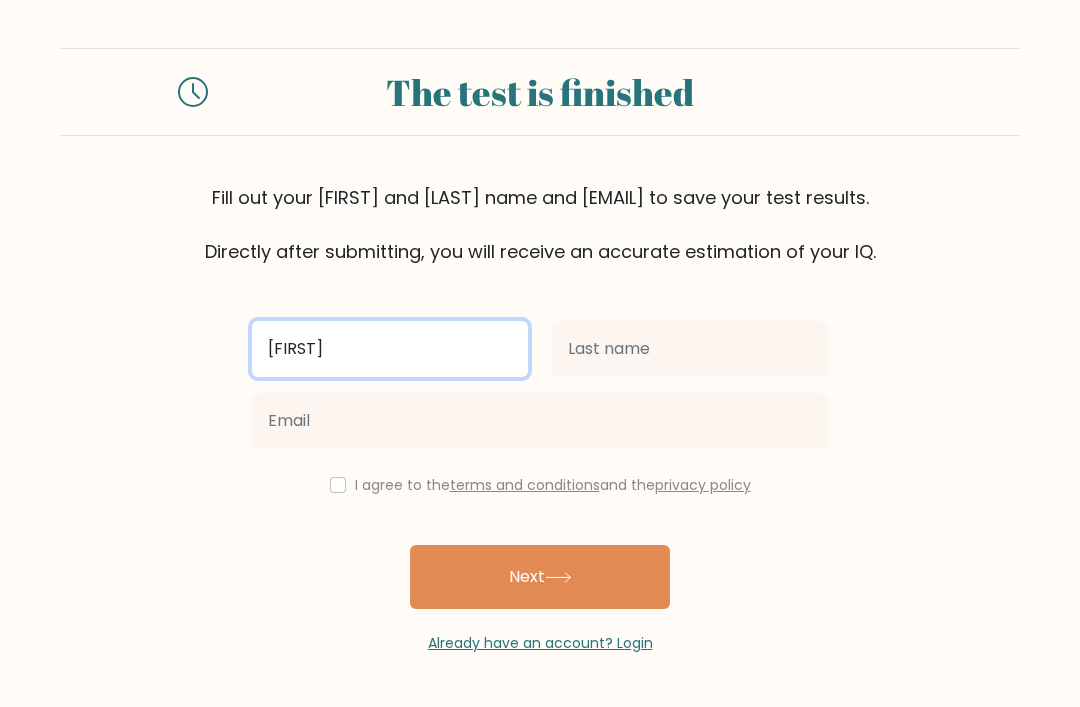 type on "[FIRST]" 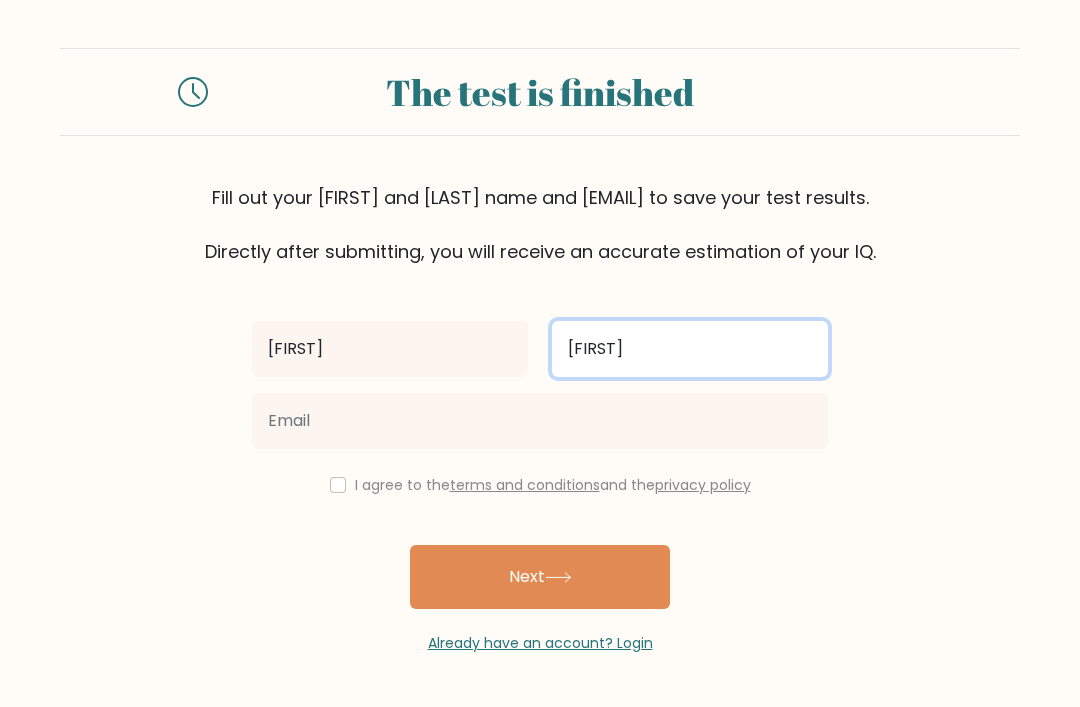 type on "Alex" 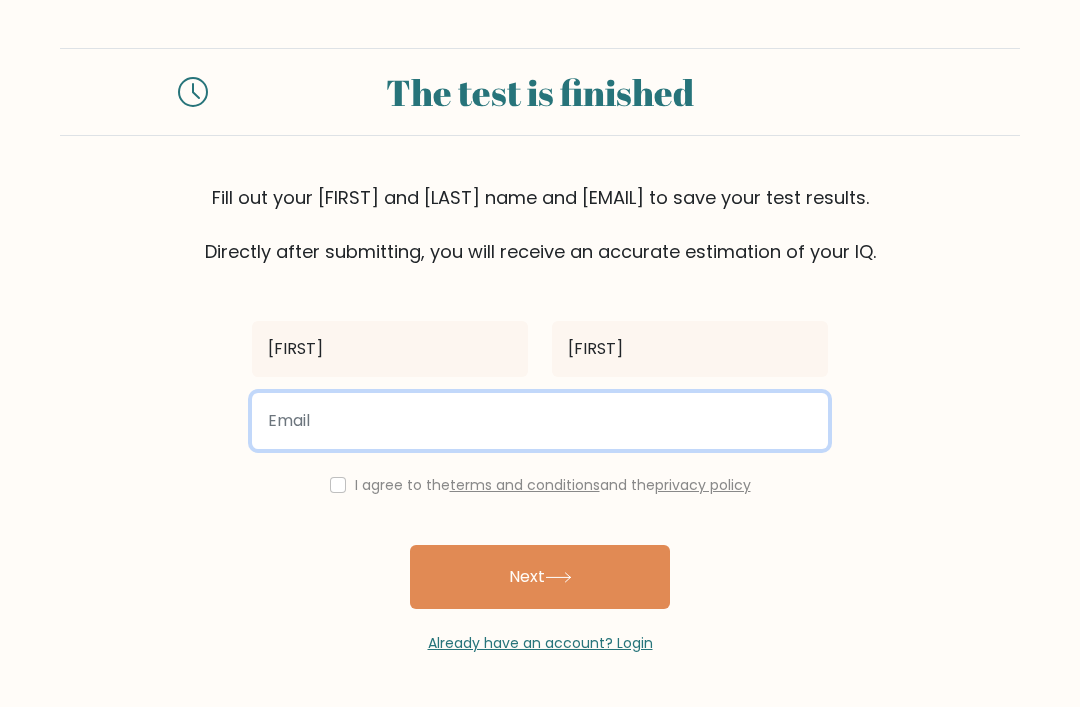 click at bounding box center [540, 421] 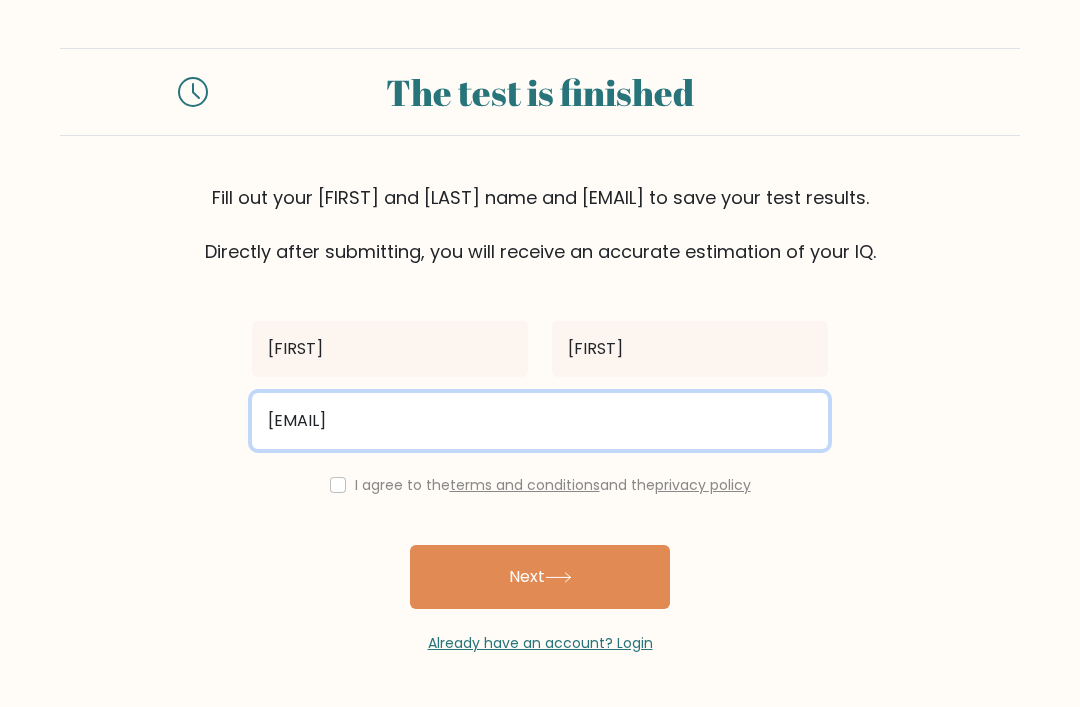 type on "sawip43402@binafex.com" 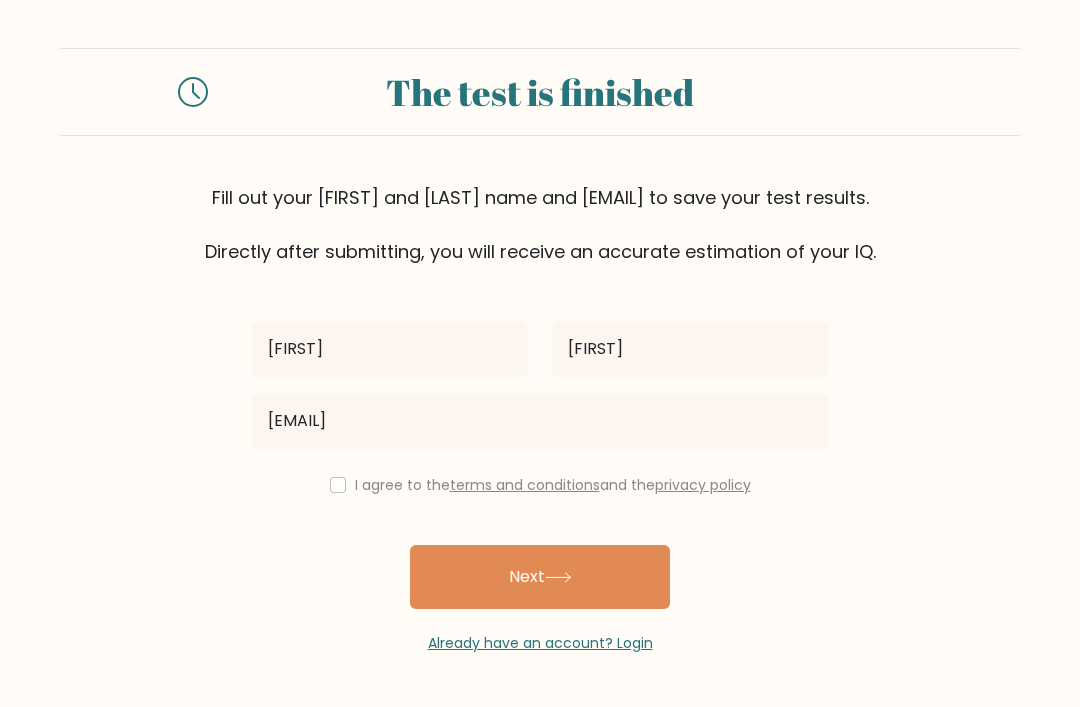 click at bounding box center (338, 485) 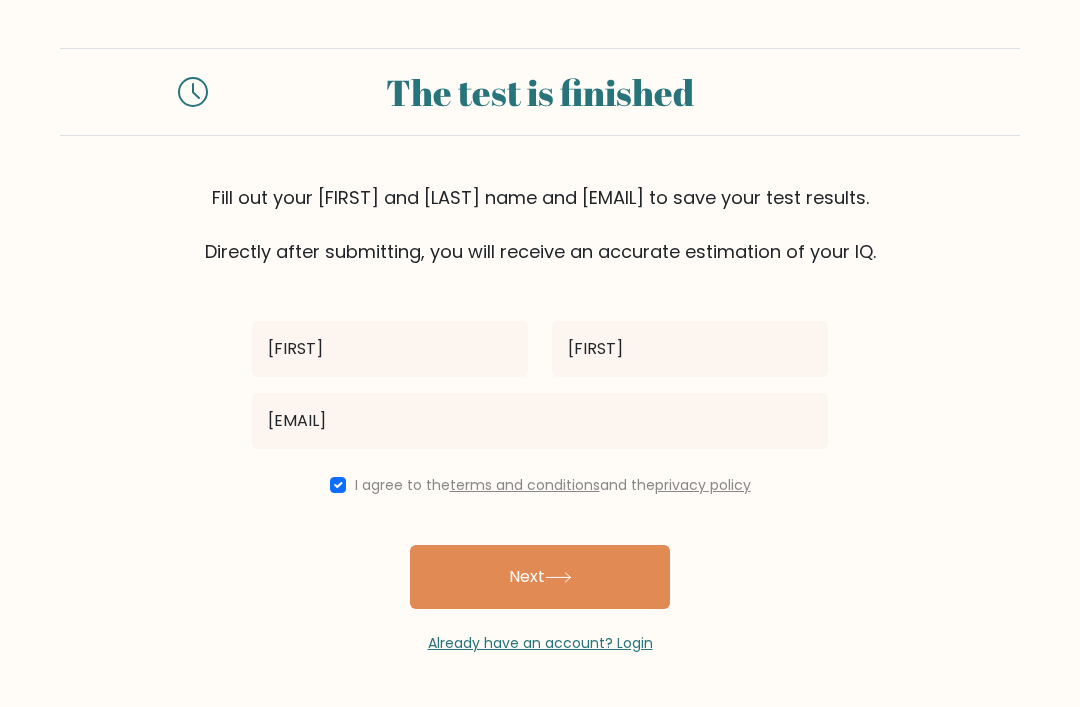 click on "Next" at bounding box center [540, 577] 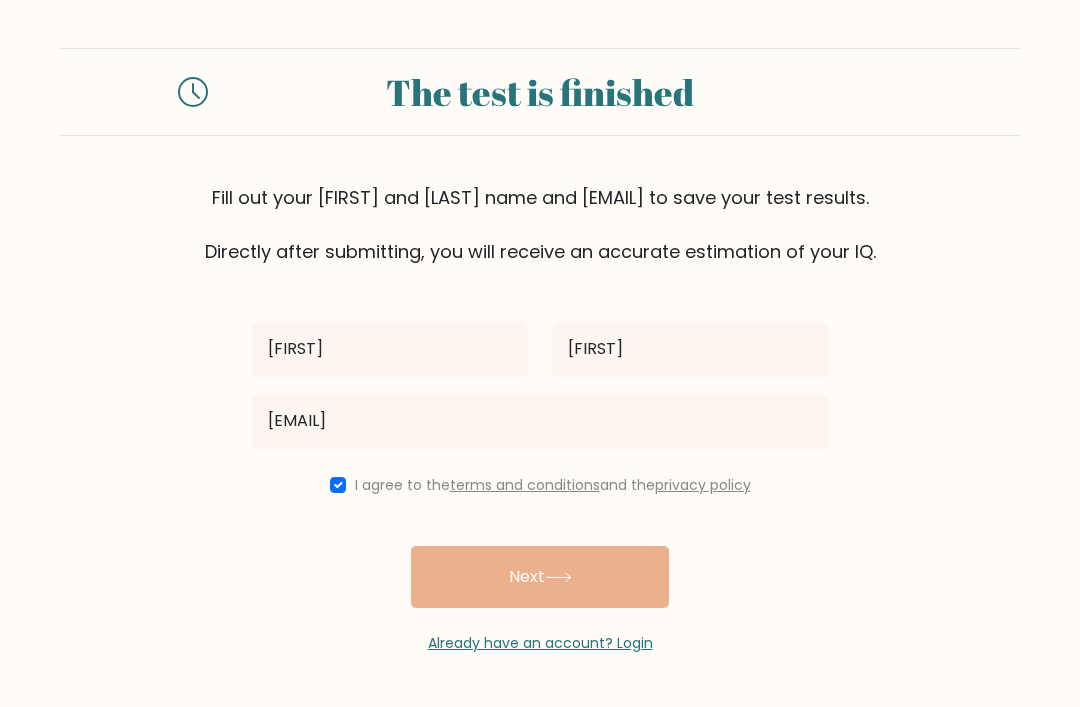 click on "Alex
Alex
sawip43402@binafex.com
I agree to the  terms and conditions  and the  privacy policy
Next
Already have an account? Login" at bounding box center [540, 459] 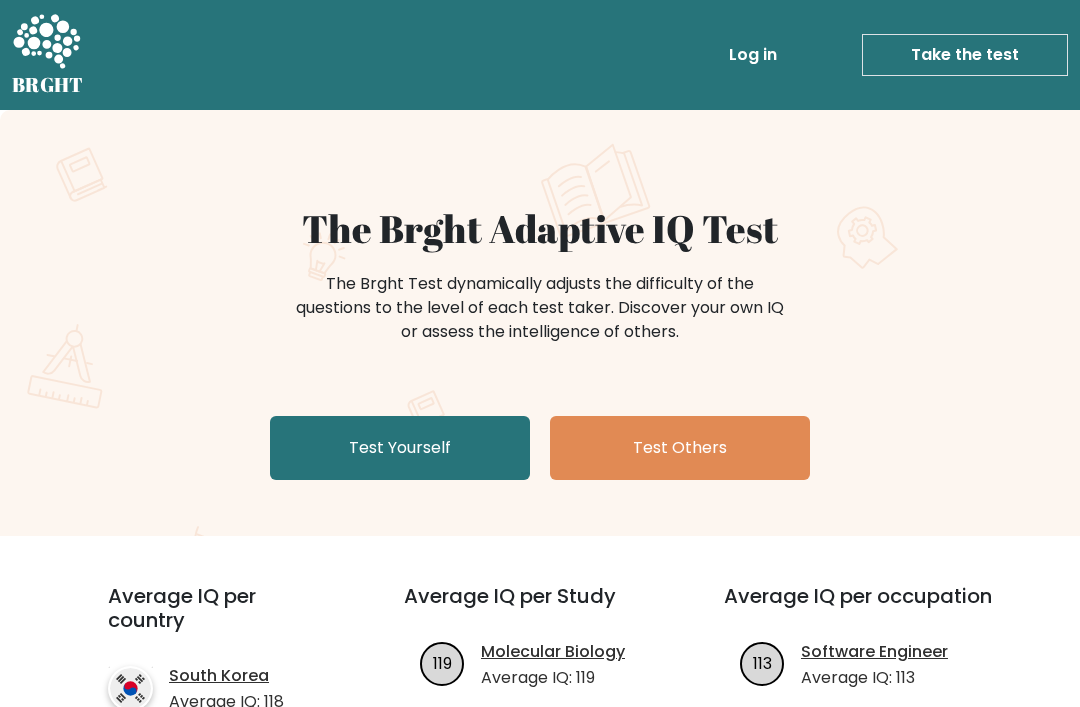scroll, scrollTop: 0, scrollLeft: 0, axis: both 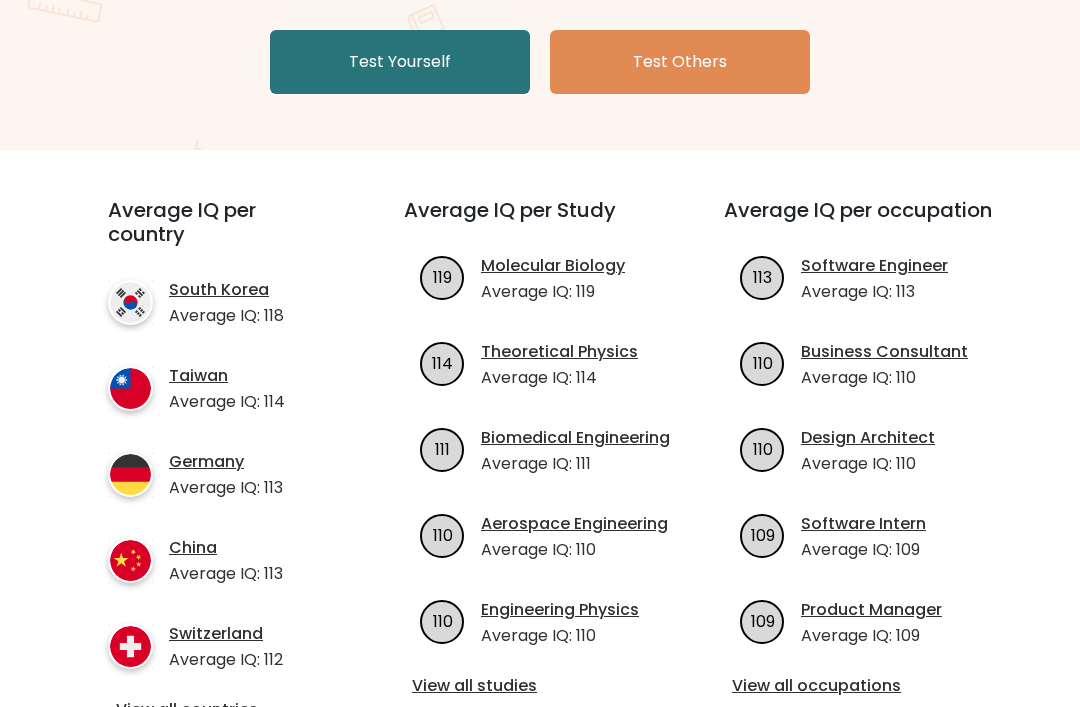 click on "View all countries" at bounding box center [220, 710] 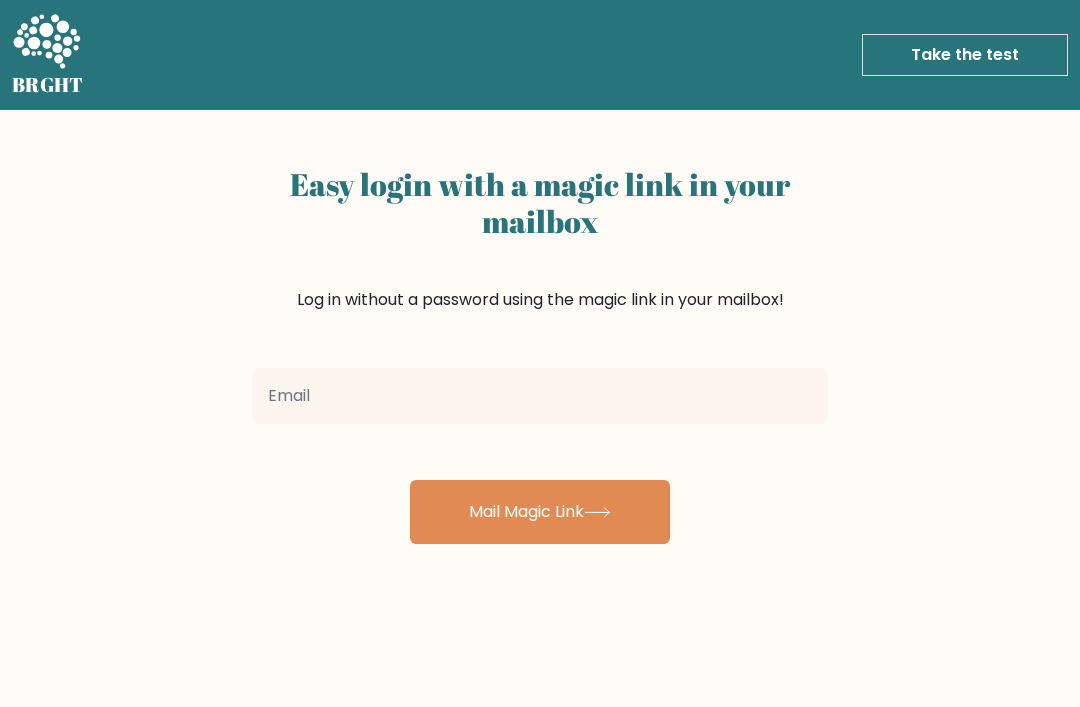 scroll, scrollTop: 0, scrollLeft: 0, axis: both 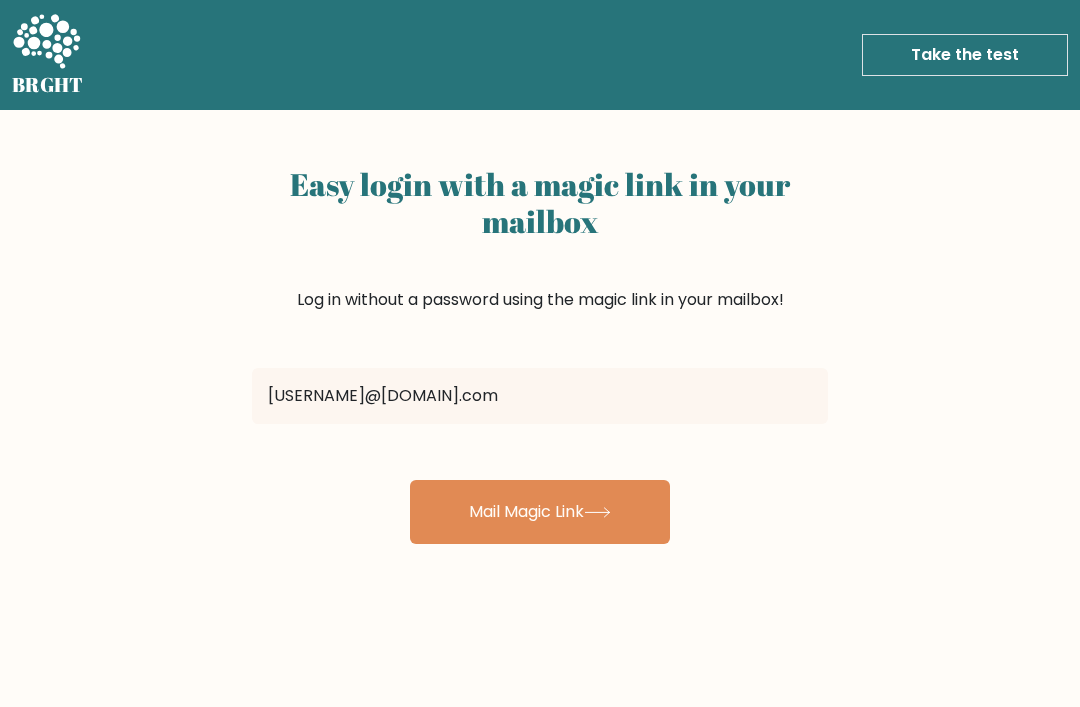 type on "sawip43402@binafex.com" 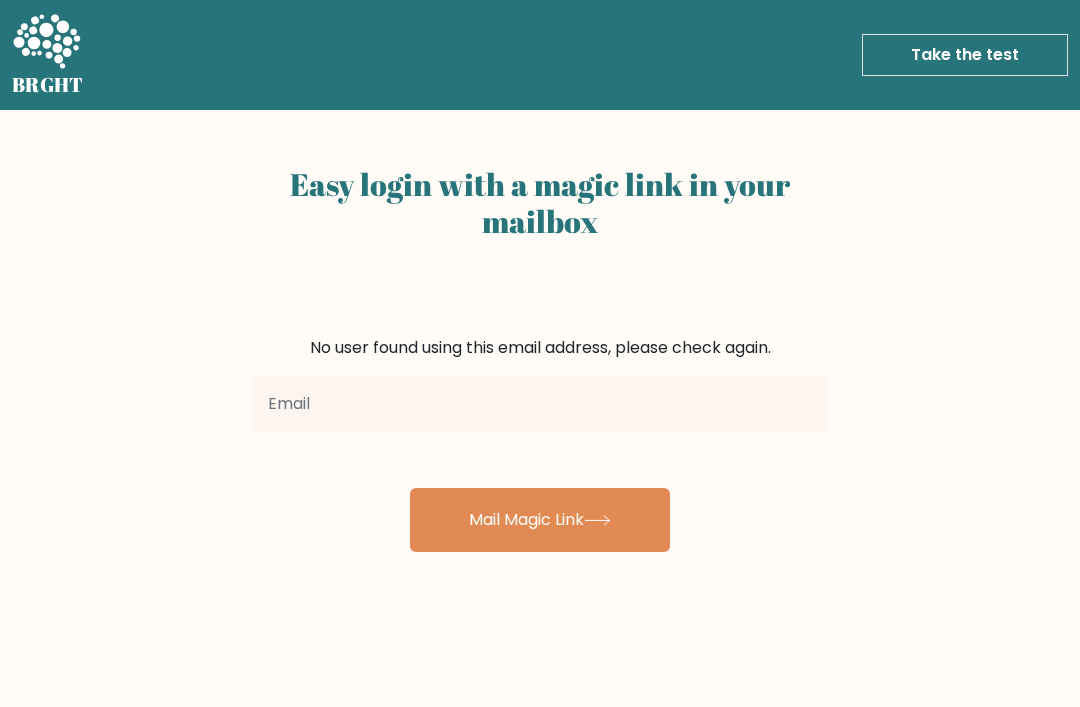 scroll, scrollTop: 0, scrollLeft: 0, axis: both 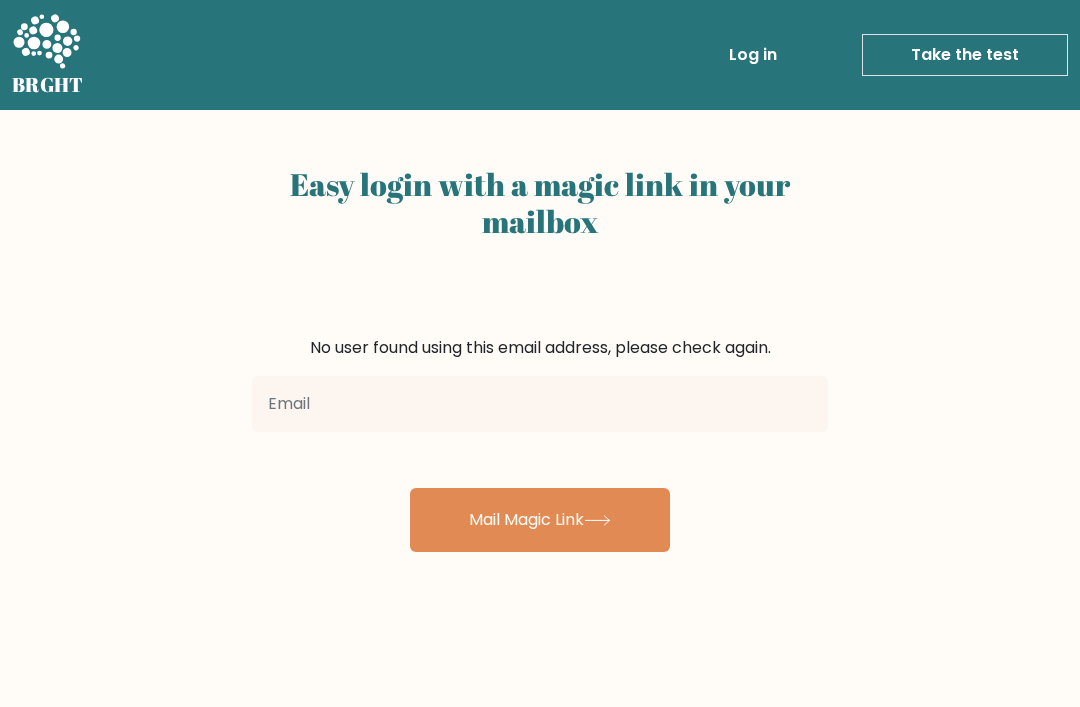 click at bounding box center [46, 43] 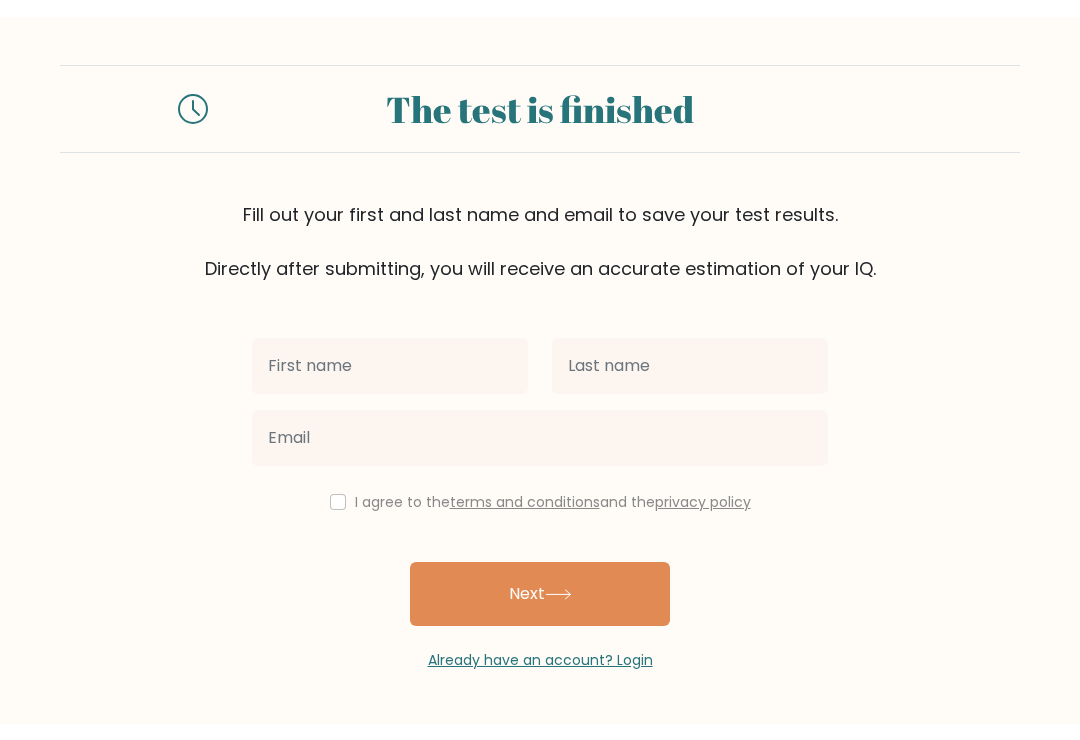 scroll, scrollTop: 0, scrollLeft: 0, axis: both 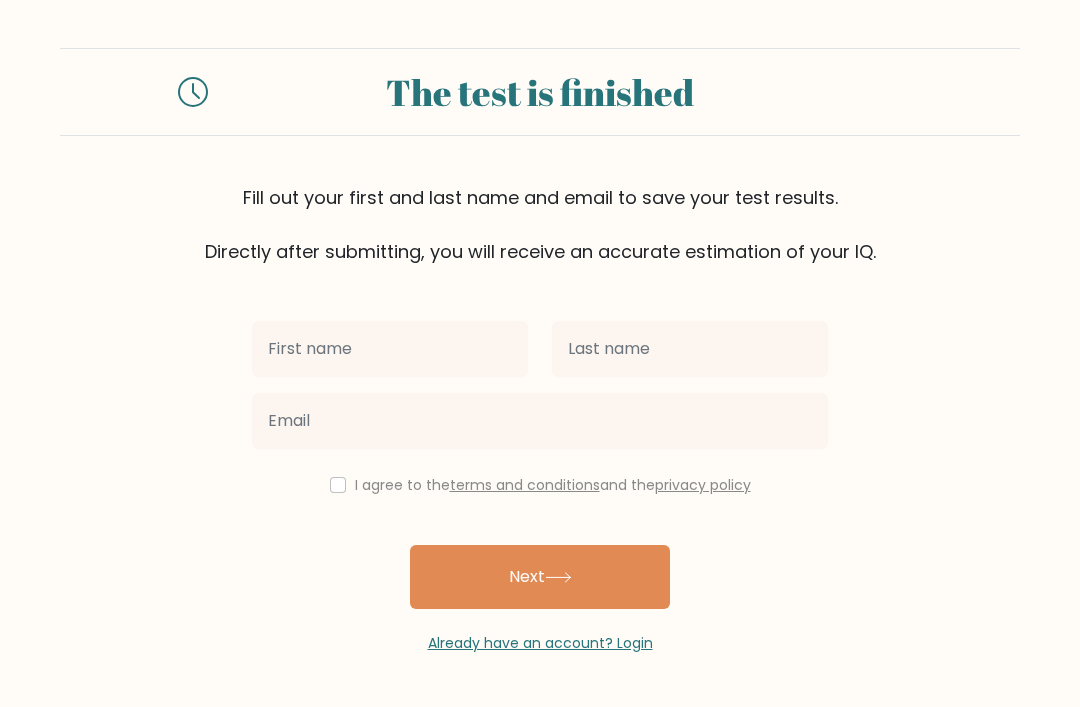 click at bounding box center [390, 349] 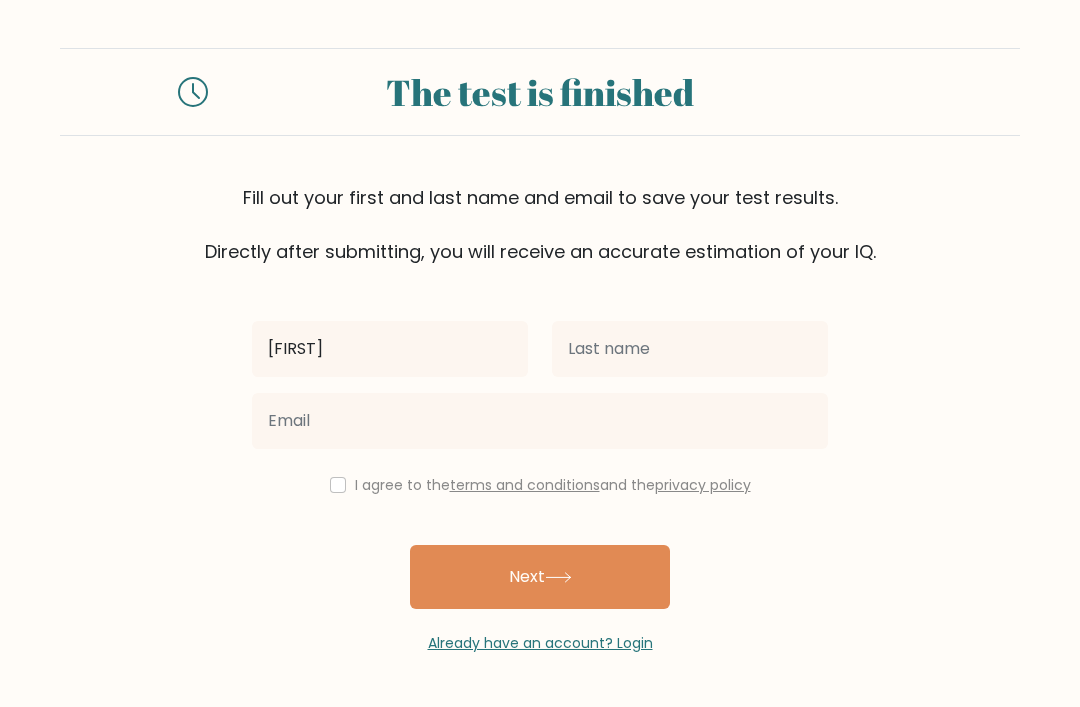 type on "Alex" 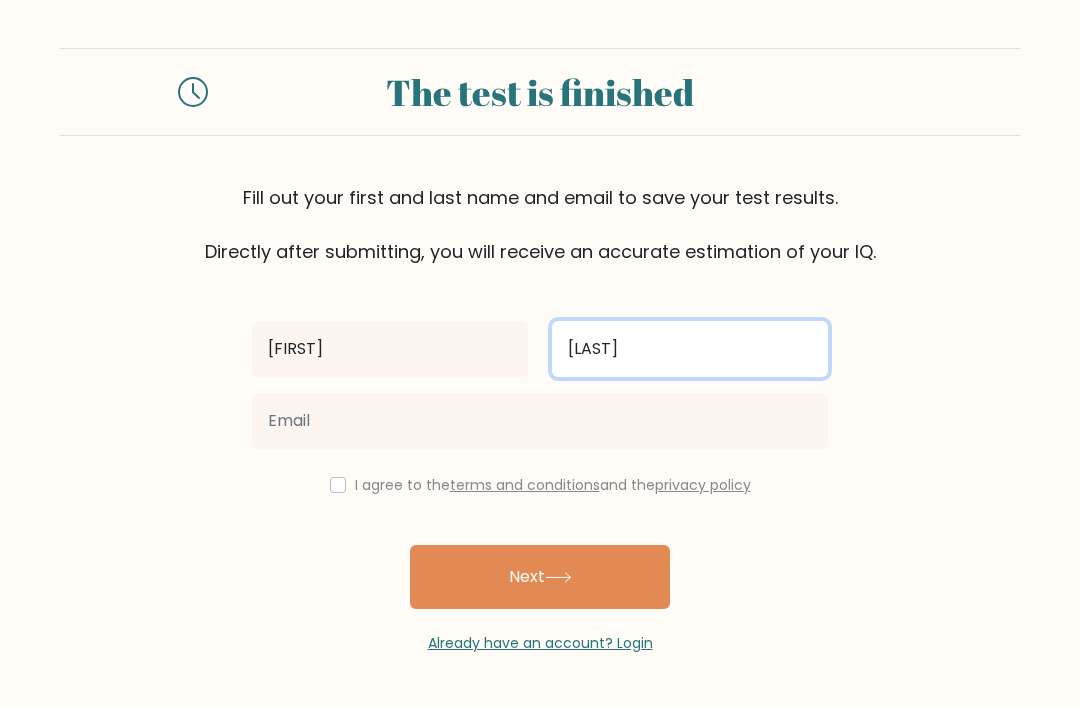 type on "Weeder" 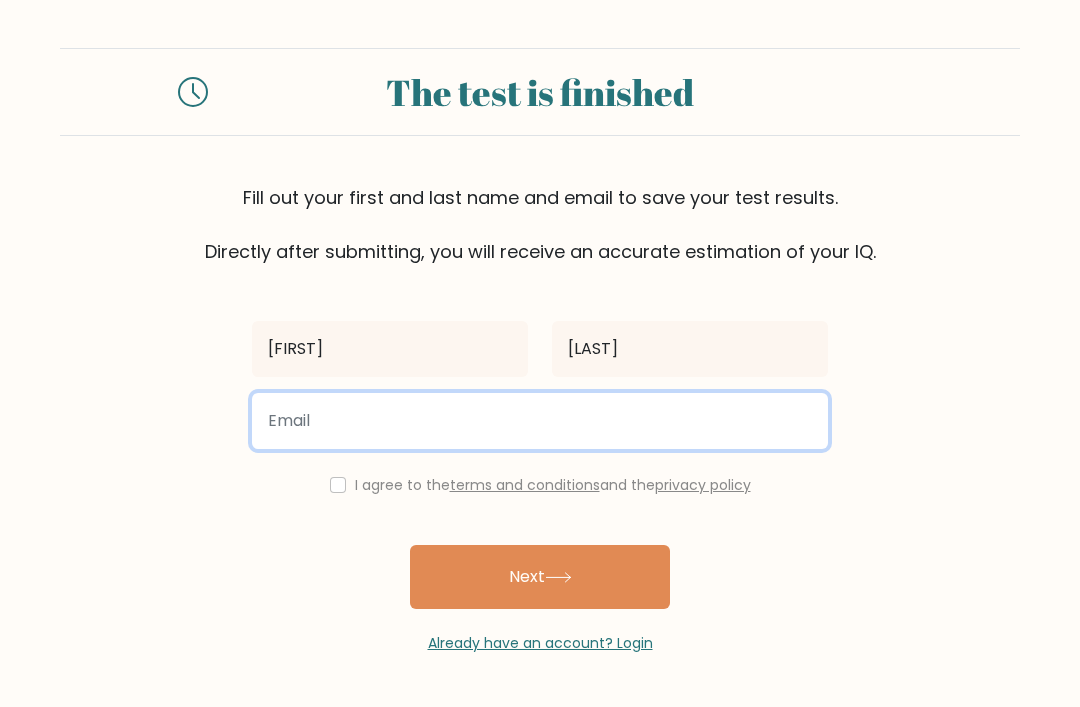click at bounding box center (540, 421) 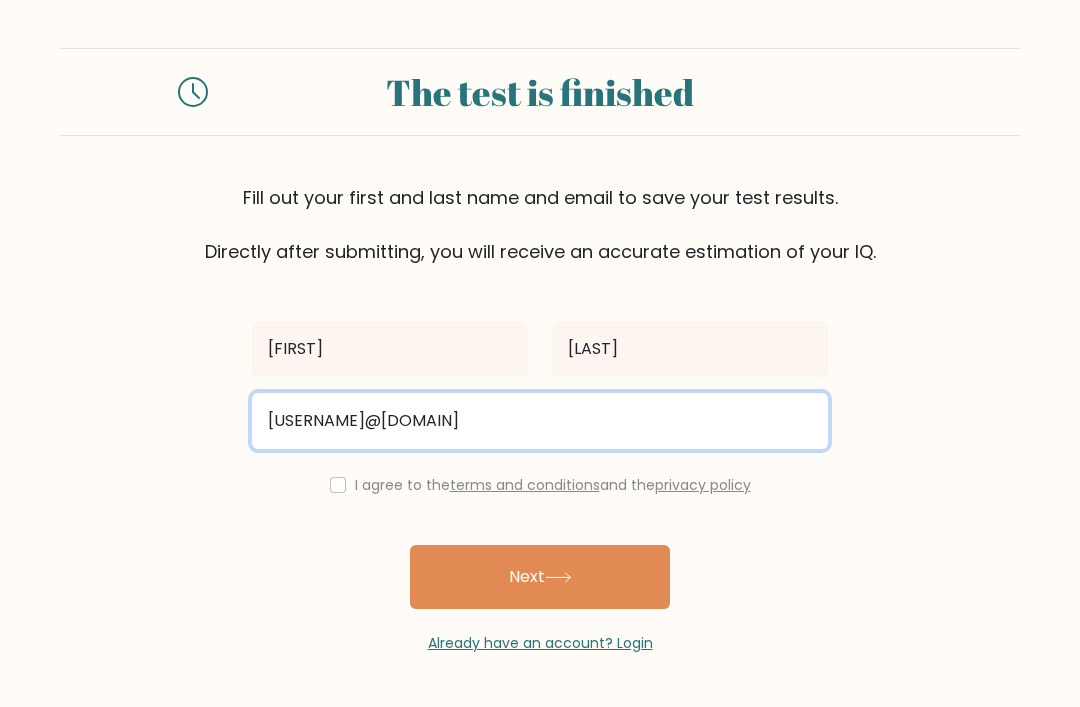 type on "sawip43402@binafex.com" 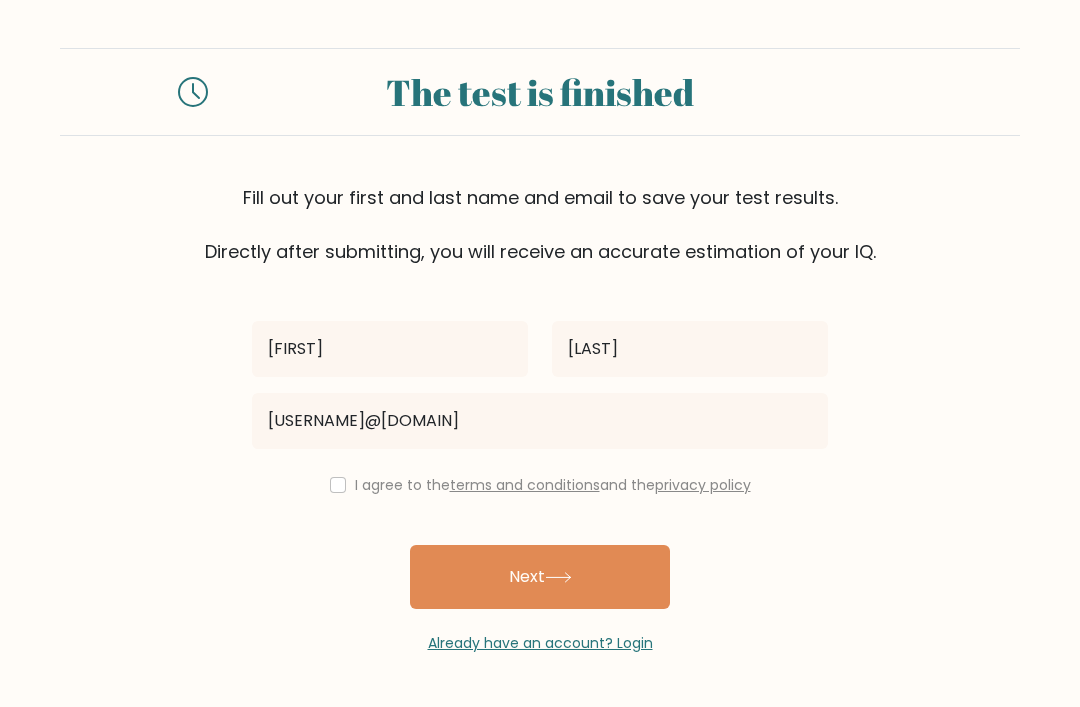 click at bounding box center (338, 485) 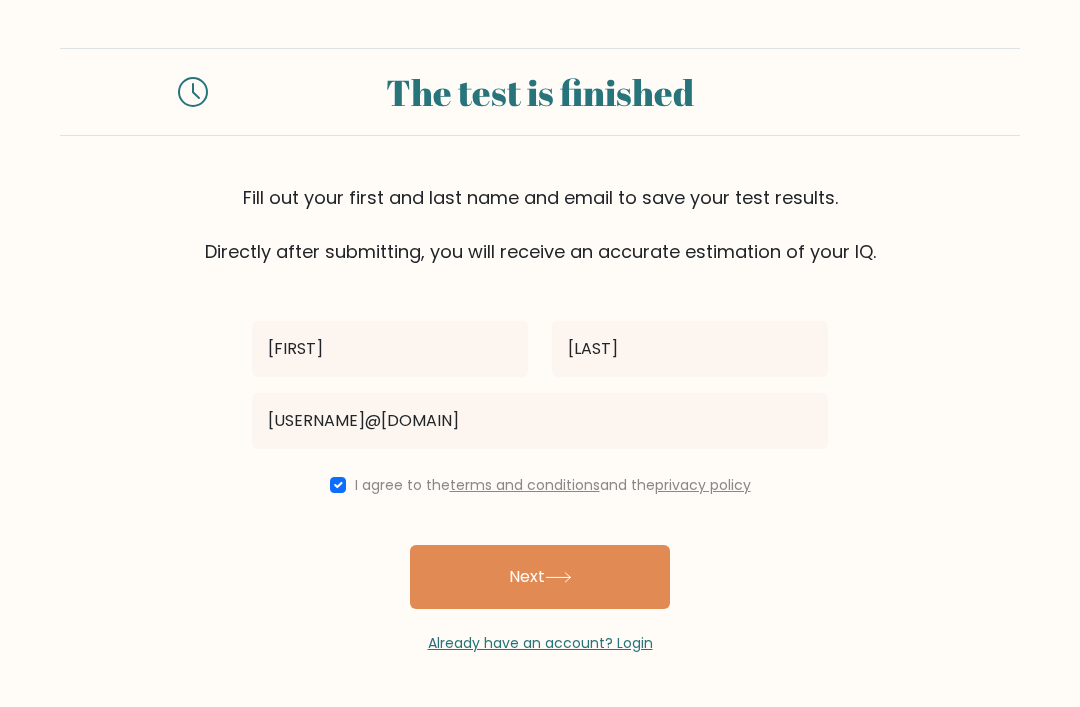 click on "Next" at bounding box center (540, 577) 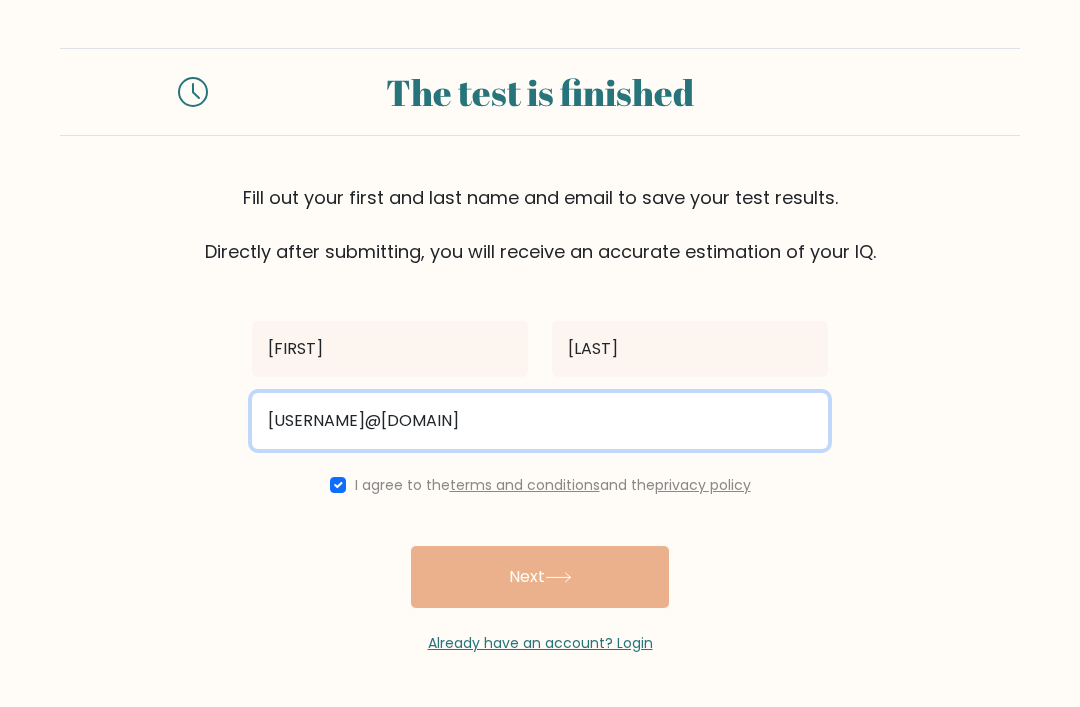 click on "sawip43402@binafex.com" at bounding box center (540, 421) 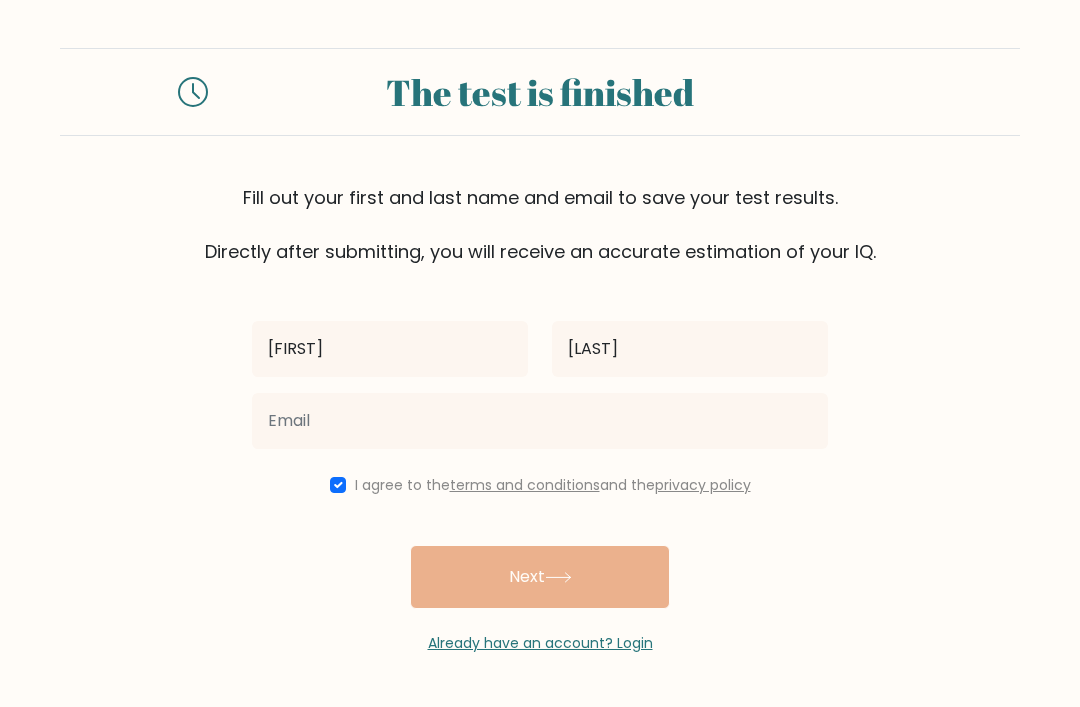click on "Alex
Weeder
I agree to the  terms and conditions  and the  privacy policy
Next
Already have an account? Login" at bounding box center [540, 459] 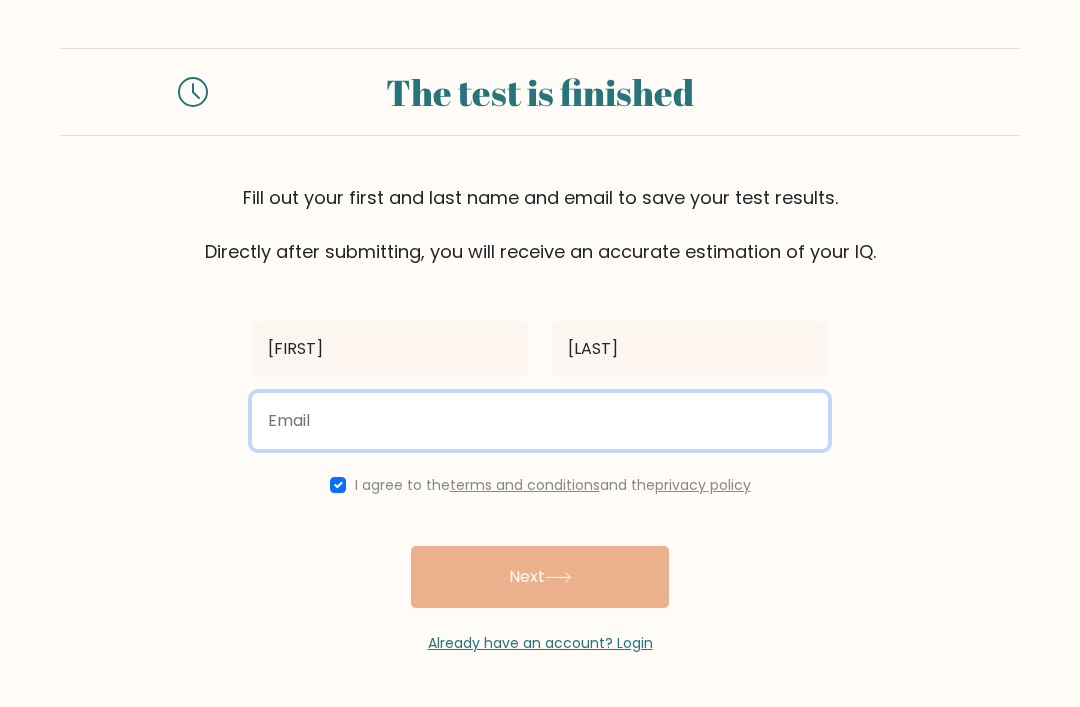 click at bounding box center (540, 421) 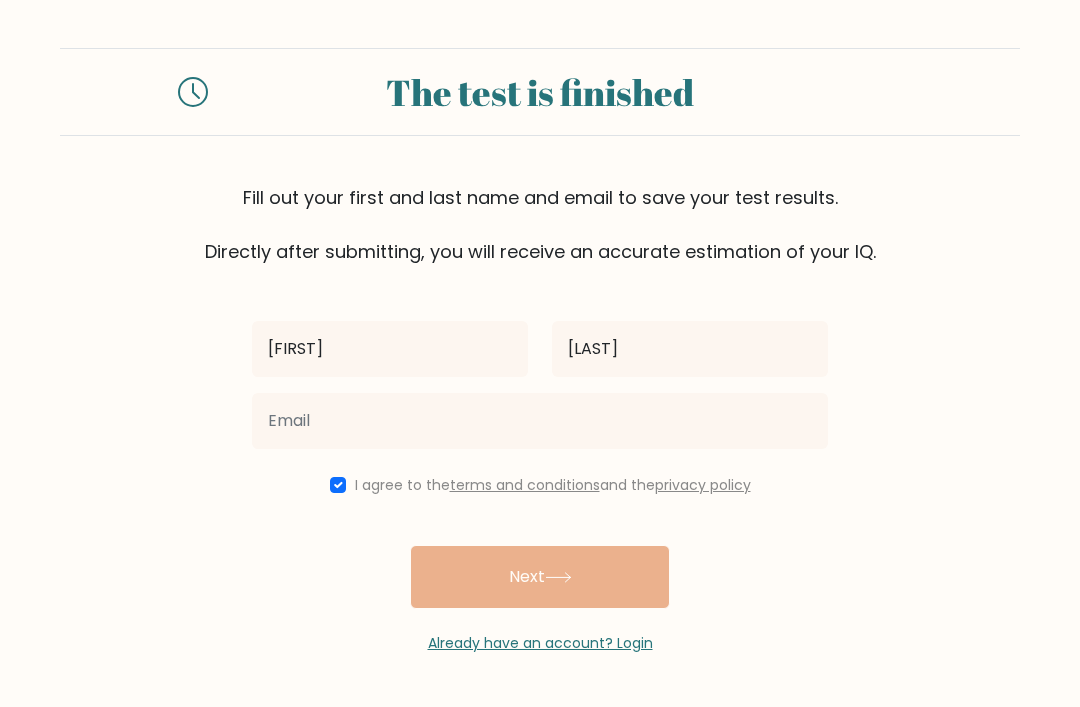 click at bounding box center (338, 485) 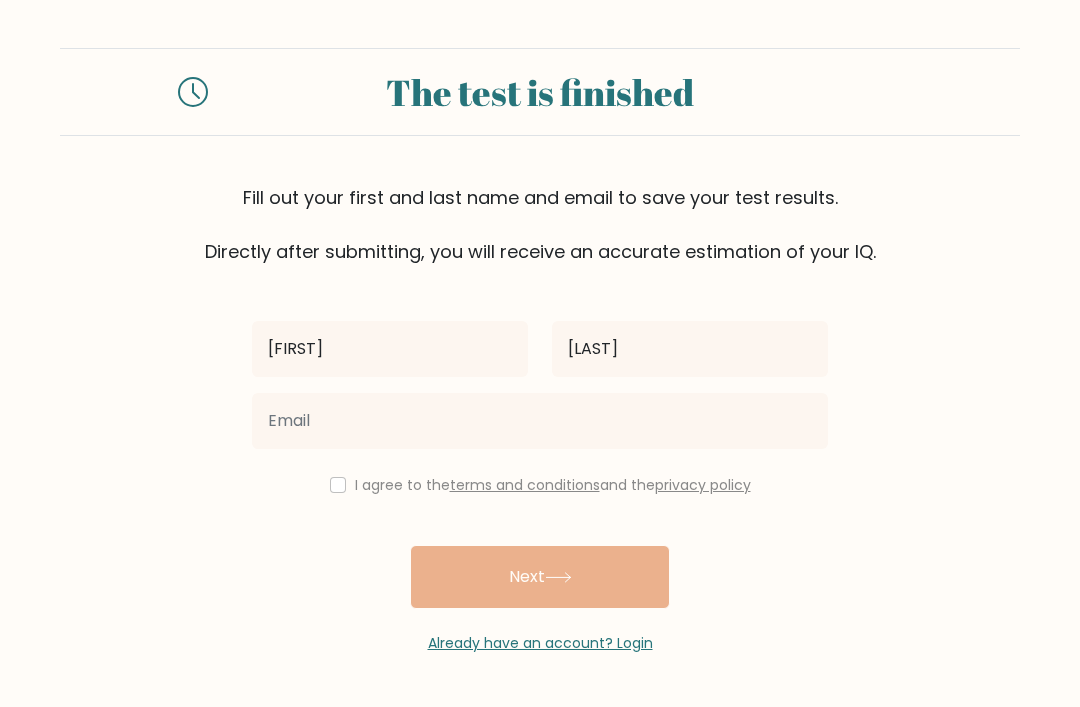 click at bounding box center [338, 485] 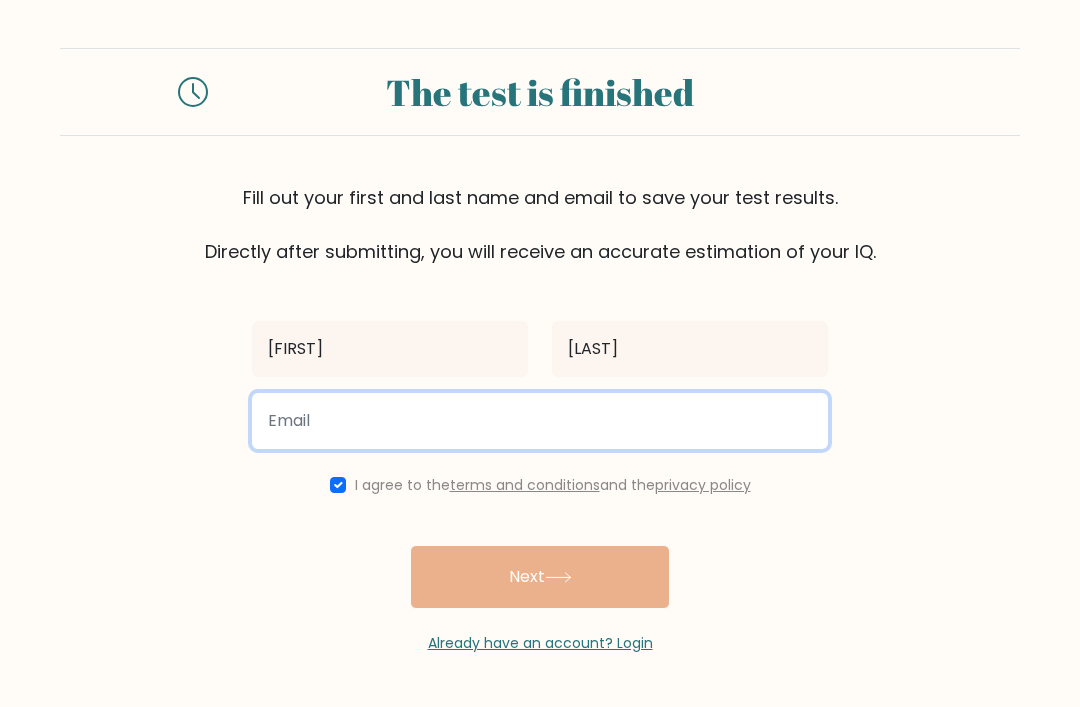 click at bounding box center (540, 421) 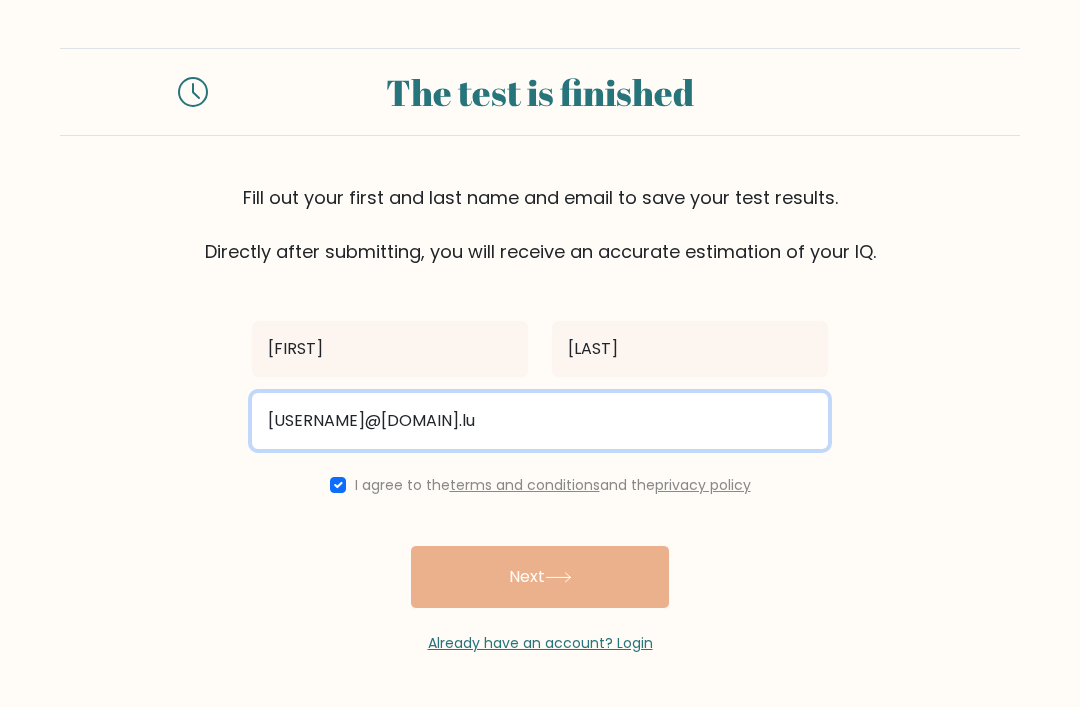 type on "BorBo350@school.lu" 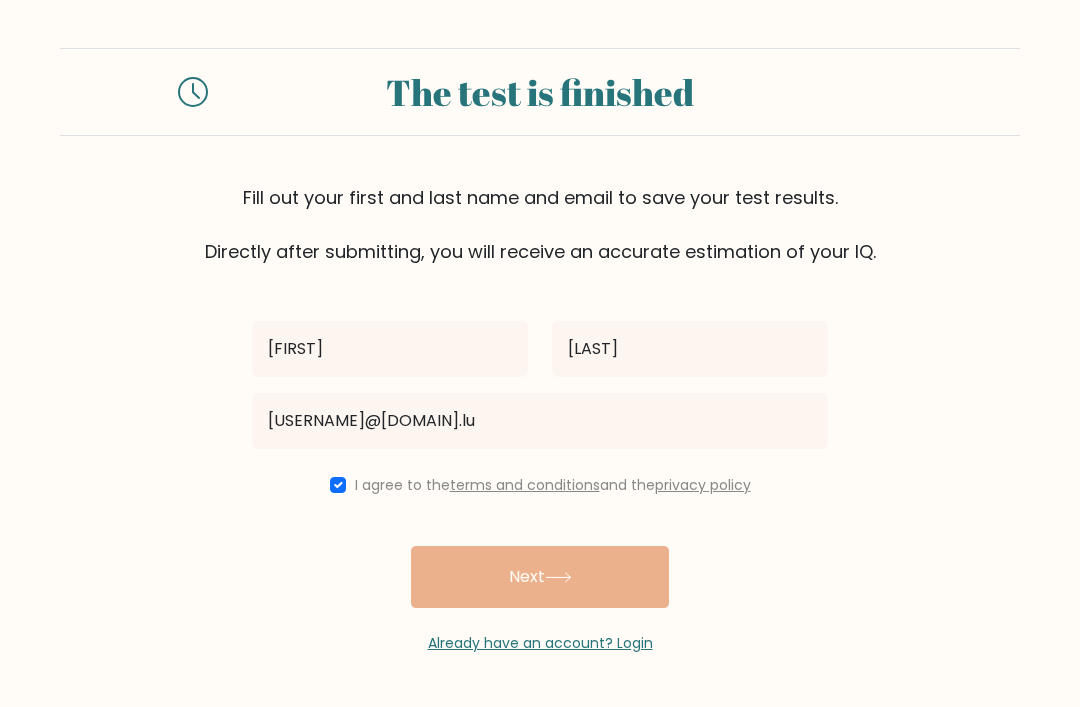 click at bounding box center (338, 485) 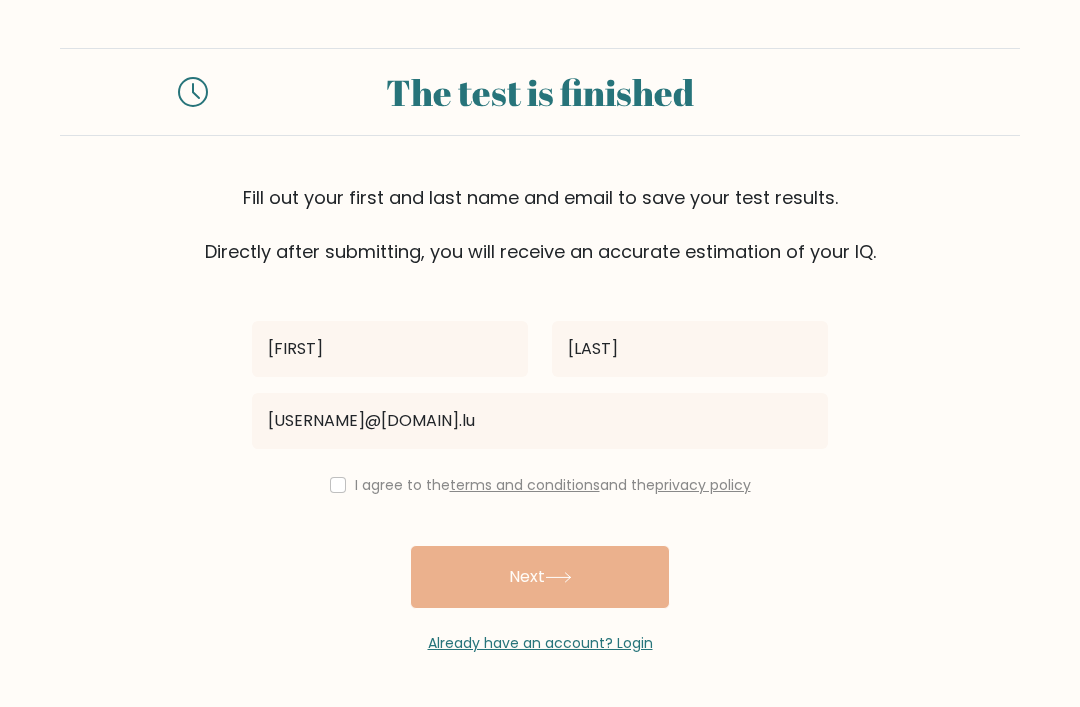 click at bounding box center (338, 485) 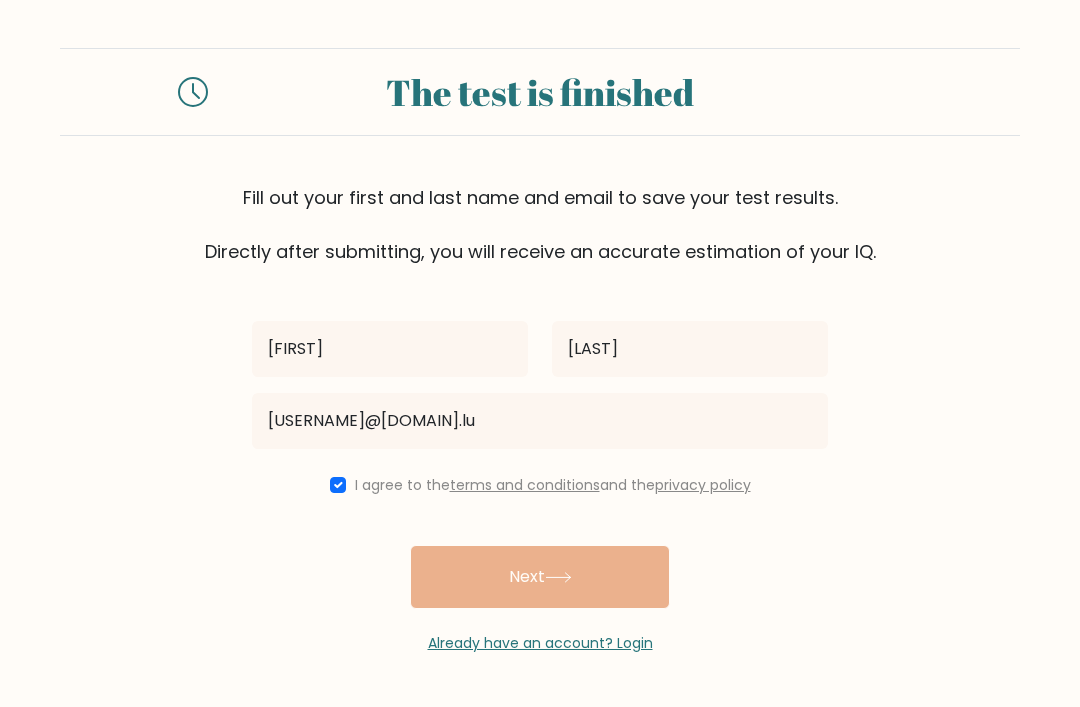 click on "Alex
Weeder
BorBo350@school.lu
I agree to the  terms and conditions  and the  privacy policy
Next
Already have an account? Login" at bounding box center (540, 459) 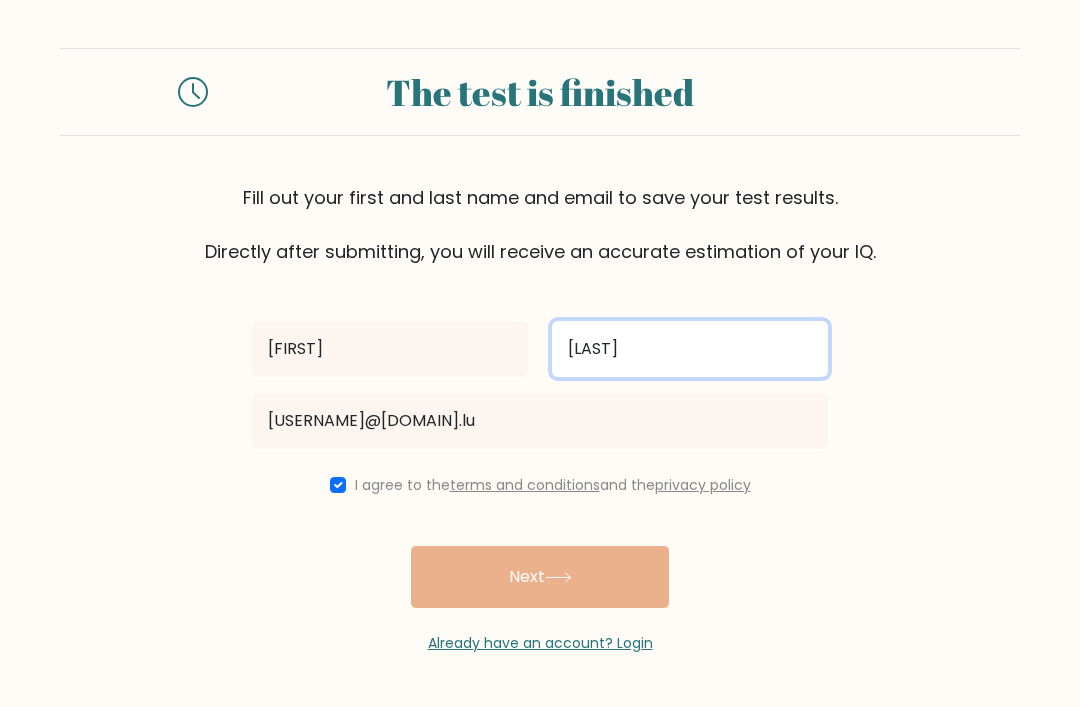 click on "Weeder" at bounding box center [690, 349] 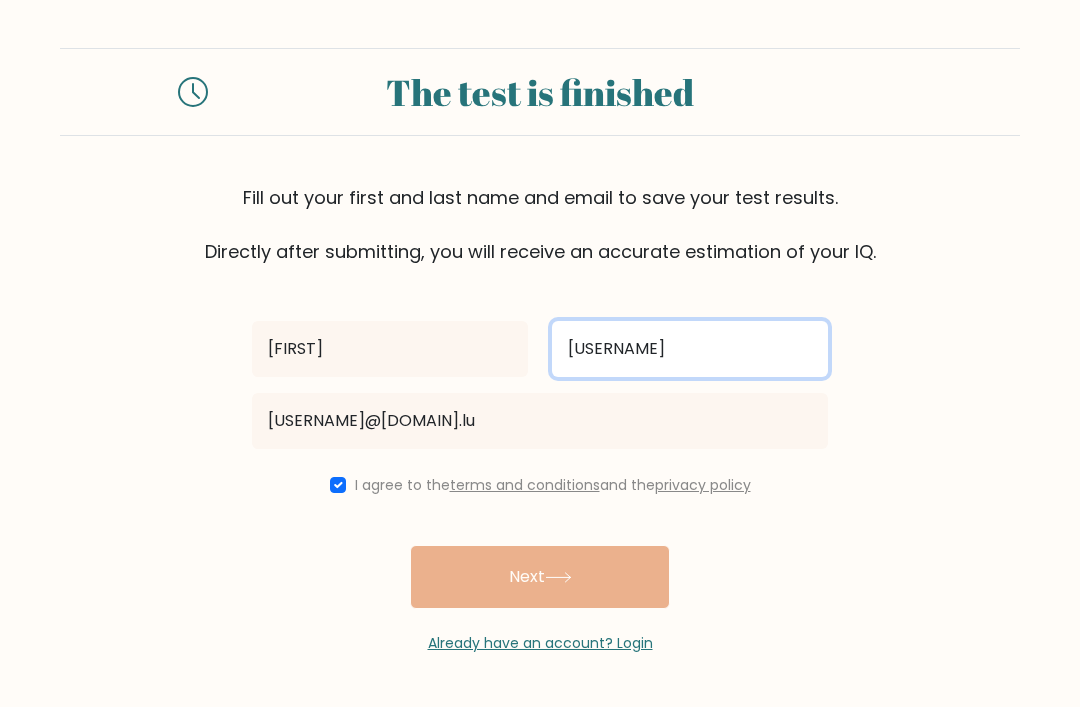 type on "Yeet" 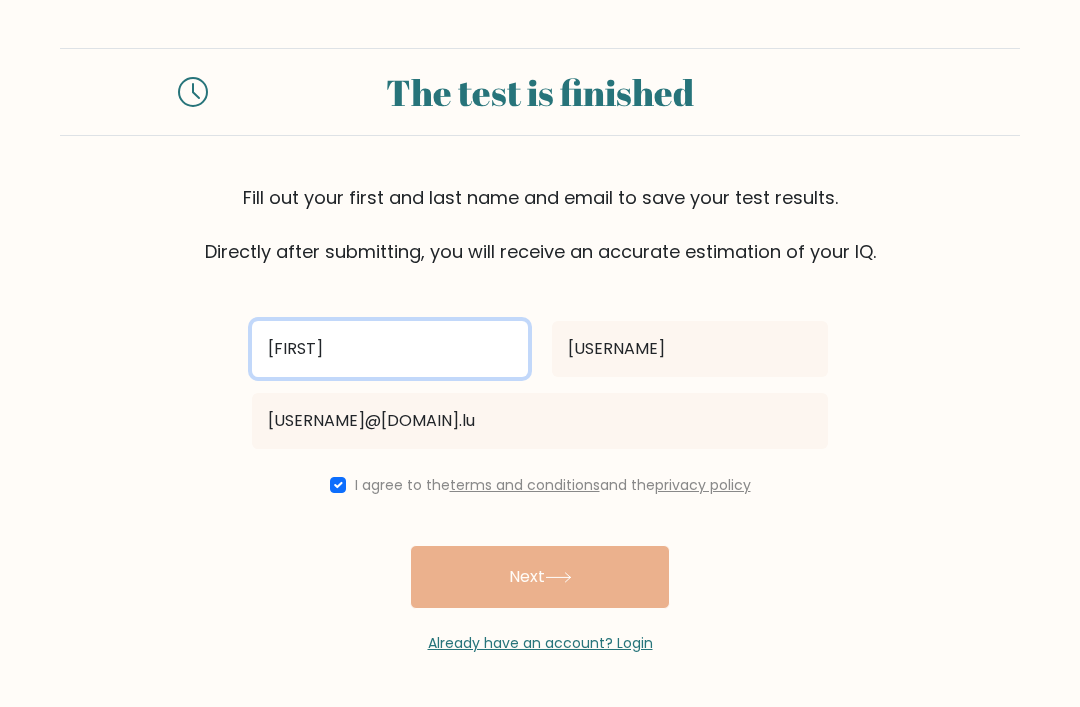 click on "Alex" at bounding box center [390, 349] 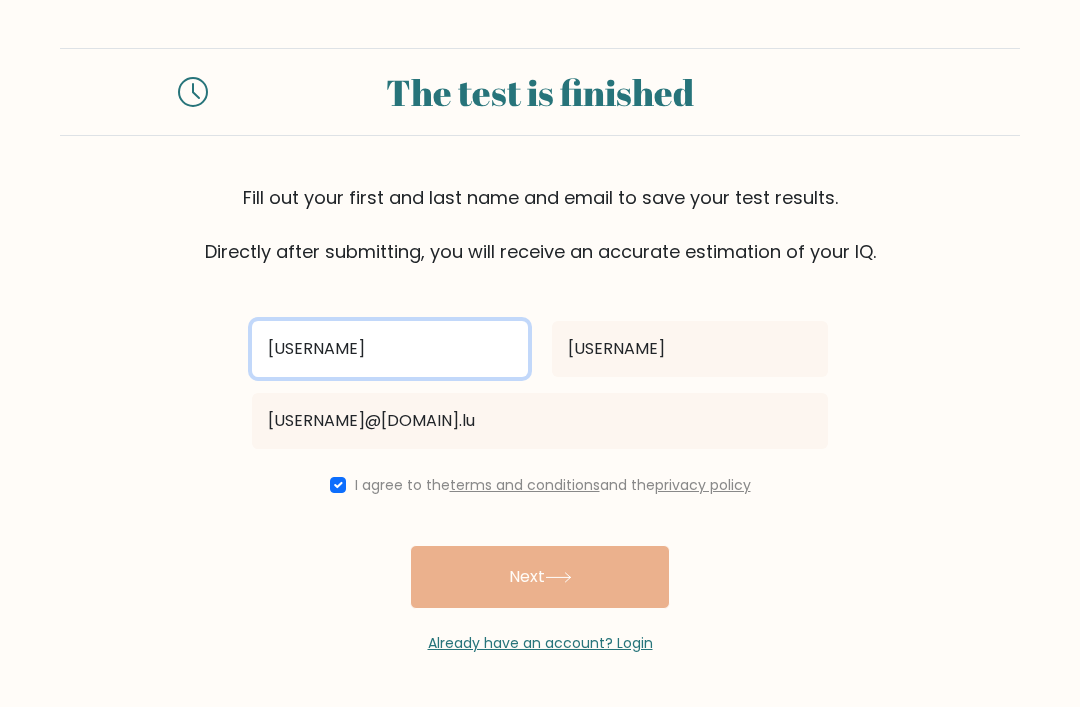 type on "Yeet" 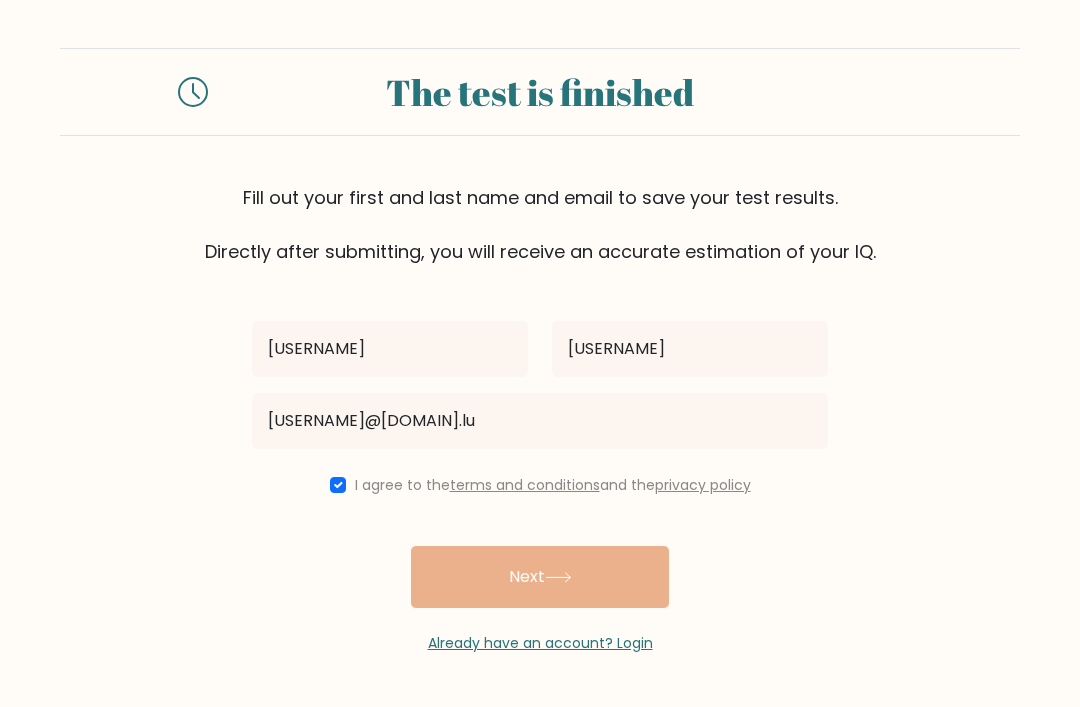 click on "Yeet
Yeet
BorBo350@school.lu
I agree to the  terms and conditions  and the  privacy policy
Next
Already have an account? Login" at bounding box center [540, 459] 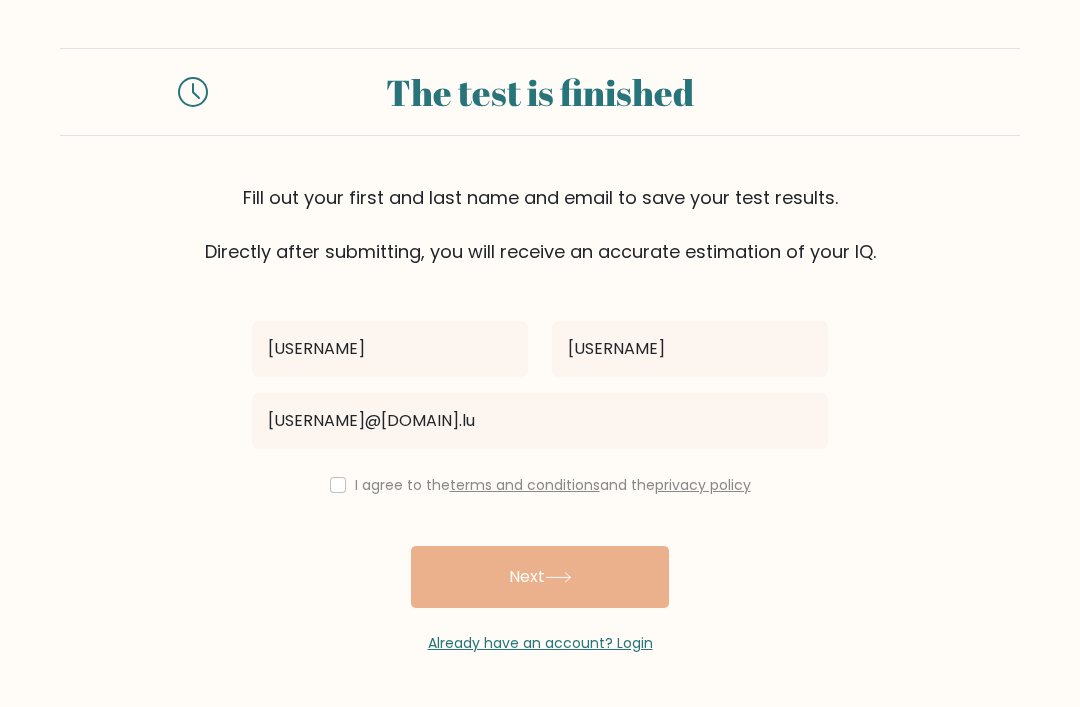 click on "Yeet
Yeet
BorBo350@school.lu
I agree to the  terms and conditions  and the  privacy policy
Next
Already have an account? Login" at bounding box center [540, 459] 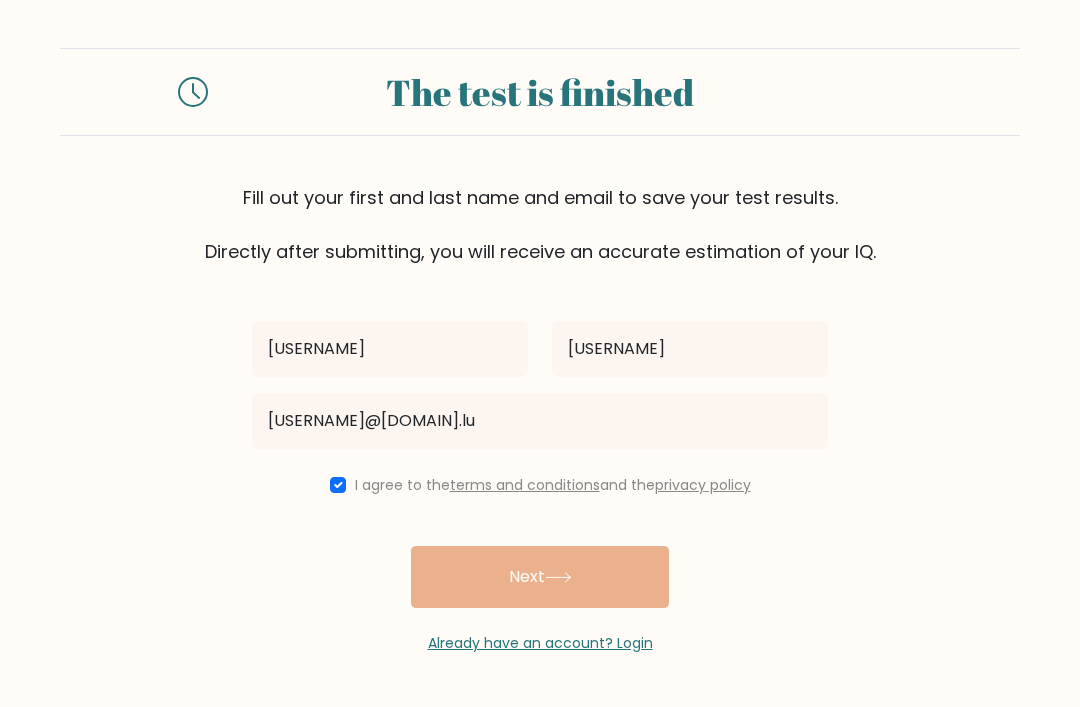 click on "Yeet
Yeet
BorBo350@school.lu
I agree to the  terms and conditions  and the  privacy policy
Next
Already have an account? Login" at bounding box center [540, 459] 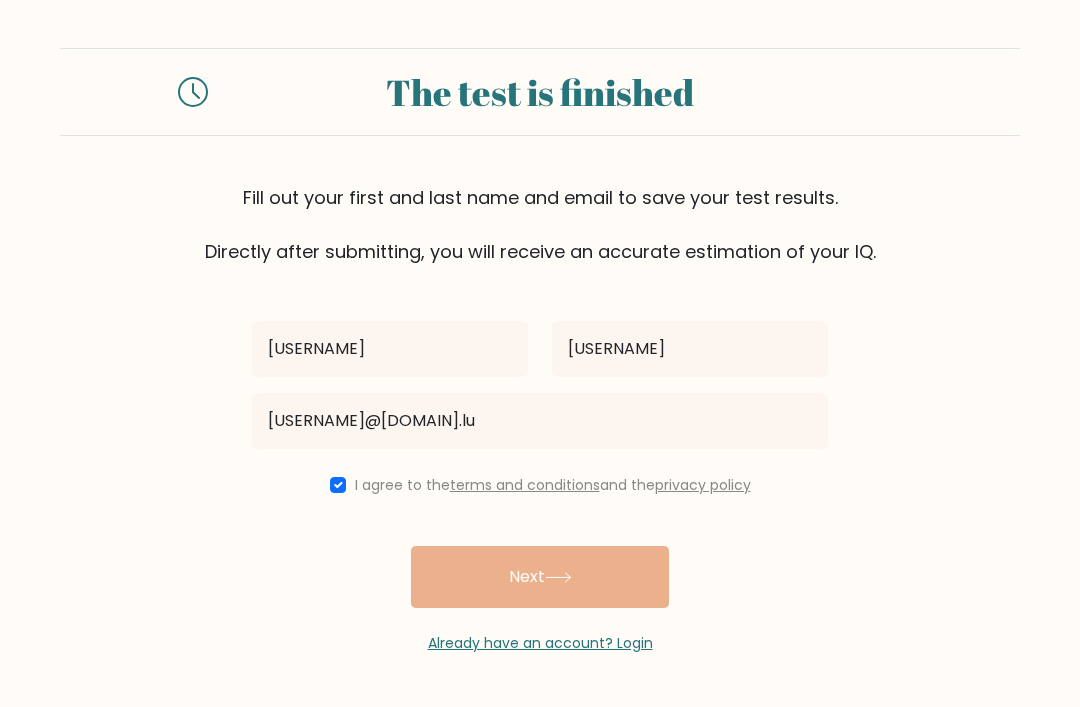 click on "Already have an account? Login" at bounding box center [540, 643] 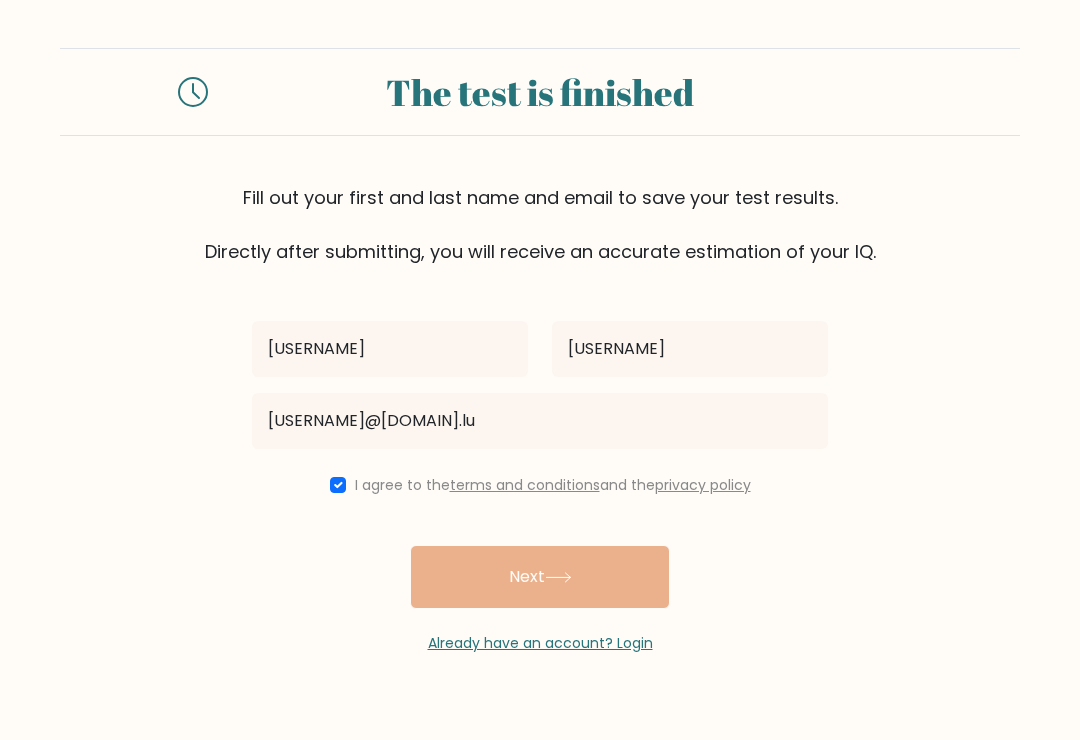 click on "Yeet
Yeet
BorBo350@school.lu
I agree to the  terms and conditions  and the  privacy policy
Next
Already have an account? Login" at bounding box center (540, 459) 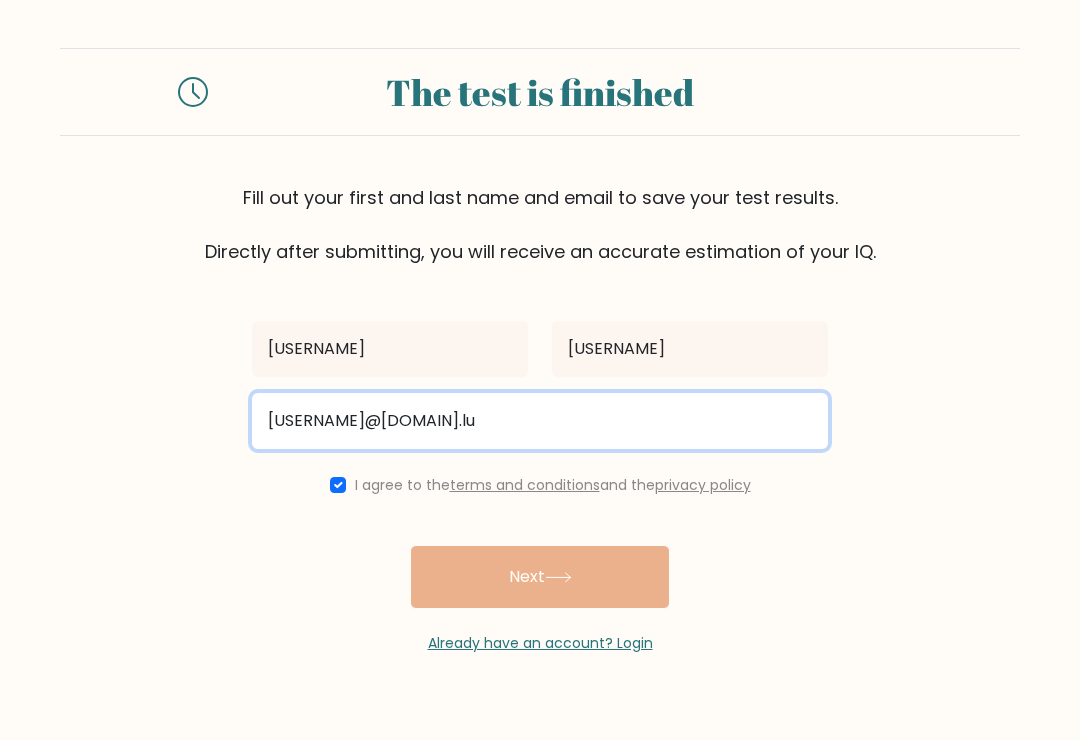 click on "BorBo350@school.lu" at bounding box center (540, 421) 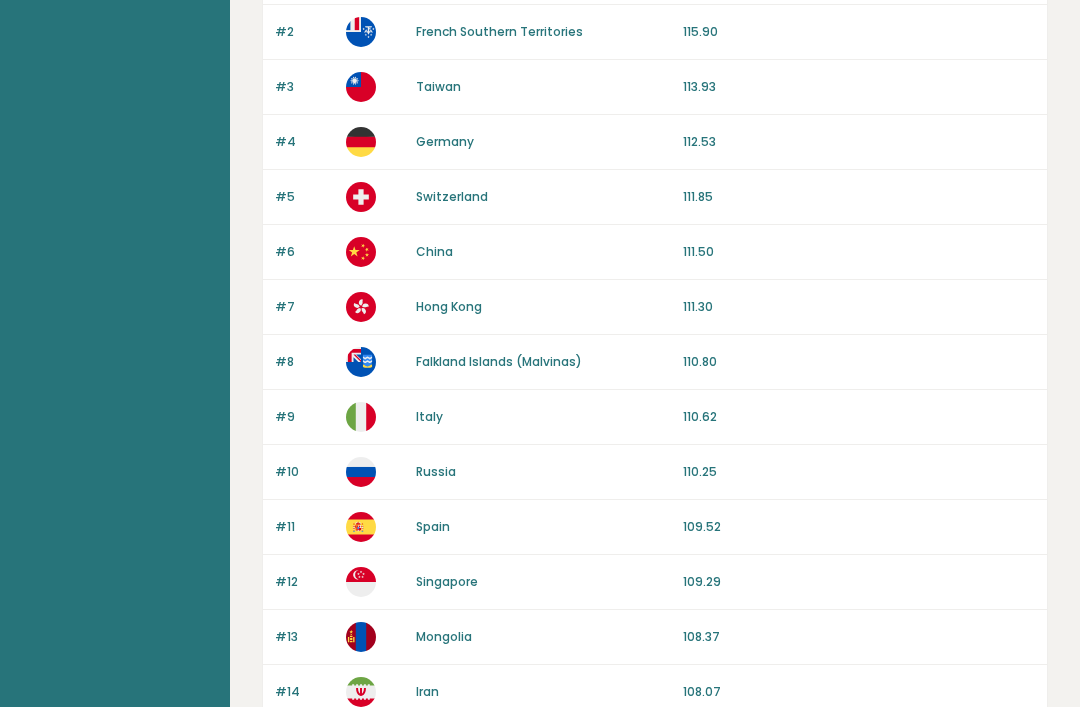 scroll, scrollTop: 0, scrollLeft: 0, axis: both 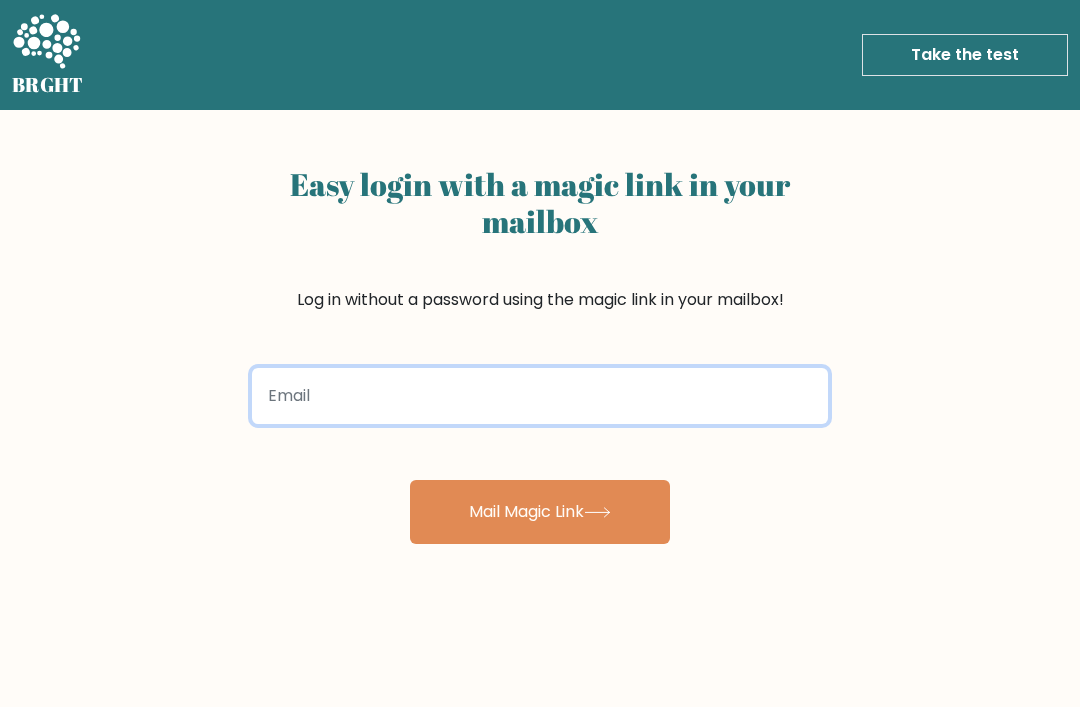 click at bounding box center [540, 396] 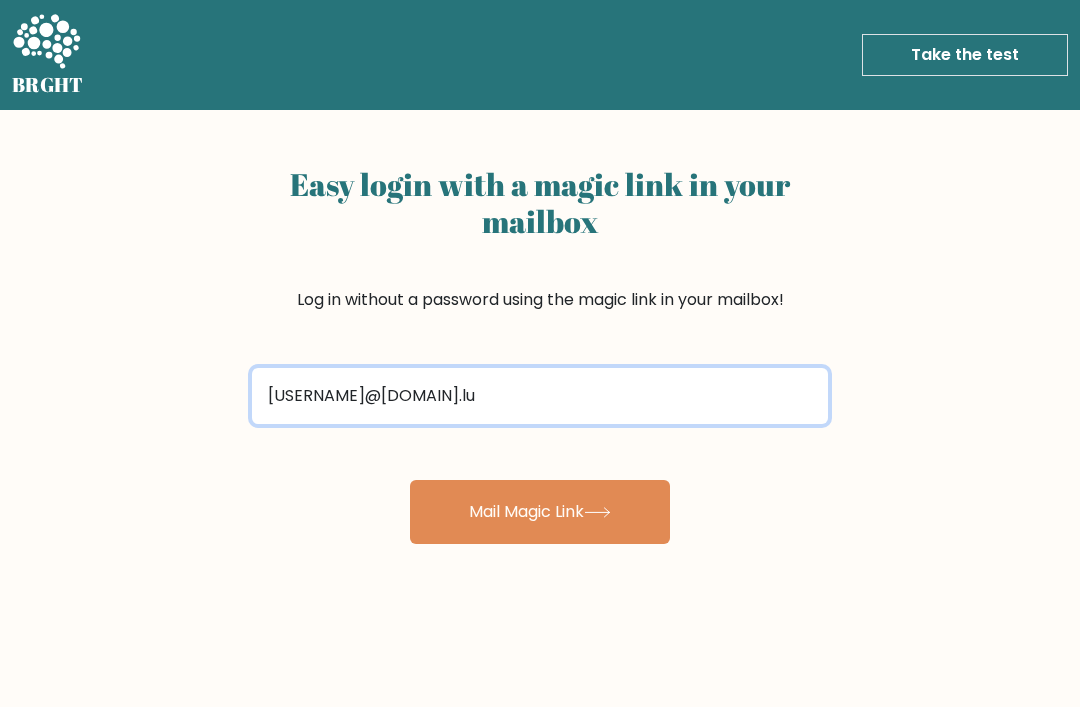 type on "BorBo350@schoo.lu" 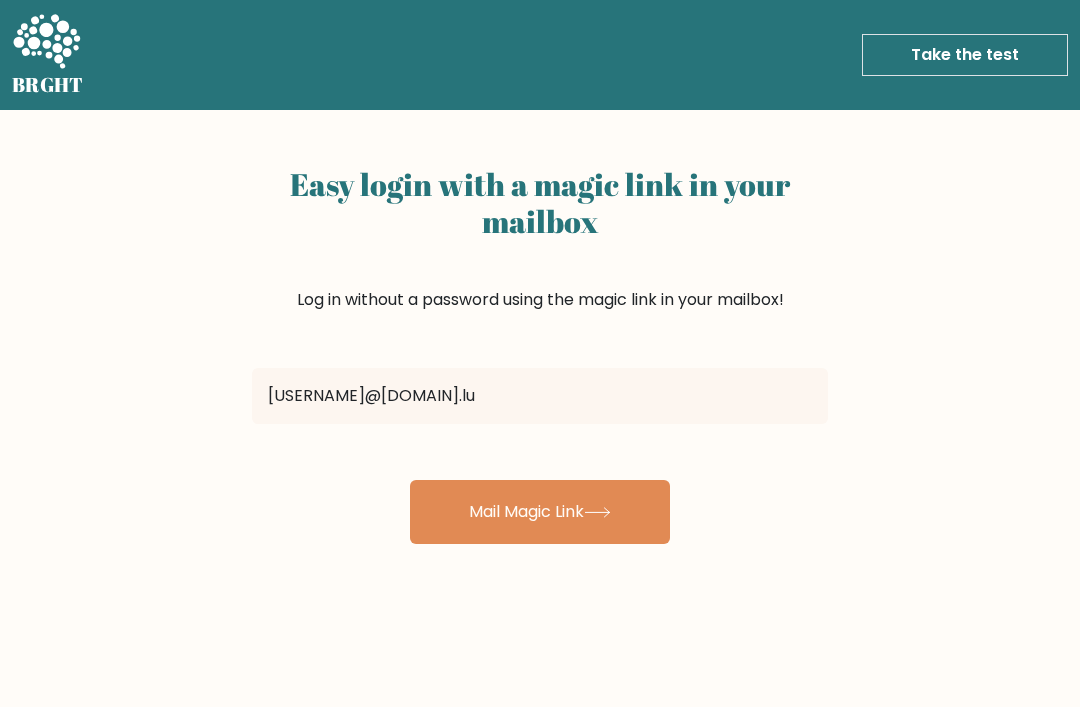 click on "Mail Magic Link" at bounding box center (540, 512) 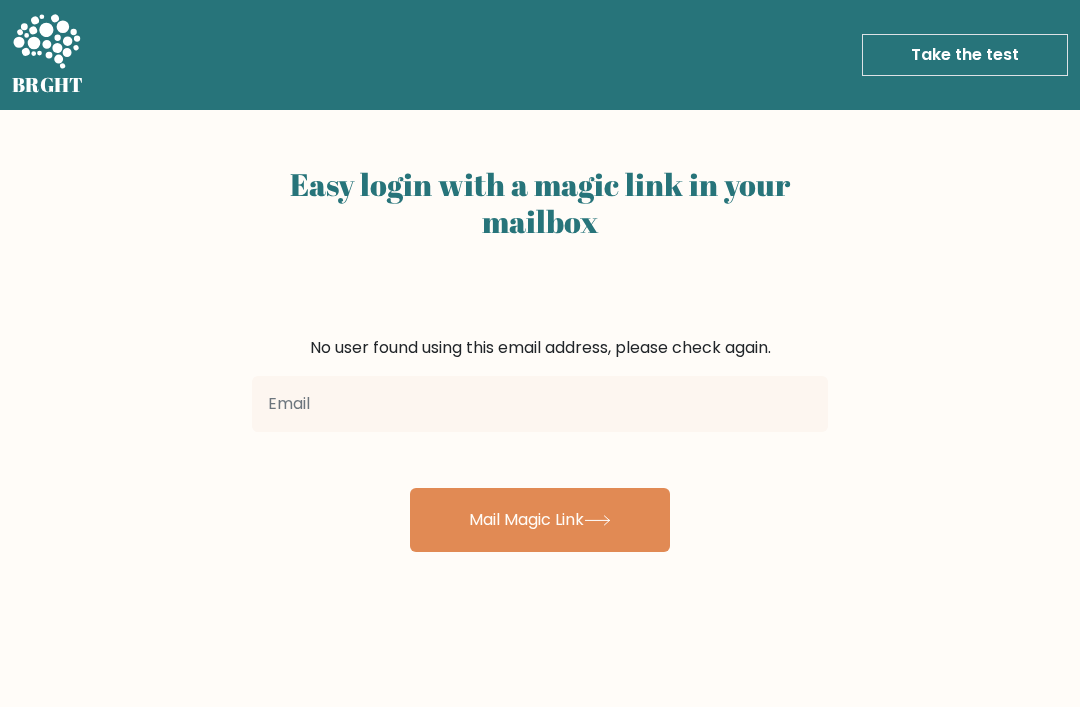 scroll, scrollTop: 0, scrollLeft: 0, axis: both 